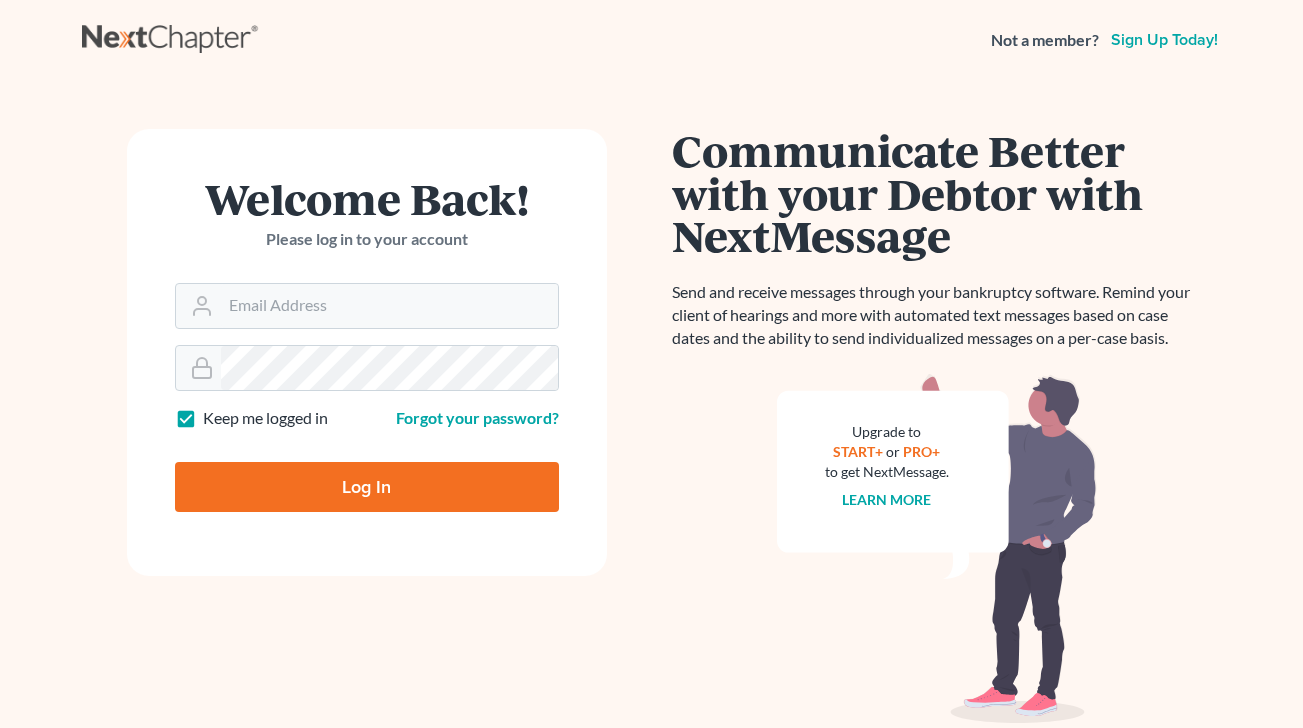 scroll, scrollTop: 0, scrollLeft: 0, axis: both 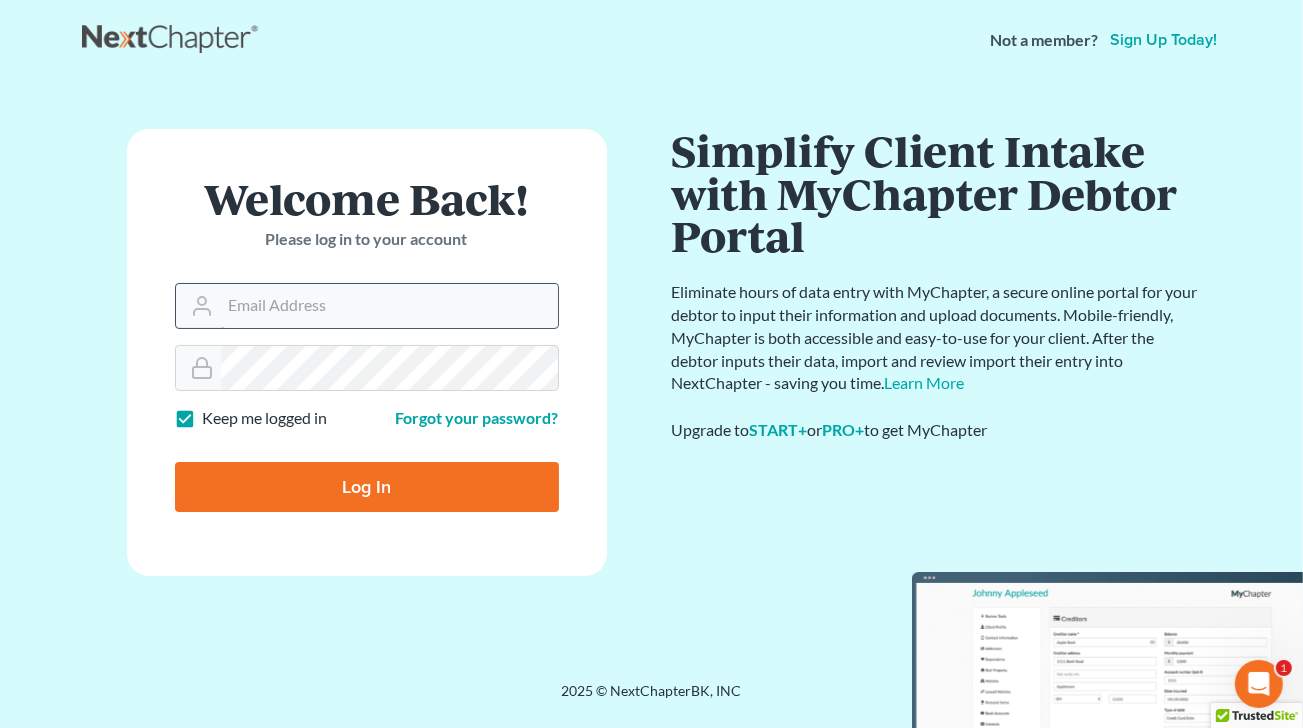 click on "Email Address" at bounding box center [389, 306] 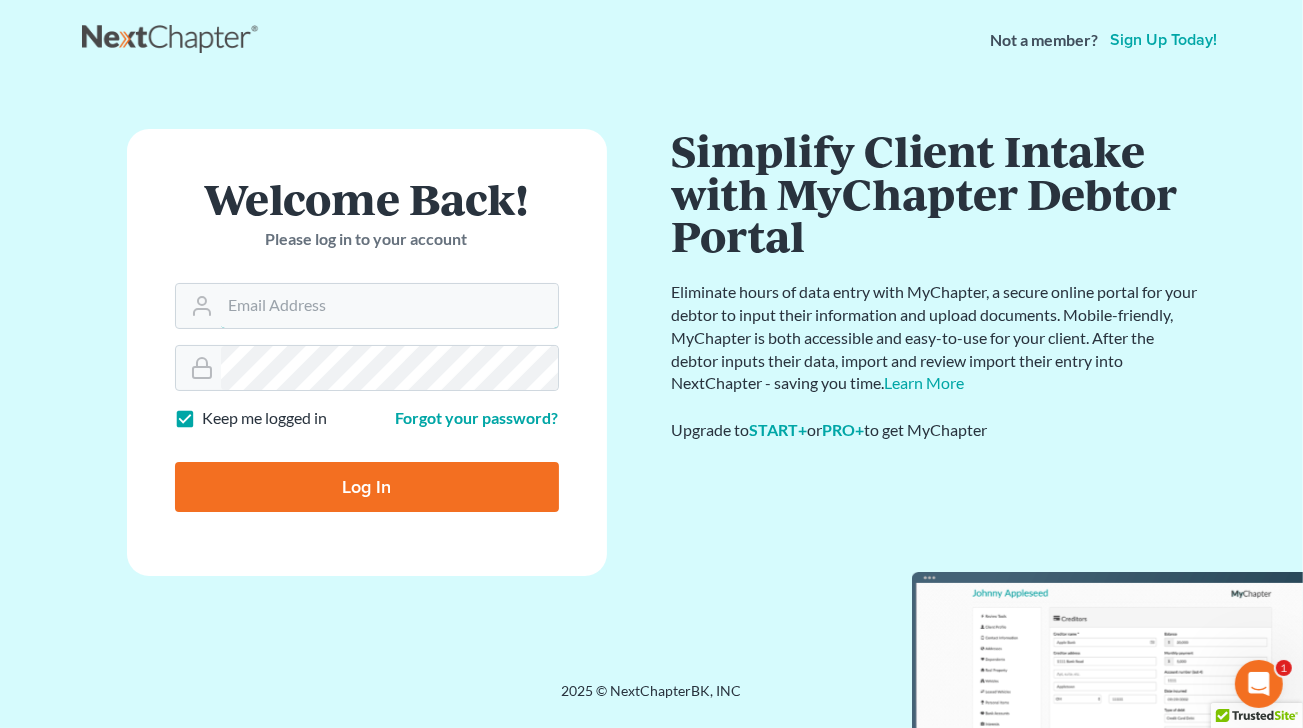 type on "scampbell@suharlaw.com" 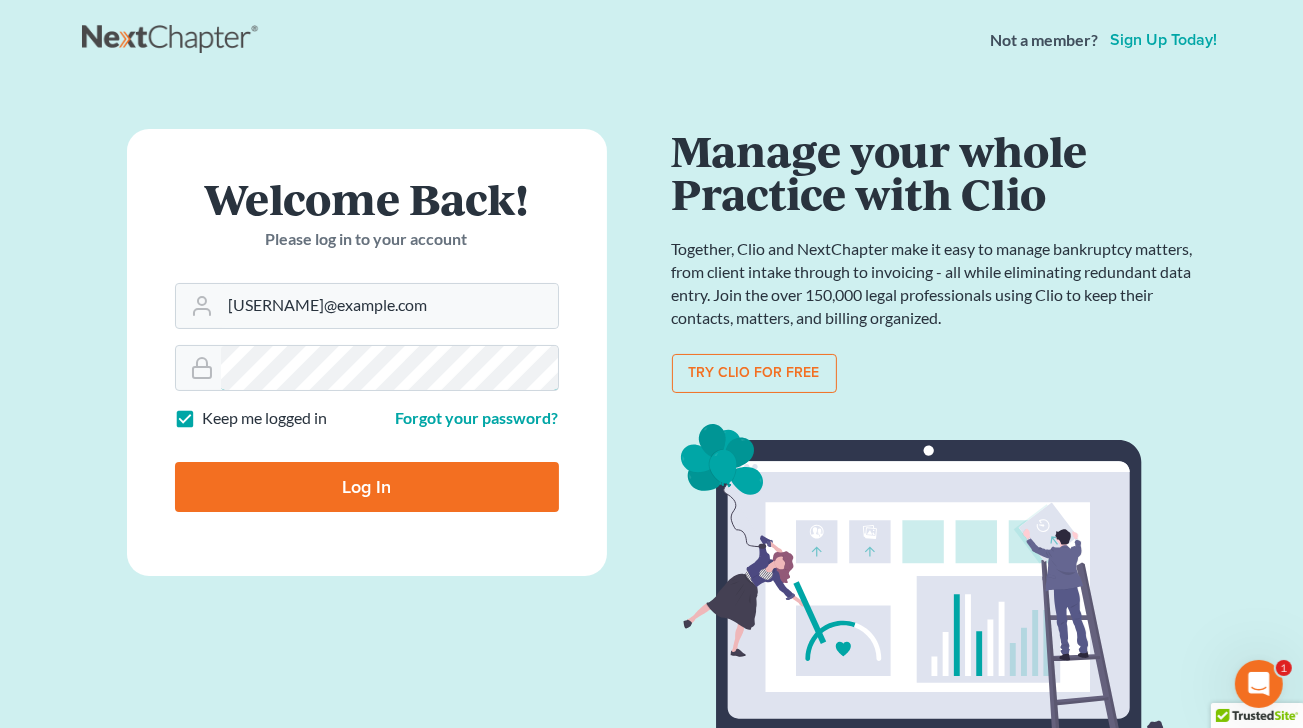 click on "Log In" at bounding box center (367, 487) 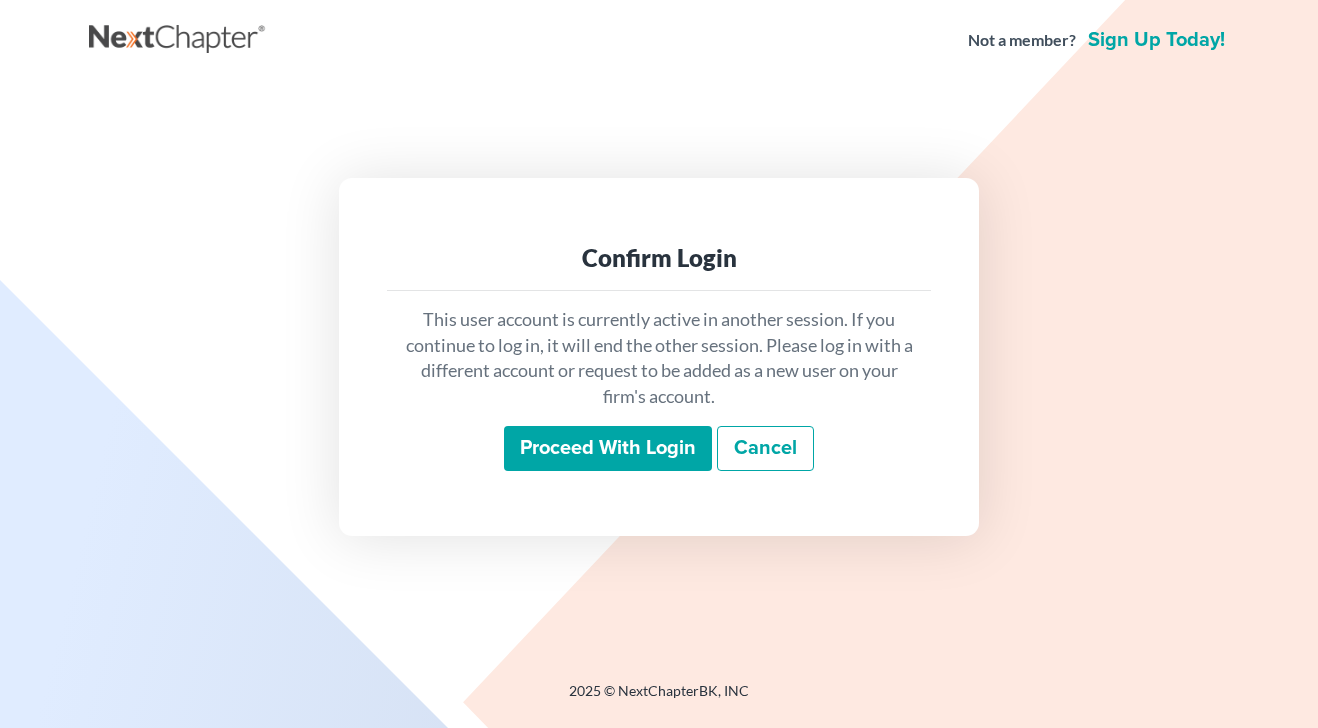scroll, scrollTop: 0, scrollLeft: 0, axis: both 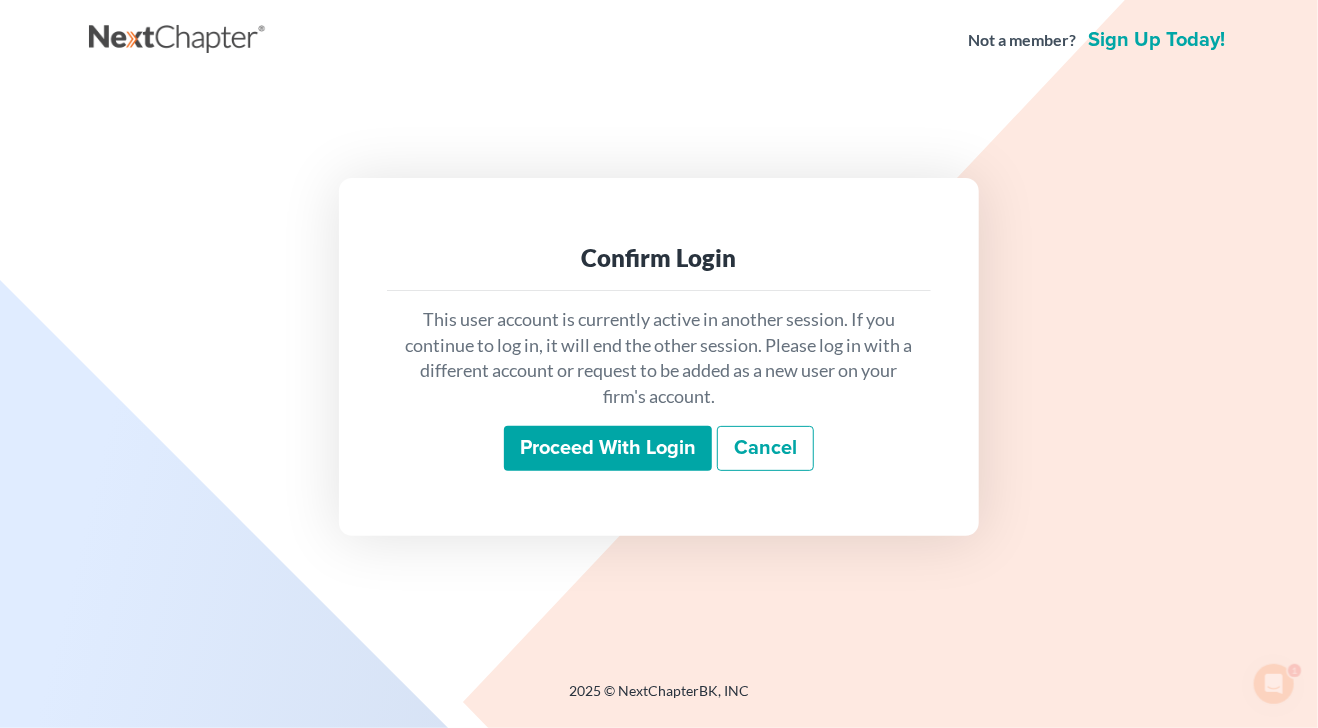 click on "Proceed with login" at bounding box center [608, 449] 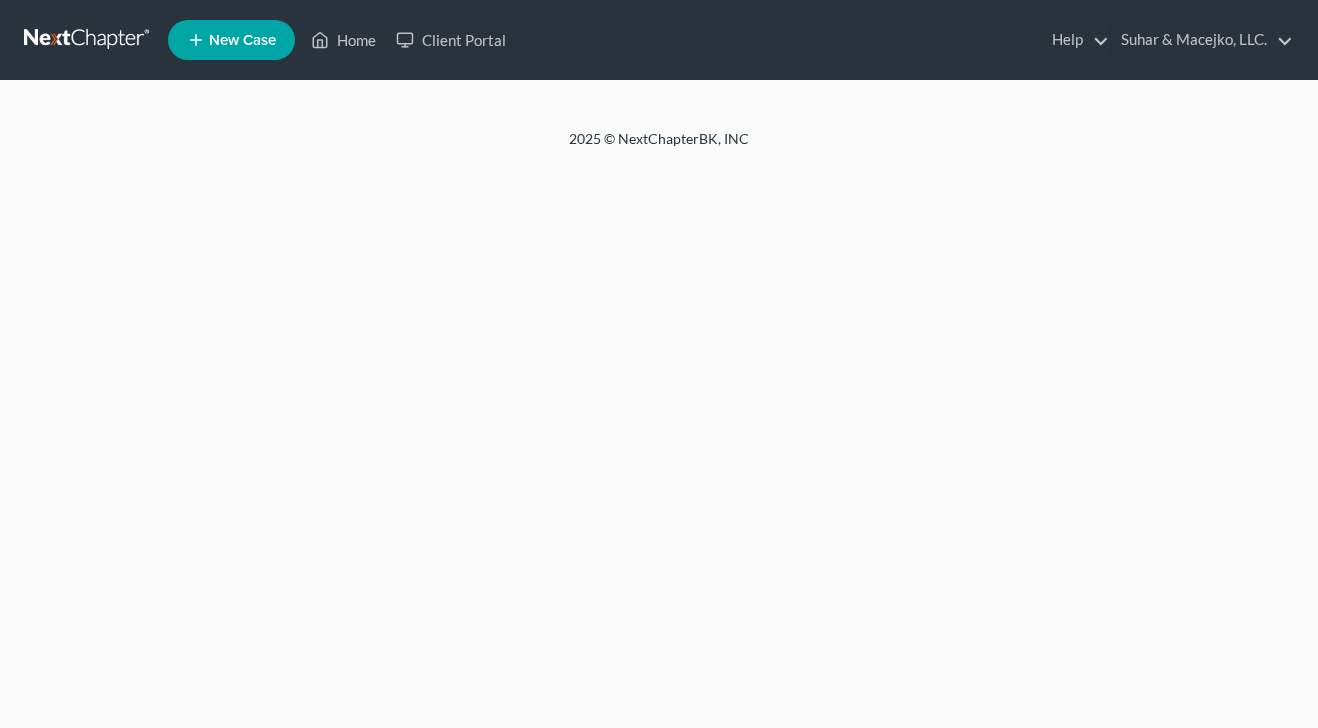 scroll, scrollTop: 0, scrollLeft: 0, axis: both 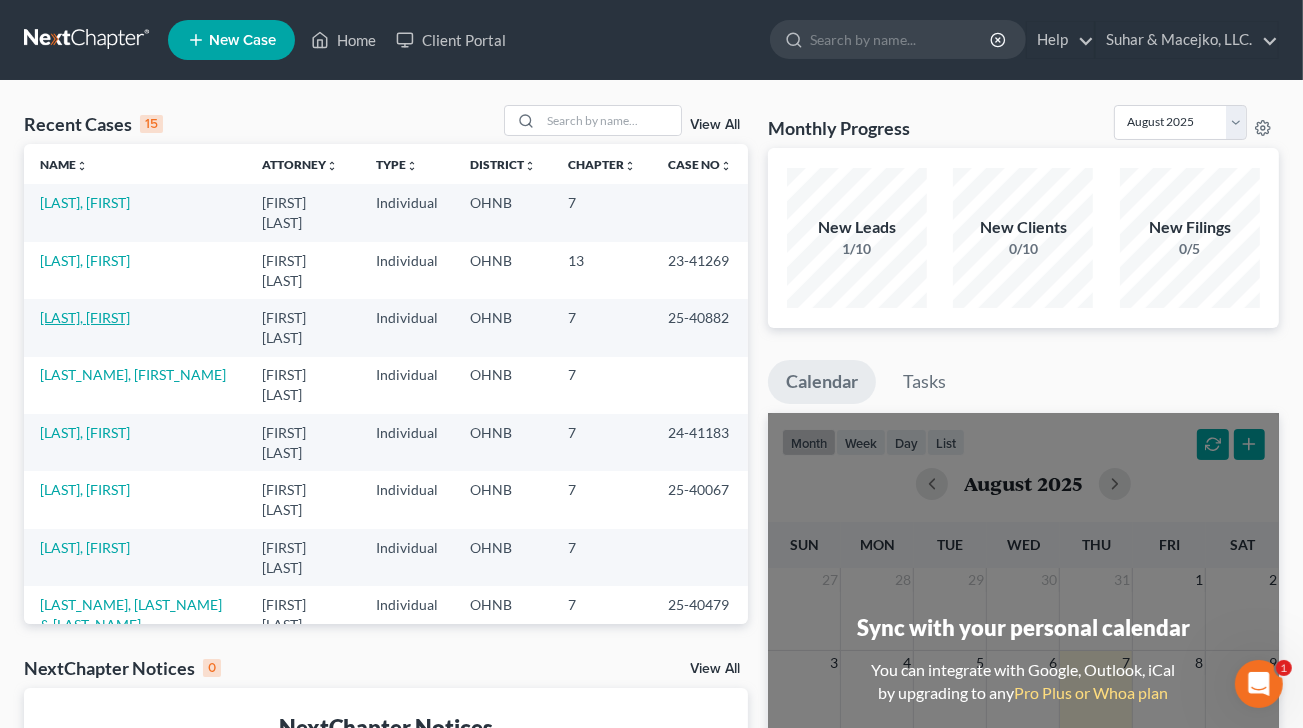 click on "[LAST], [FIRST]" at bounding box center [85, 317] 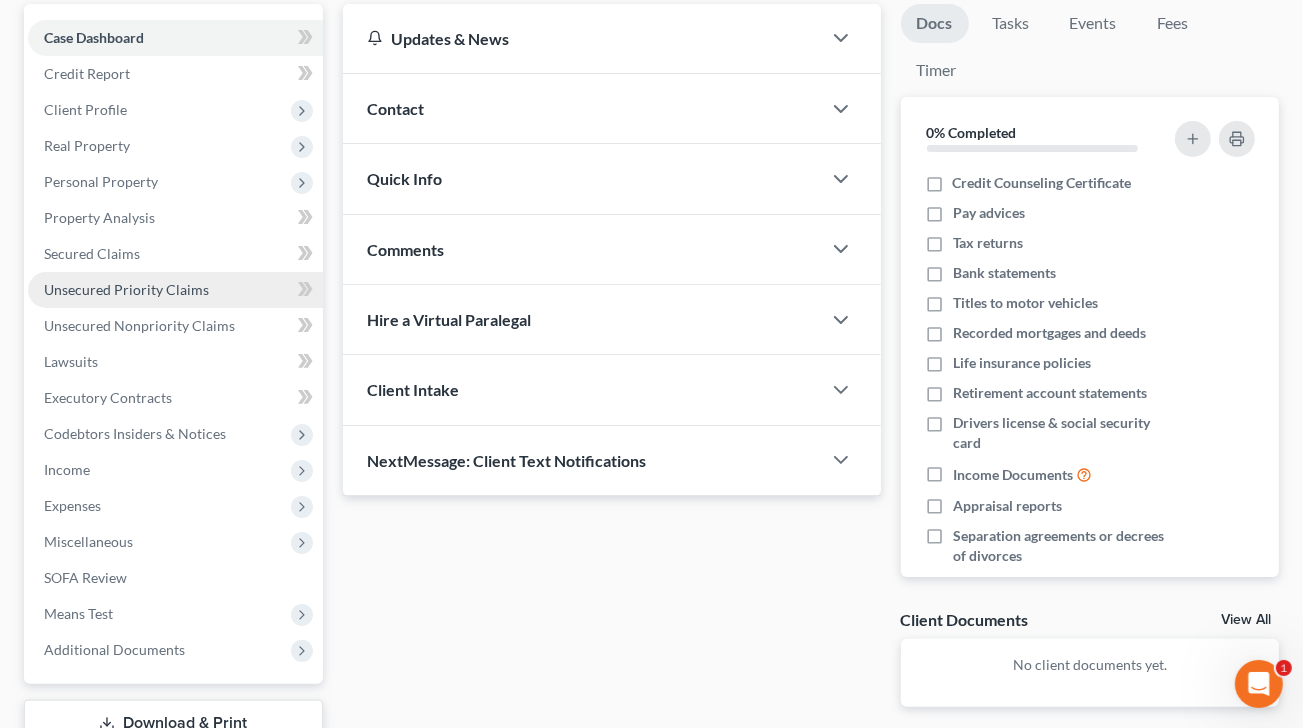 scroll, scrollTop: 200, scrollLeft: 0, axis: vertical 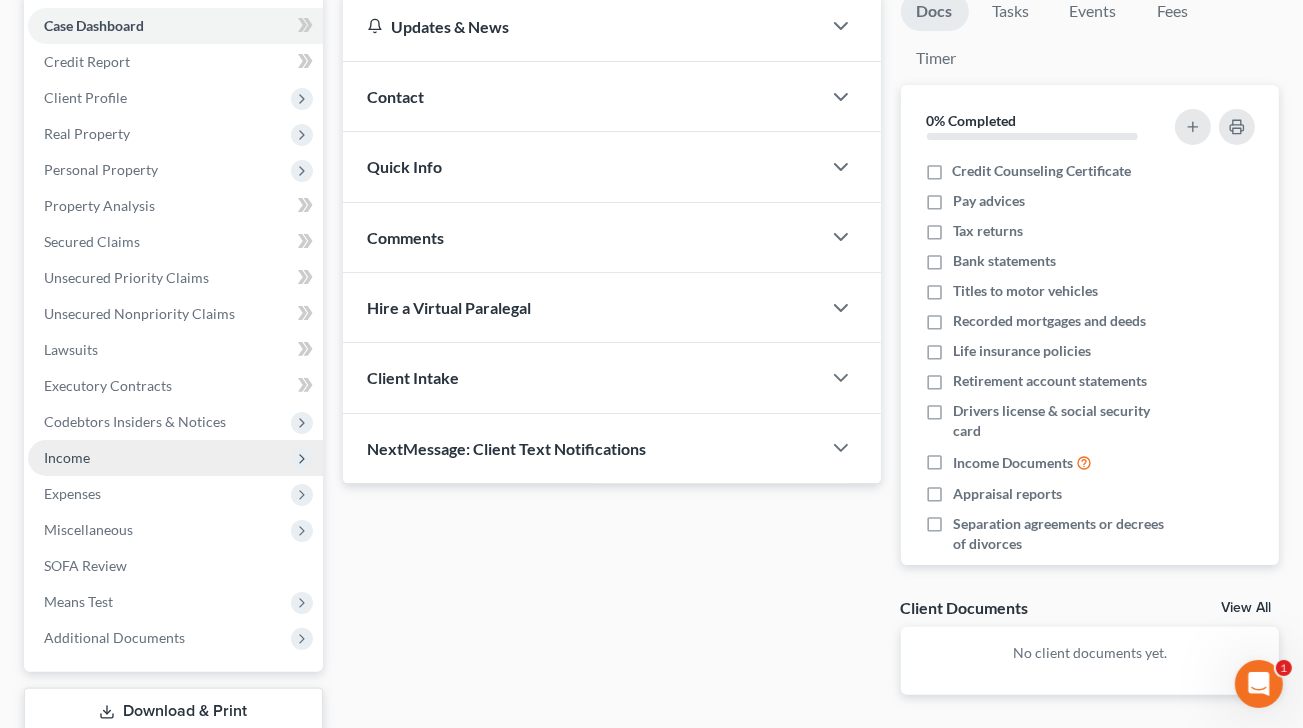 click on "Income" at bounding box center [67, 457] 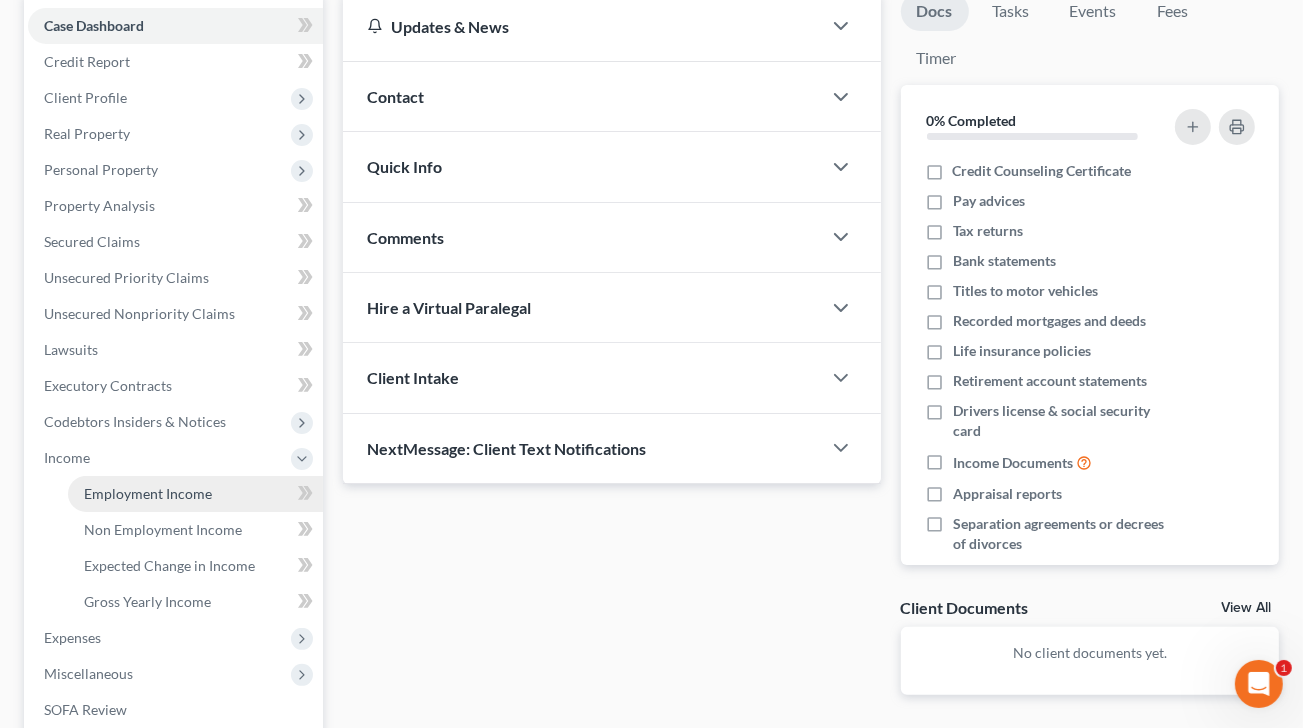 click on "Employment Income" at bounding box center [148, 493] 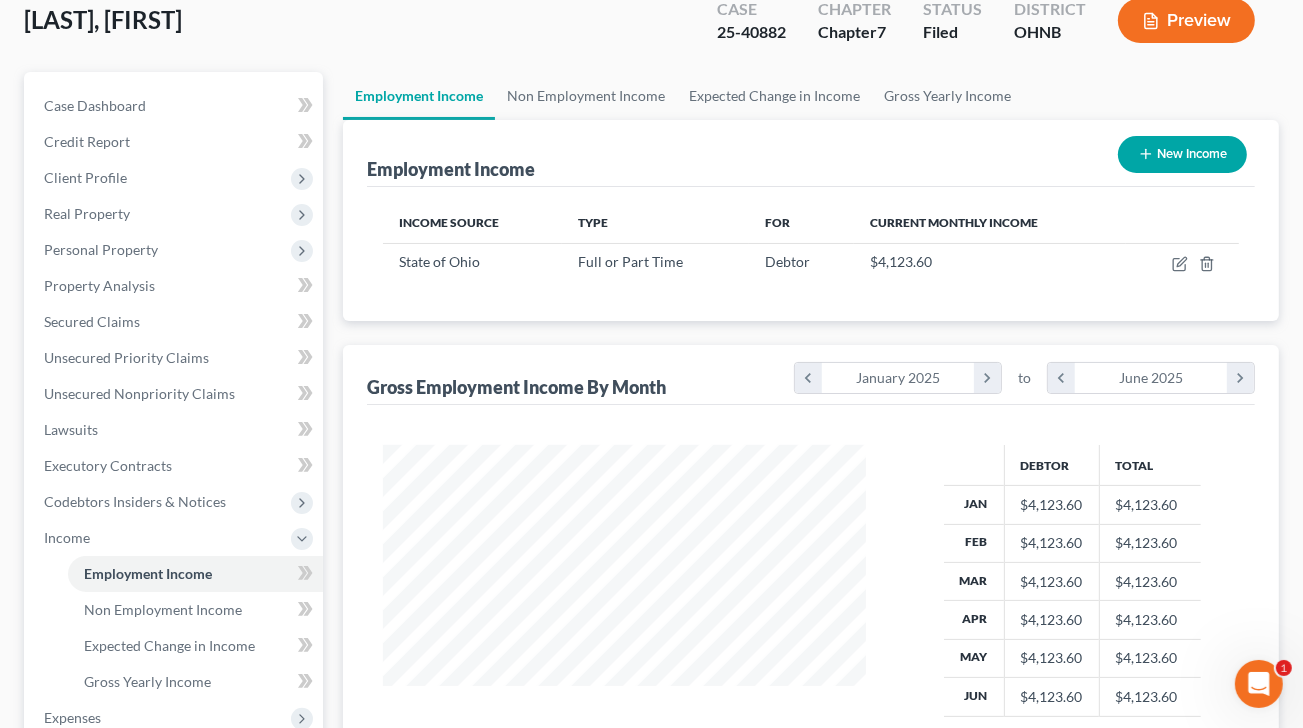 scroll, scrollTop: 0, scrollLeft: 0, axis: both 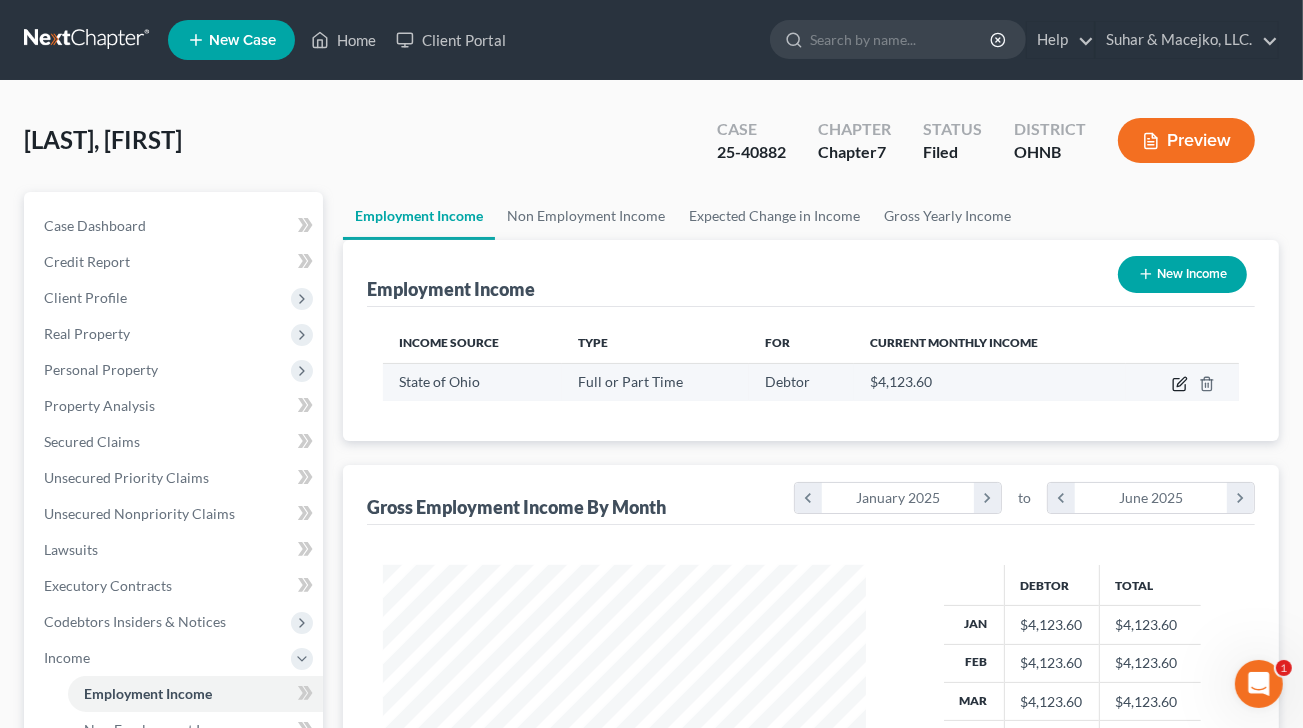 click 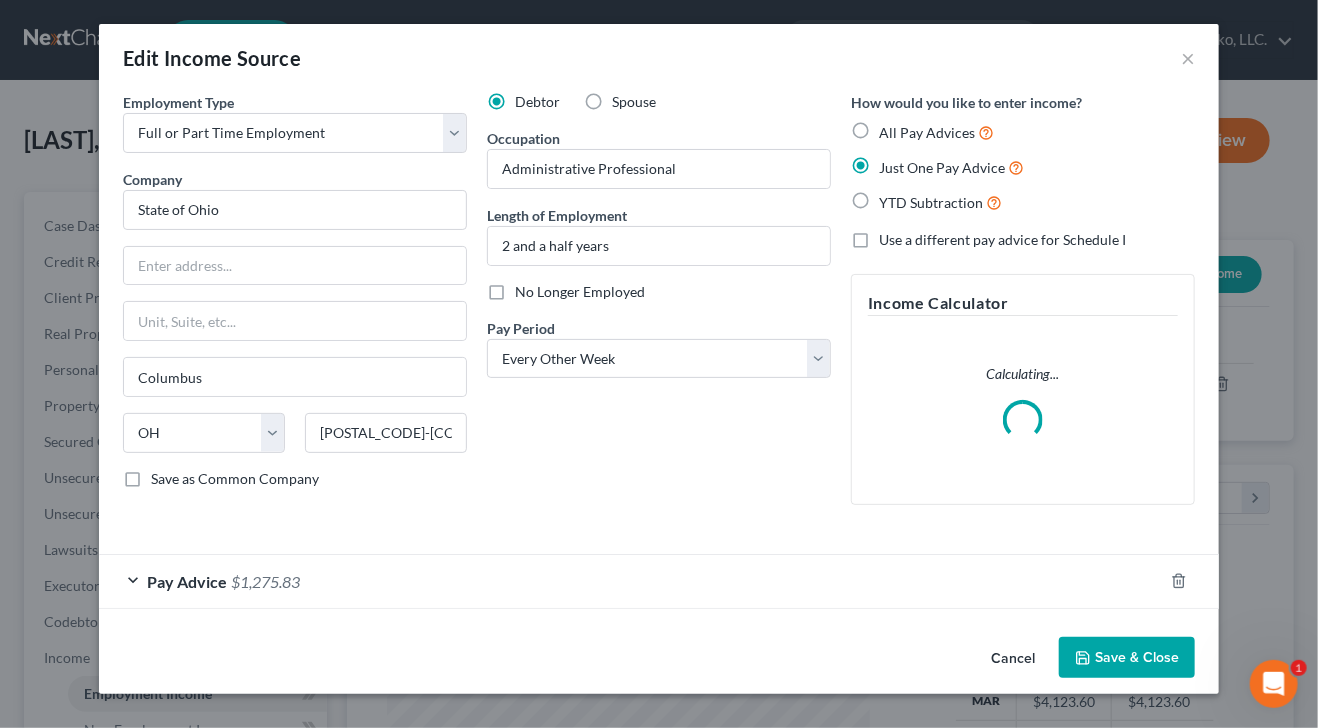scroll, scrollTop: 999643, scrollLeft: 999470, axis: both 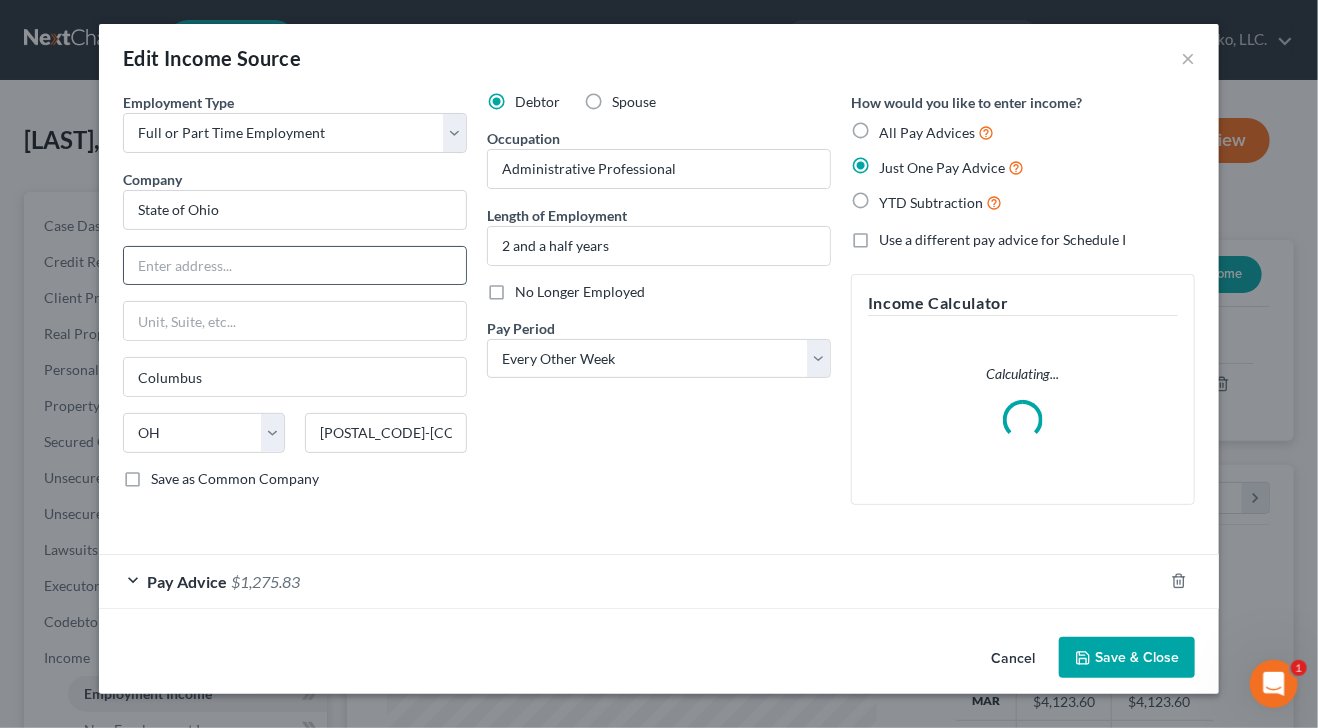 click at bounding box center (295, 266) 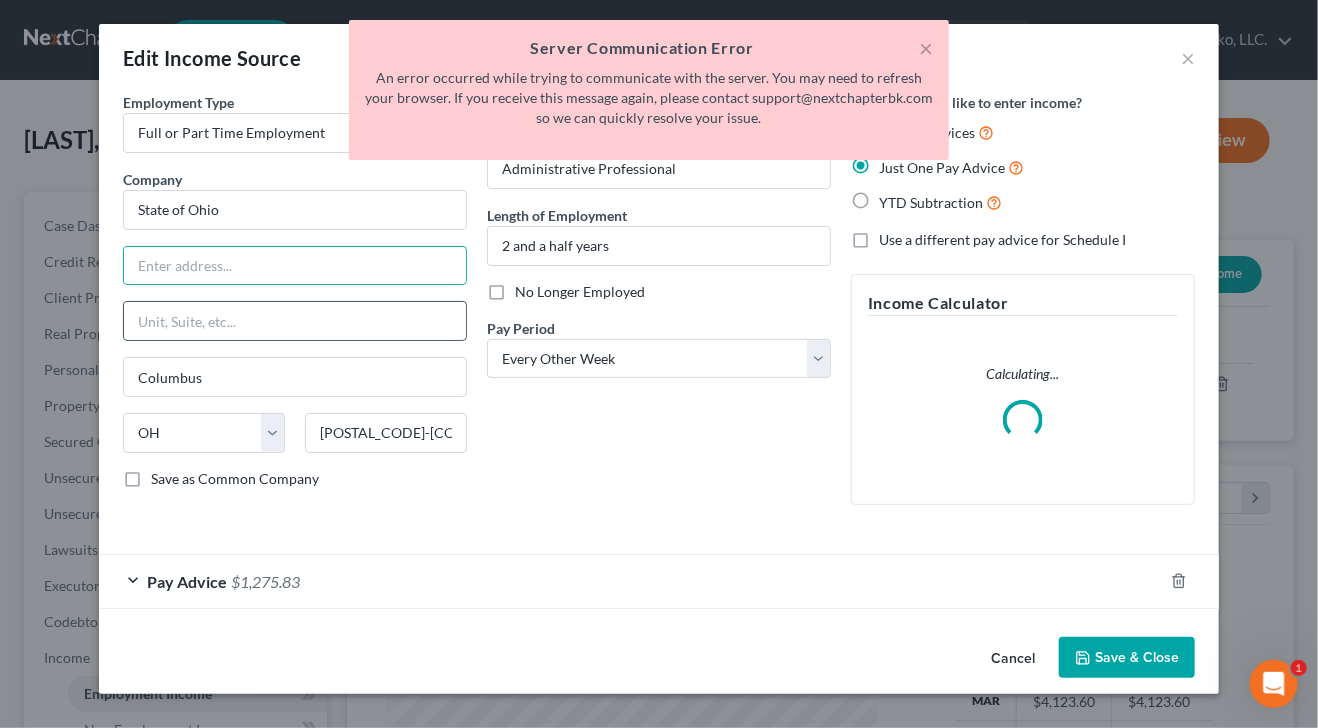 click at bounding box center [295, 321] 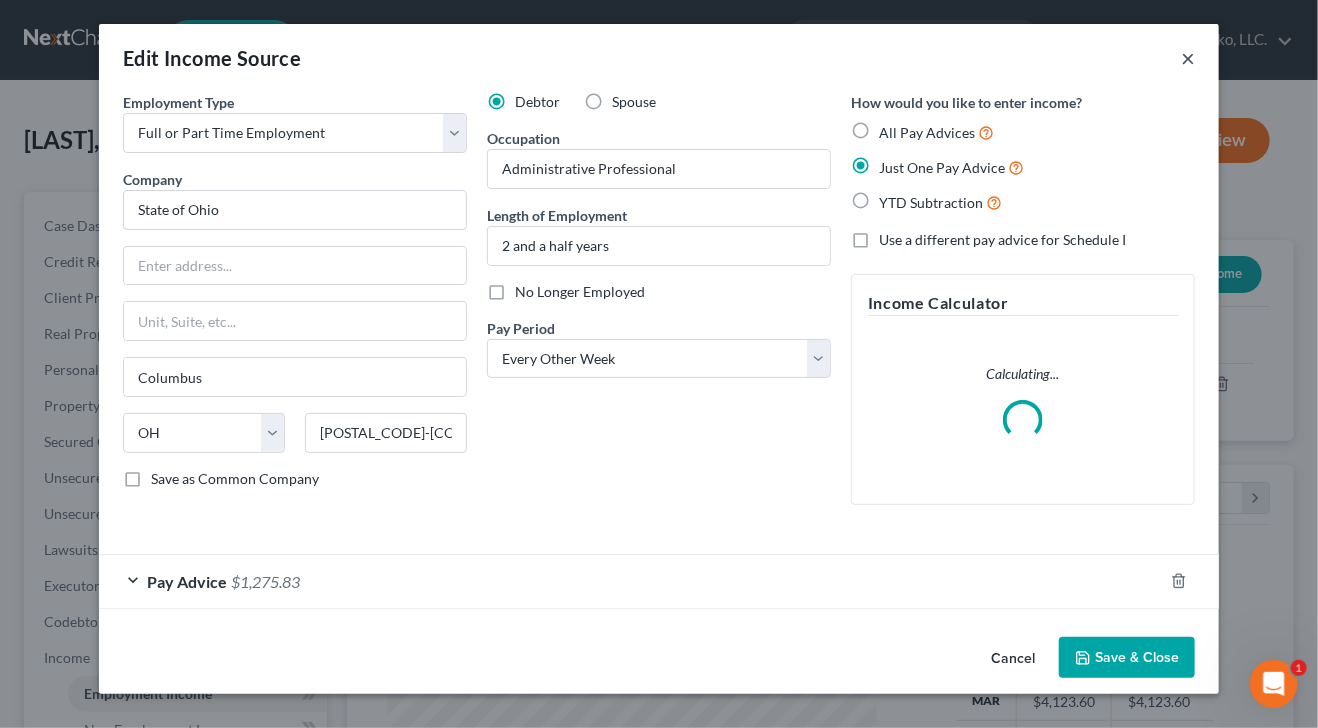 click on "×" at bounding box center (1188, 58) 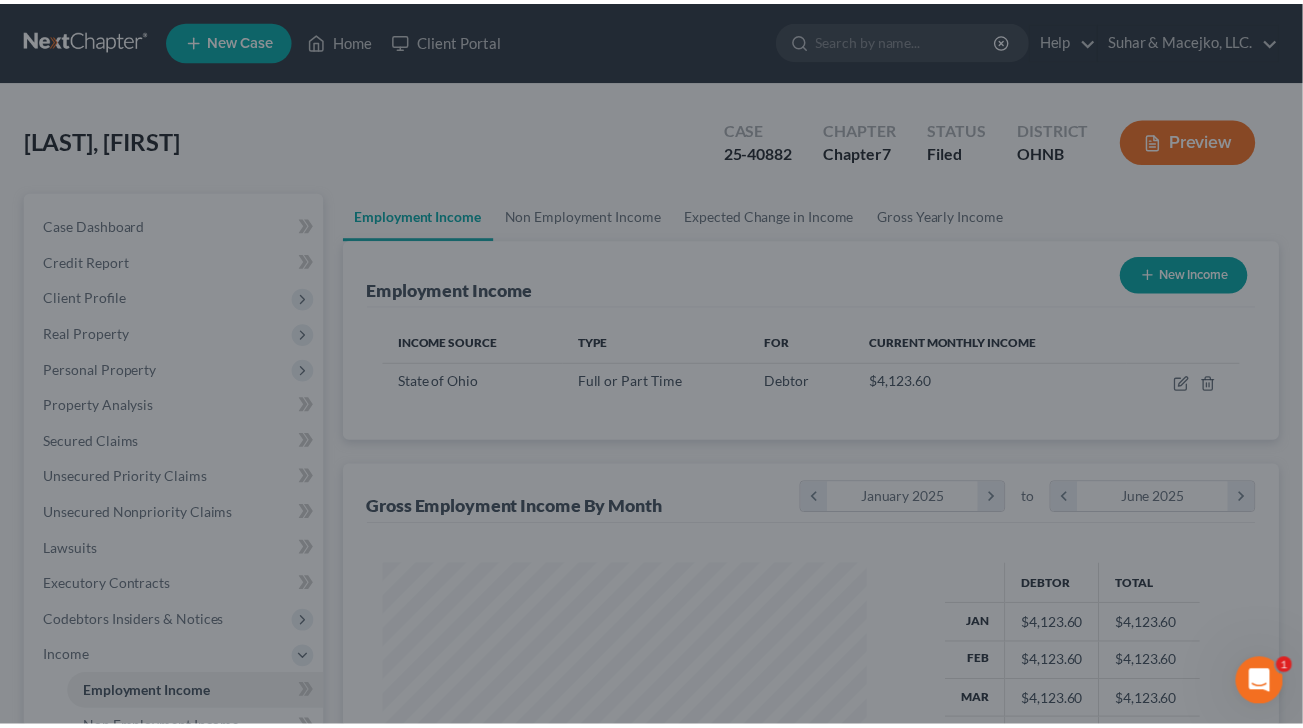 scroll, scrollTop: 356, scrollLeft: 522, axis: both 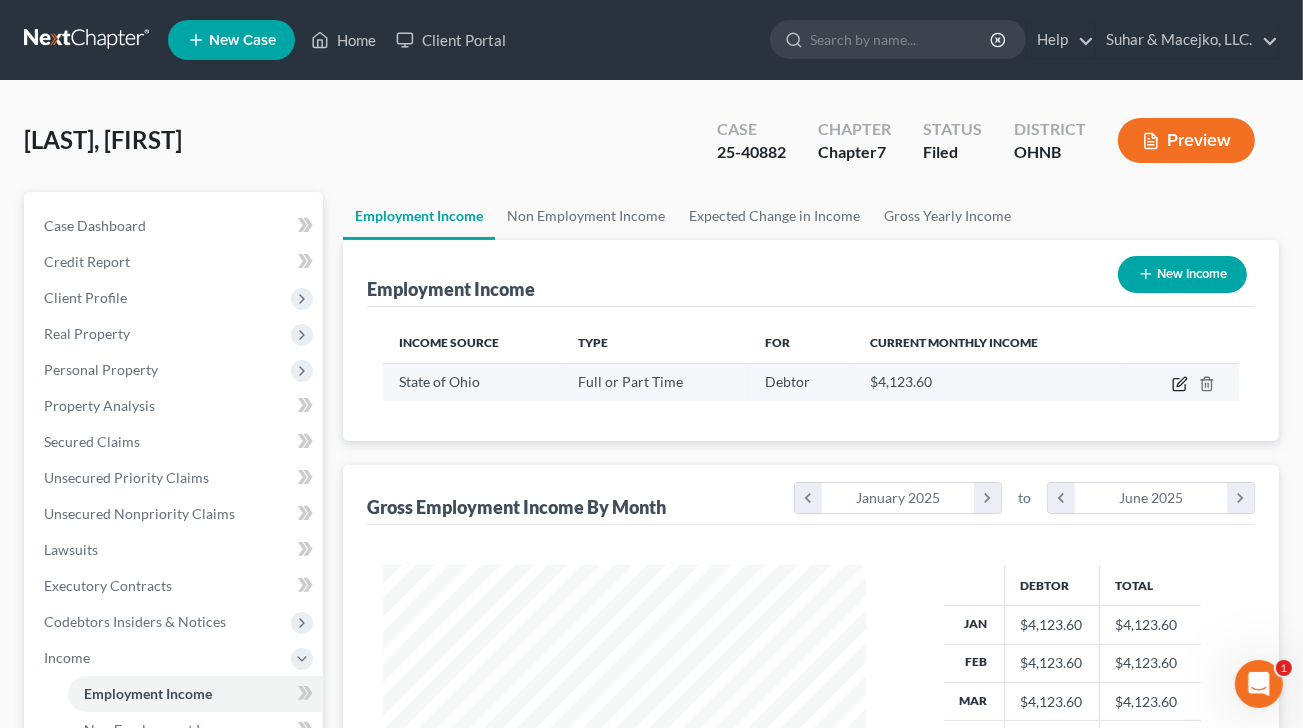 click 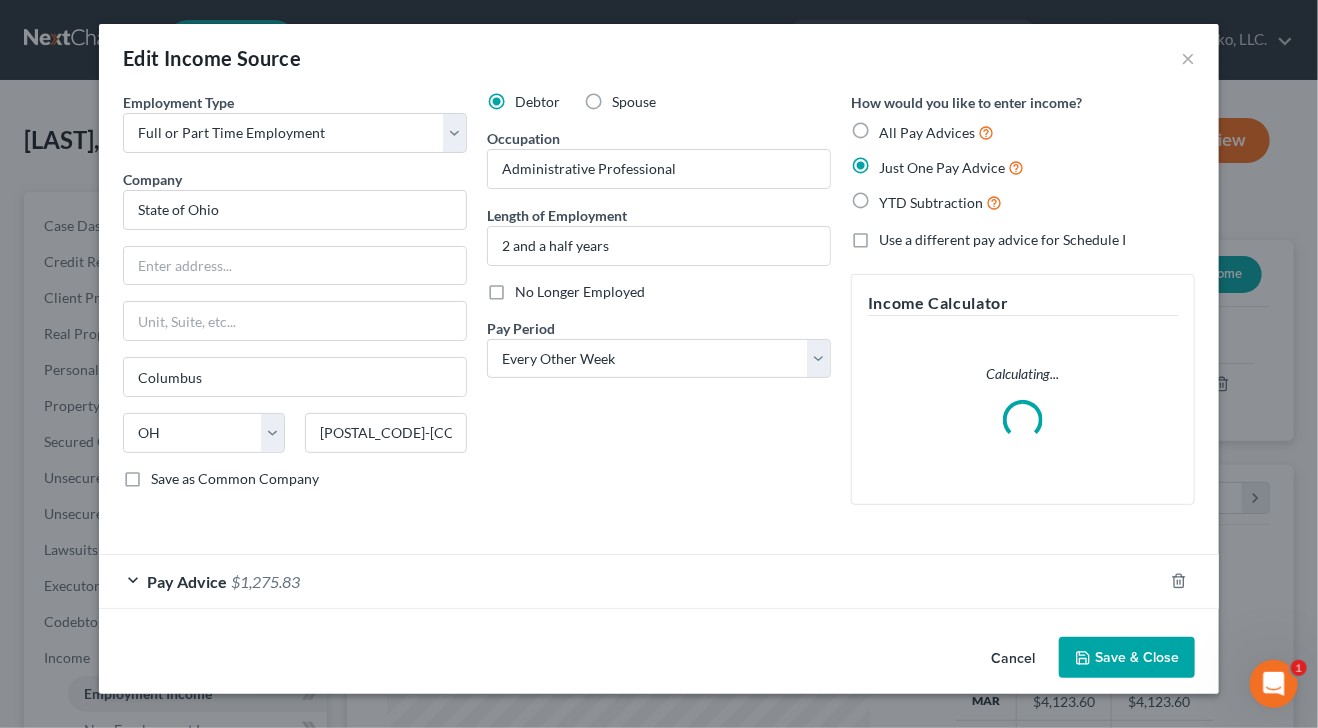 scroll, scrollTop: 999643, scrollLeft: 999470, axis: both 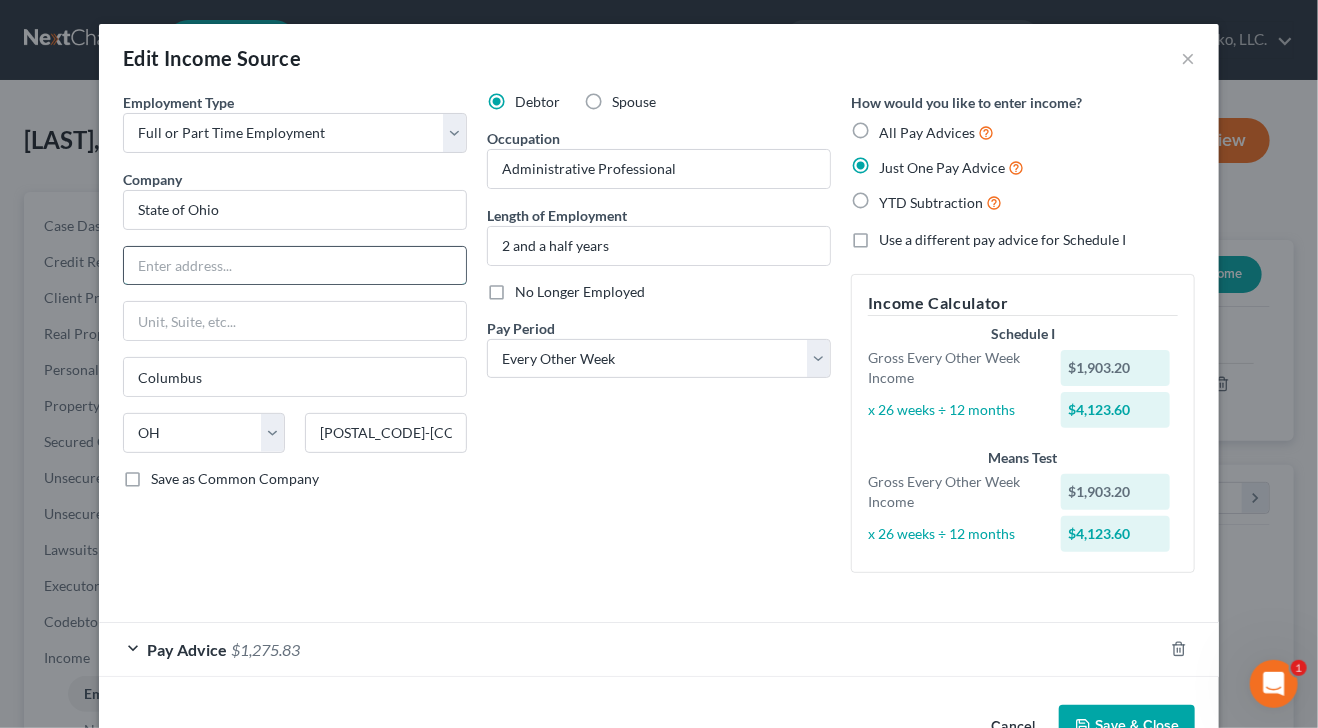 click at bounding box center [295, 266] 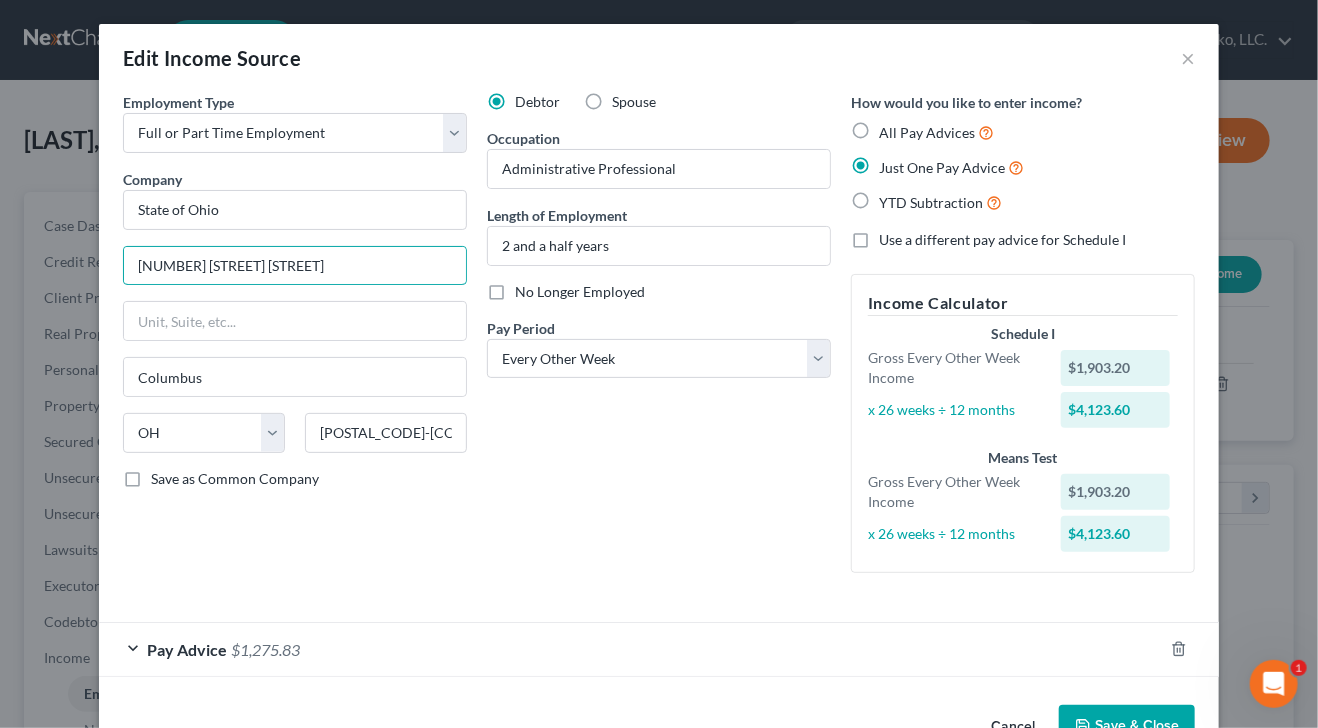 type on "[NUMBER] [STREET] [STREET]" 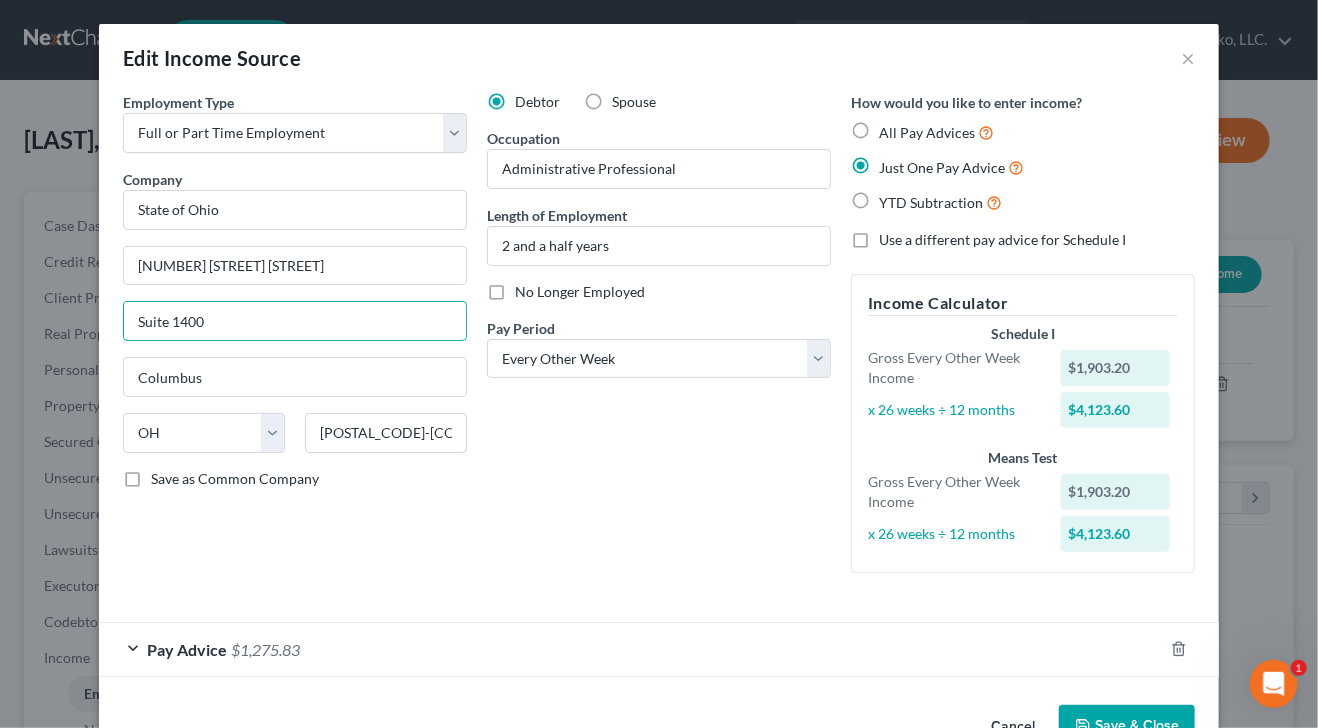 type on "Suite 1400" 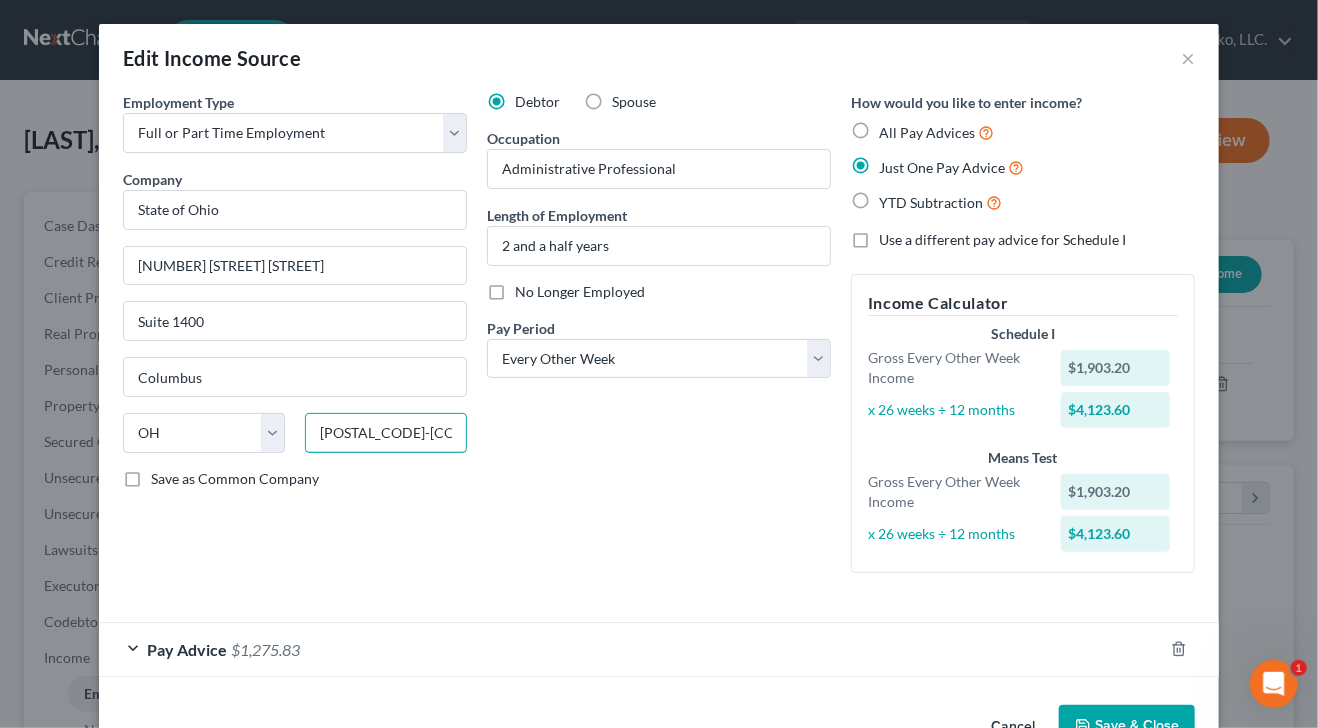 click on "[POSTAL_CODE]-[CODE]" at bounding box center [386, 433] 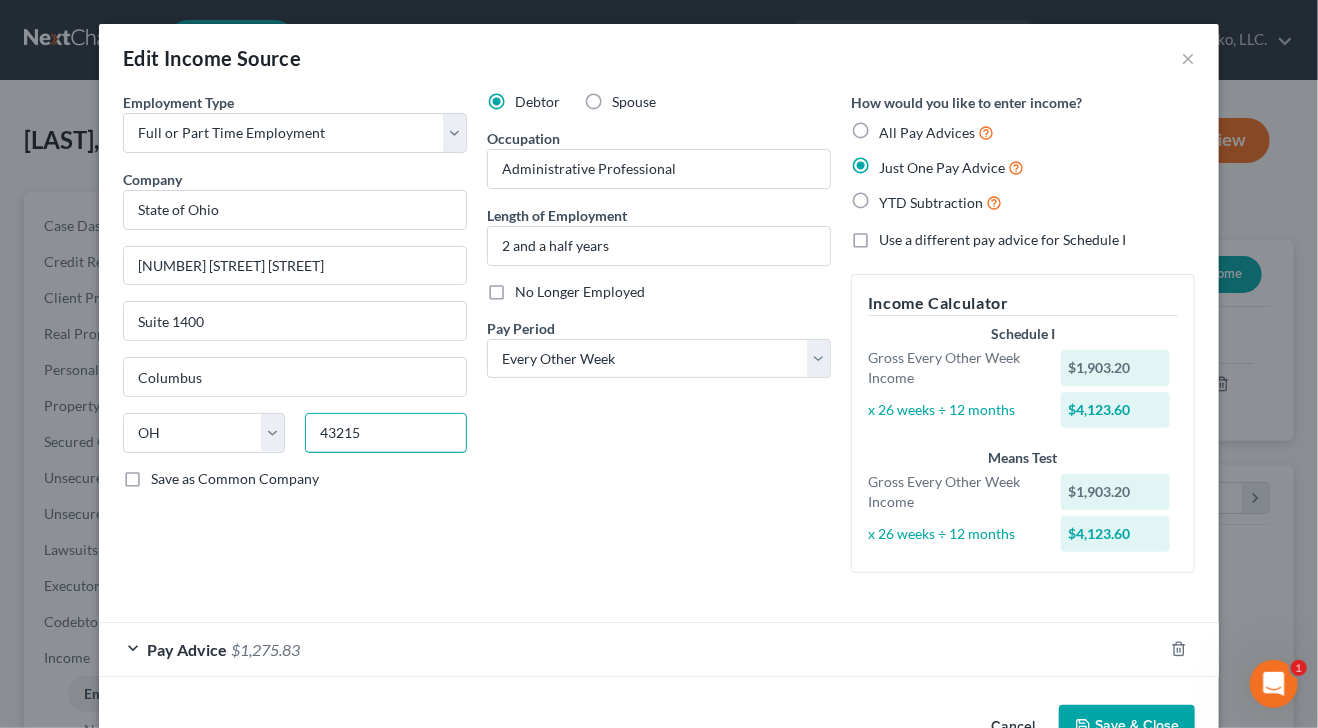 type on "43215" 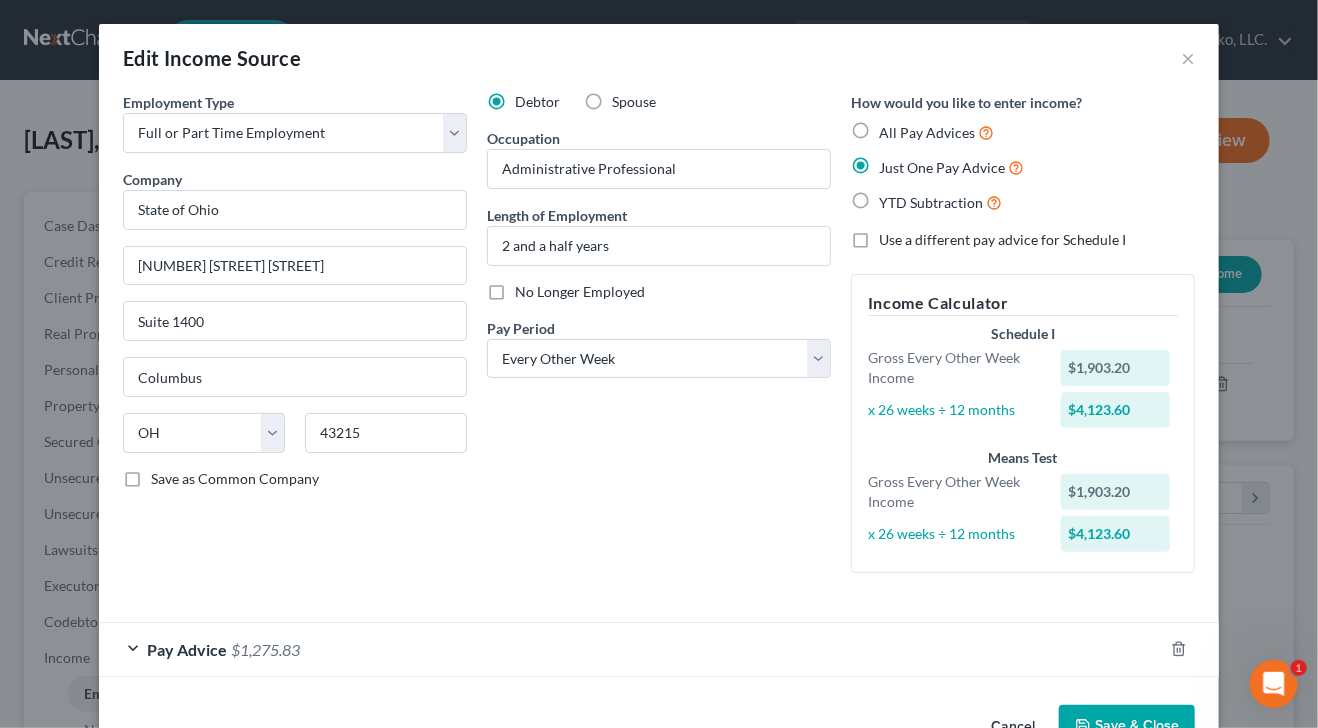 click on "Debtor Spouse Occupation Administrative Professional Length of Employment 2 and a half years No Longer Employed
Pay Period
*
Select Monthly Twice Monthly Every Other Week Weekly" at bounding box center [659, 340] 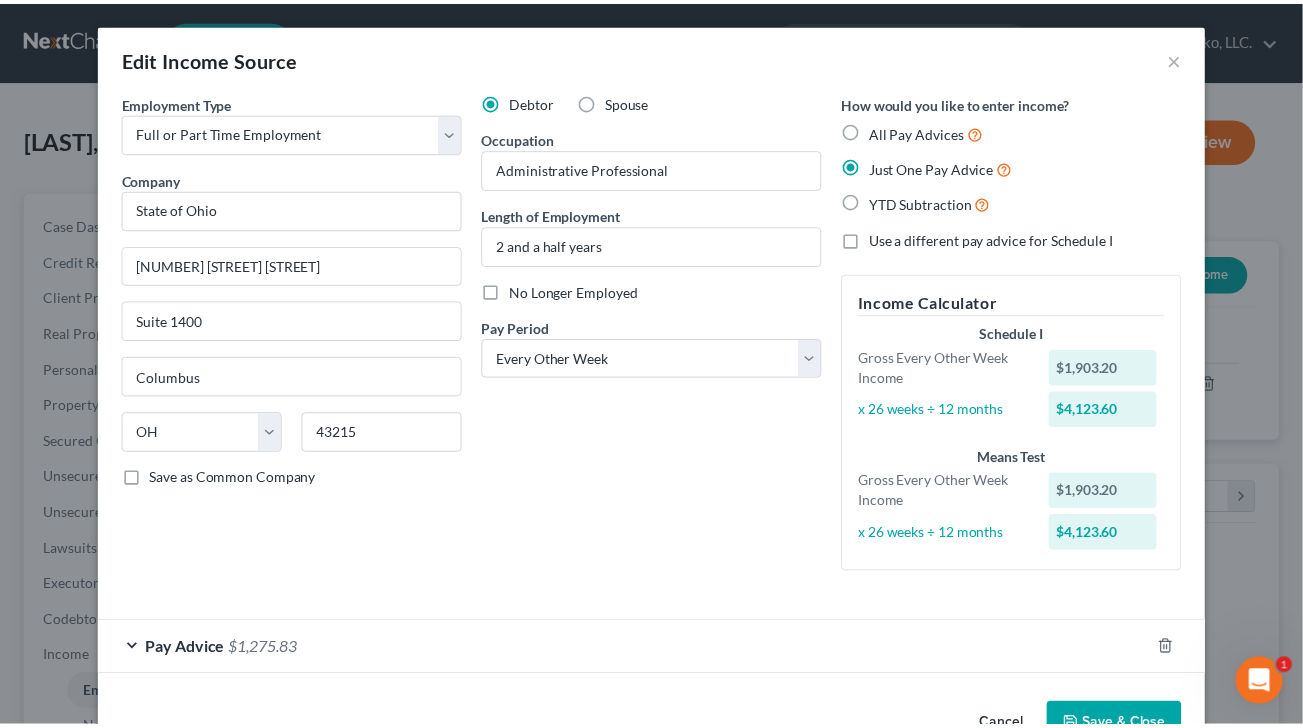 scroll, scrollTop: 57, scrollLeft: 0, axis: vertical 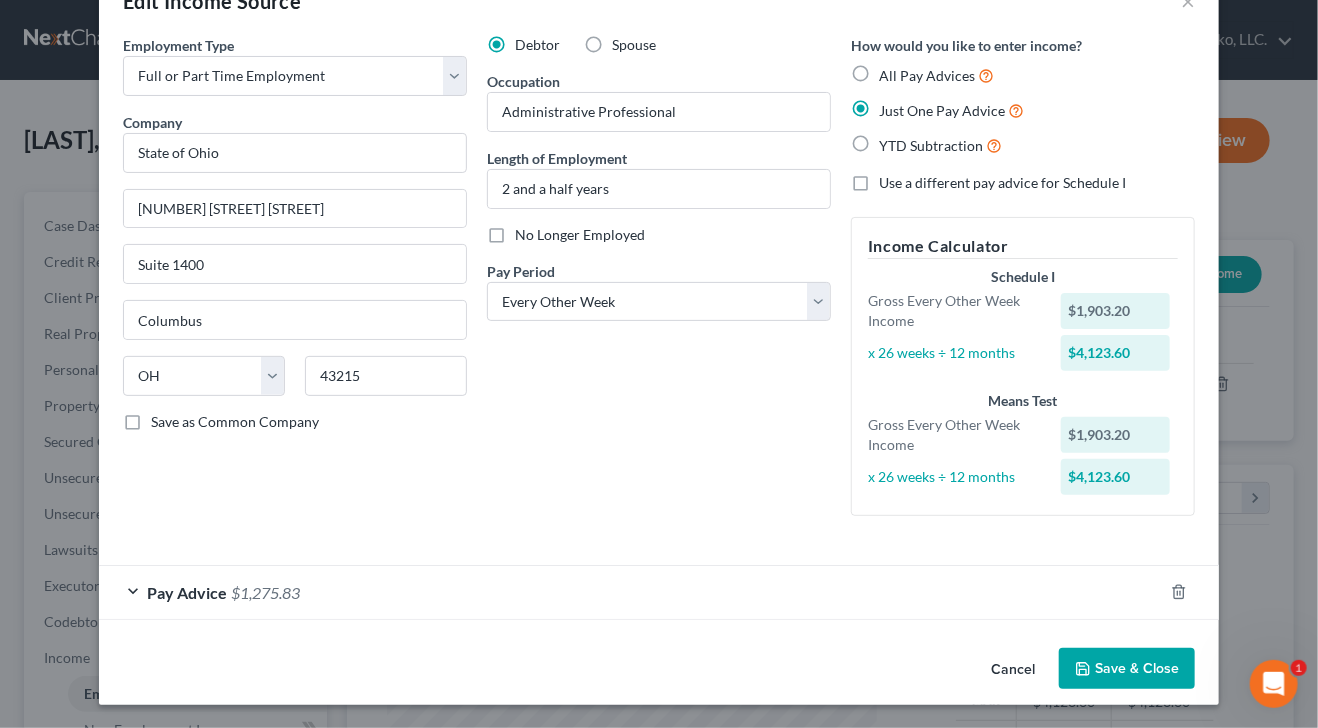 click on "Save & Close" at bounding box center (1127, 669) 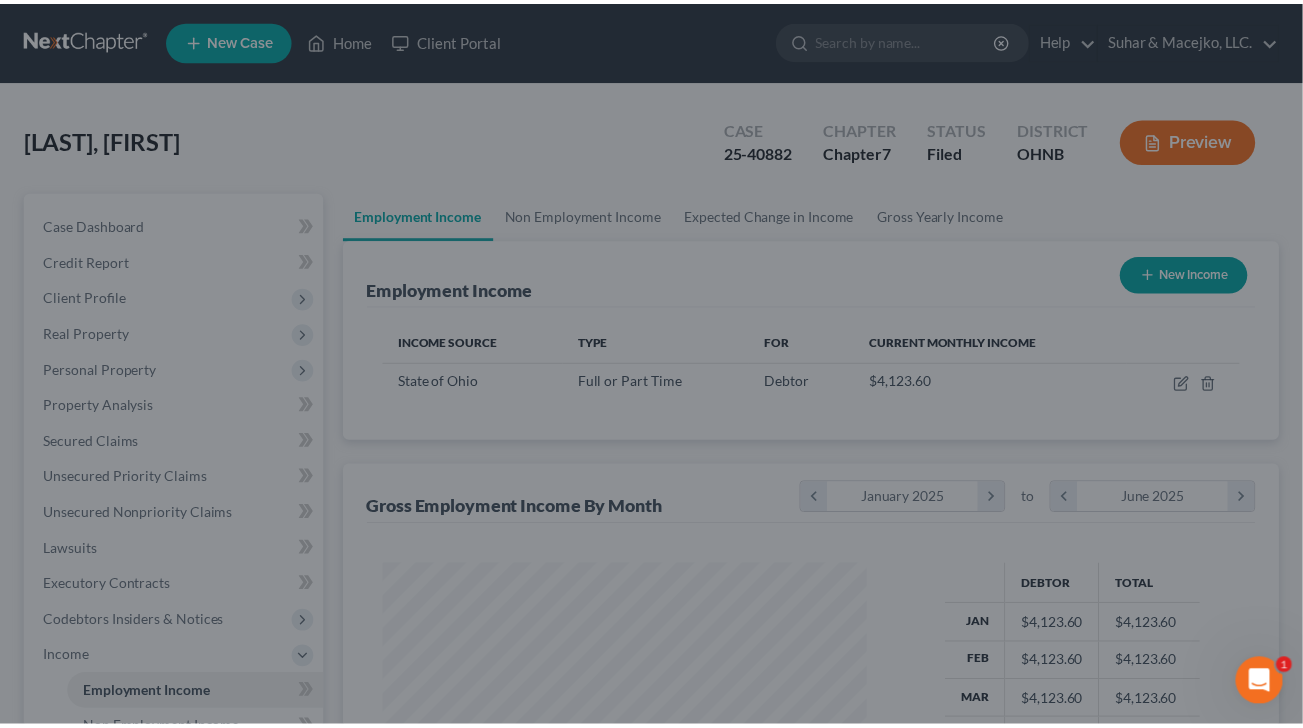 scroll, scrollTop: 356, scrollLeft: 522, axis: both 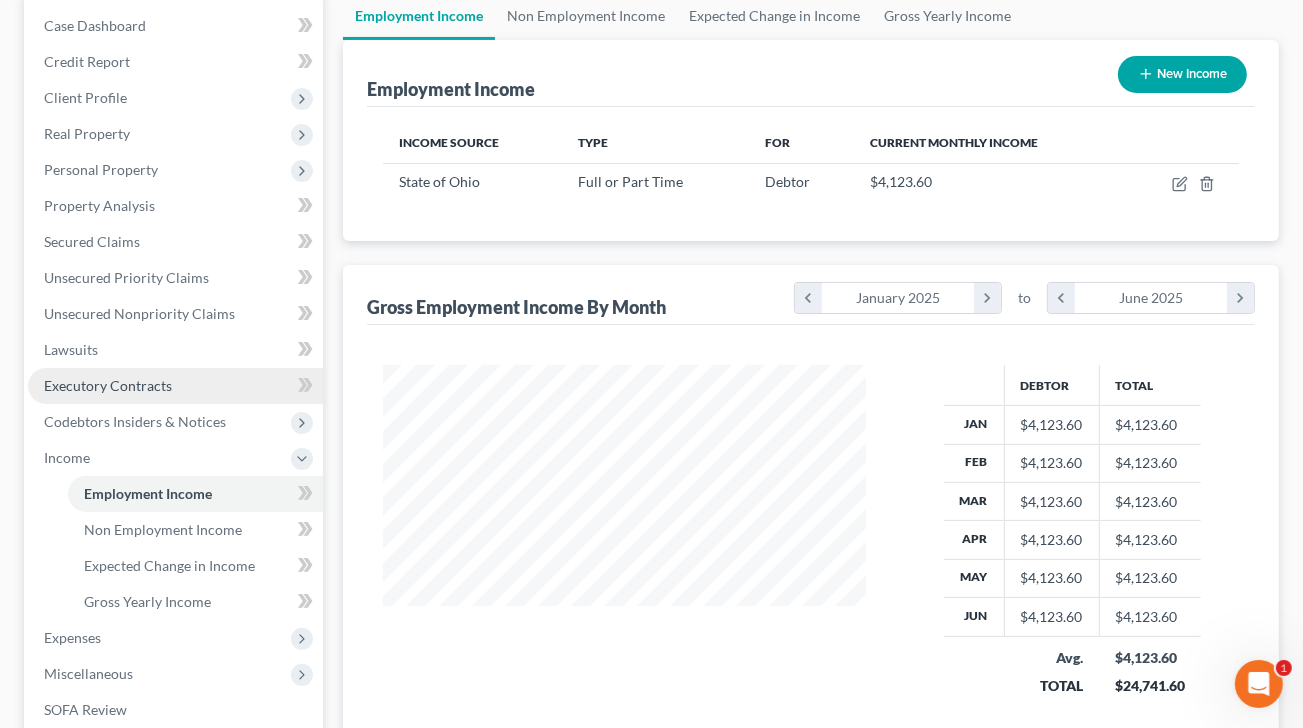 click on "Executory Contracts" at bounding box center (108, 385) 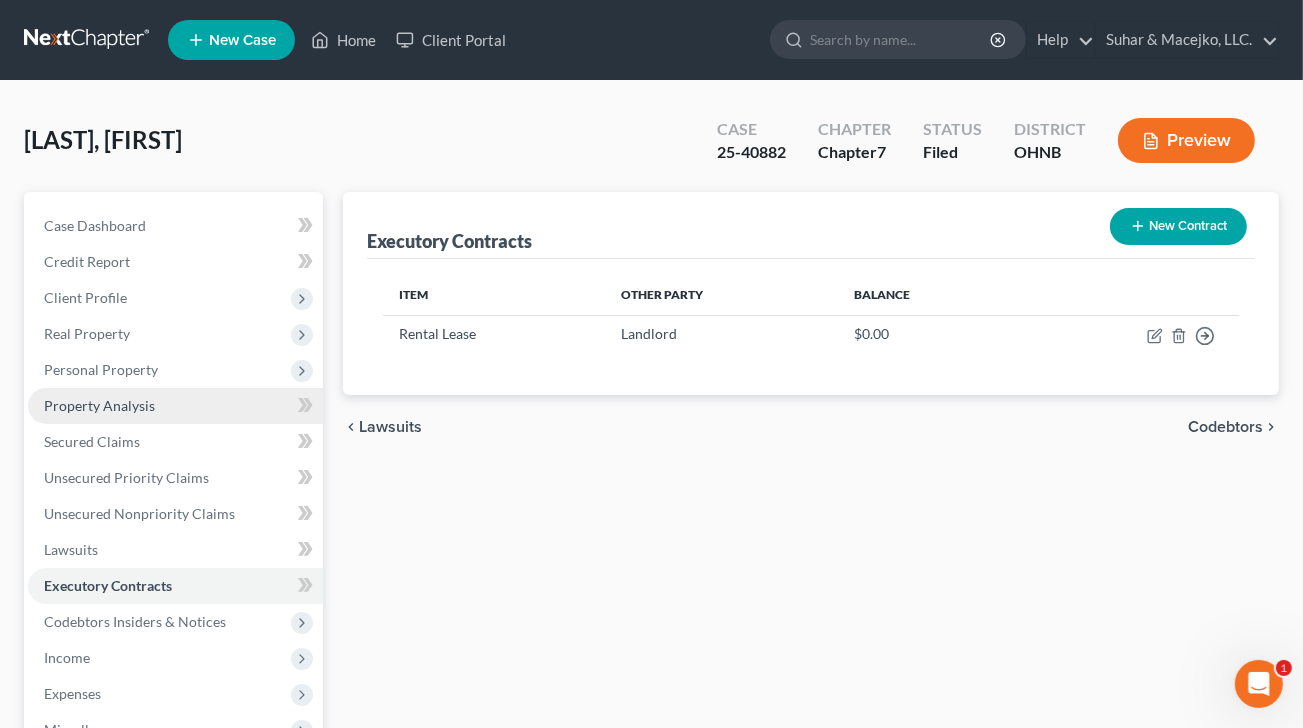 scroll, scrollTop: 0, scrollLeft: 0, axis: both 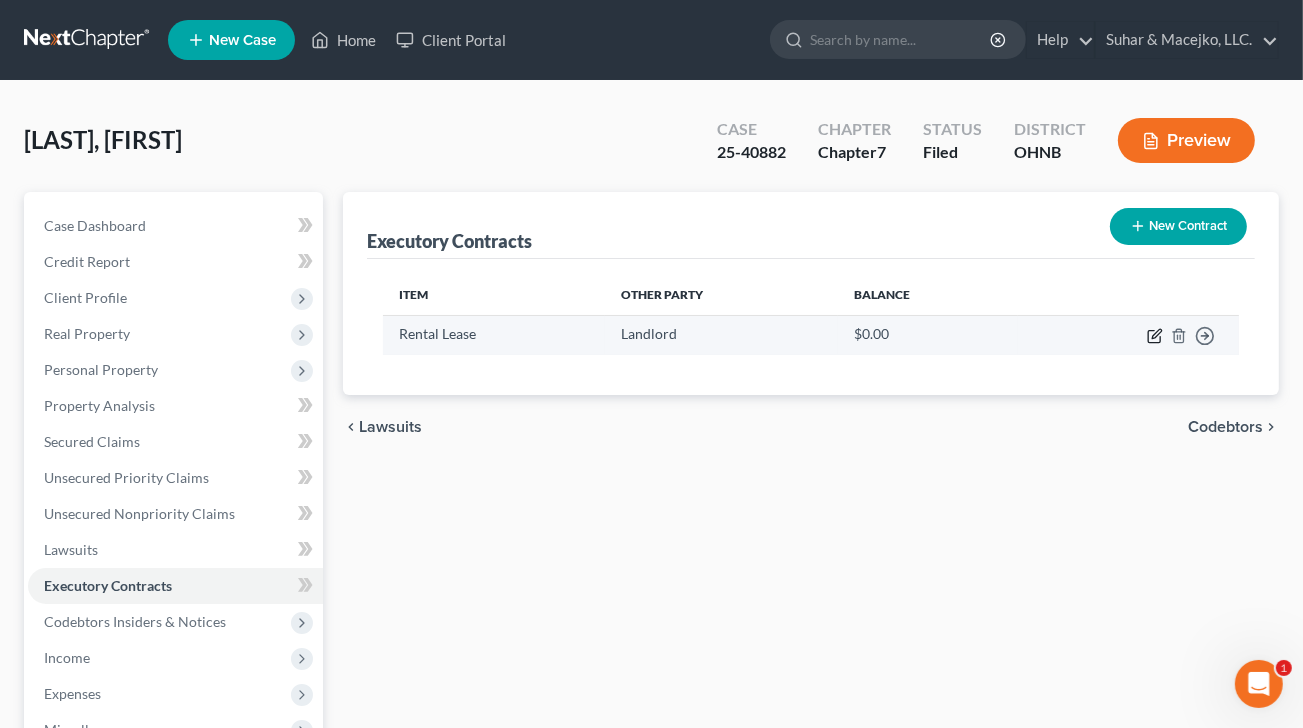 click 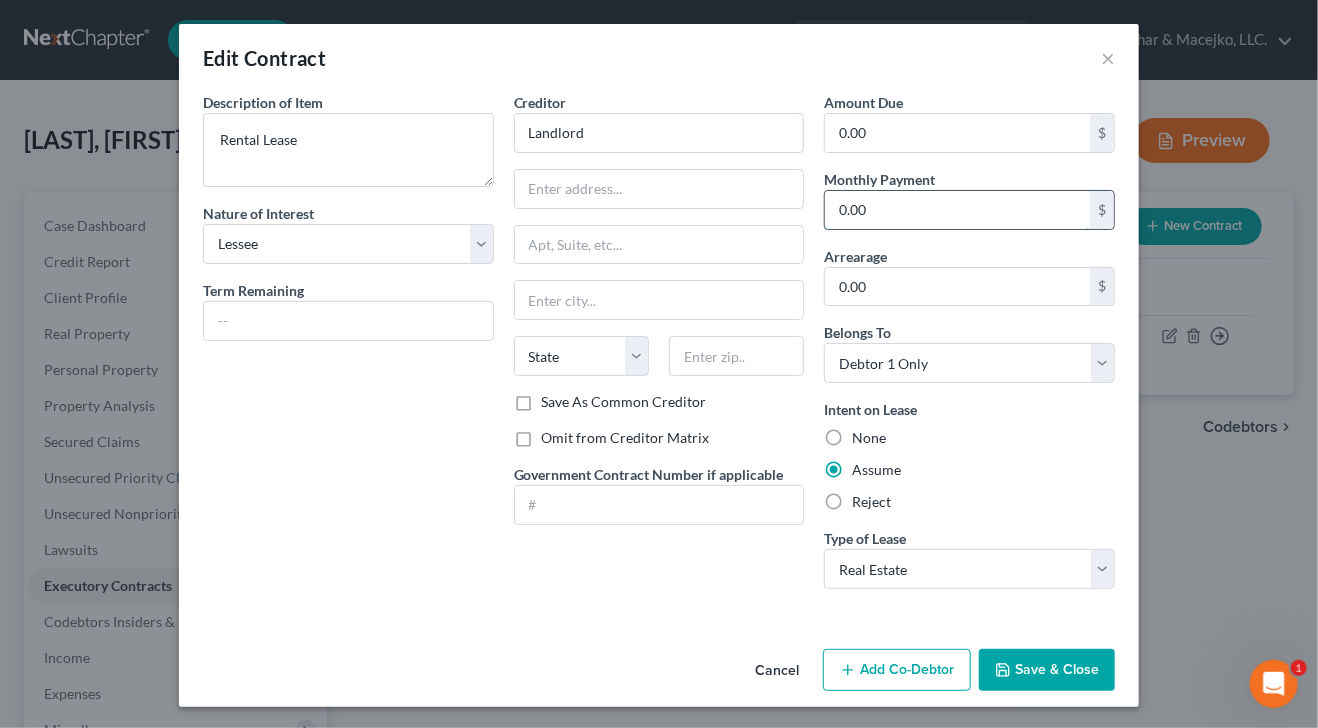click on "0.00" at bounding box center (957, 210) 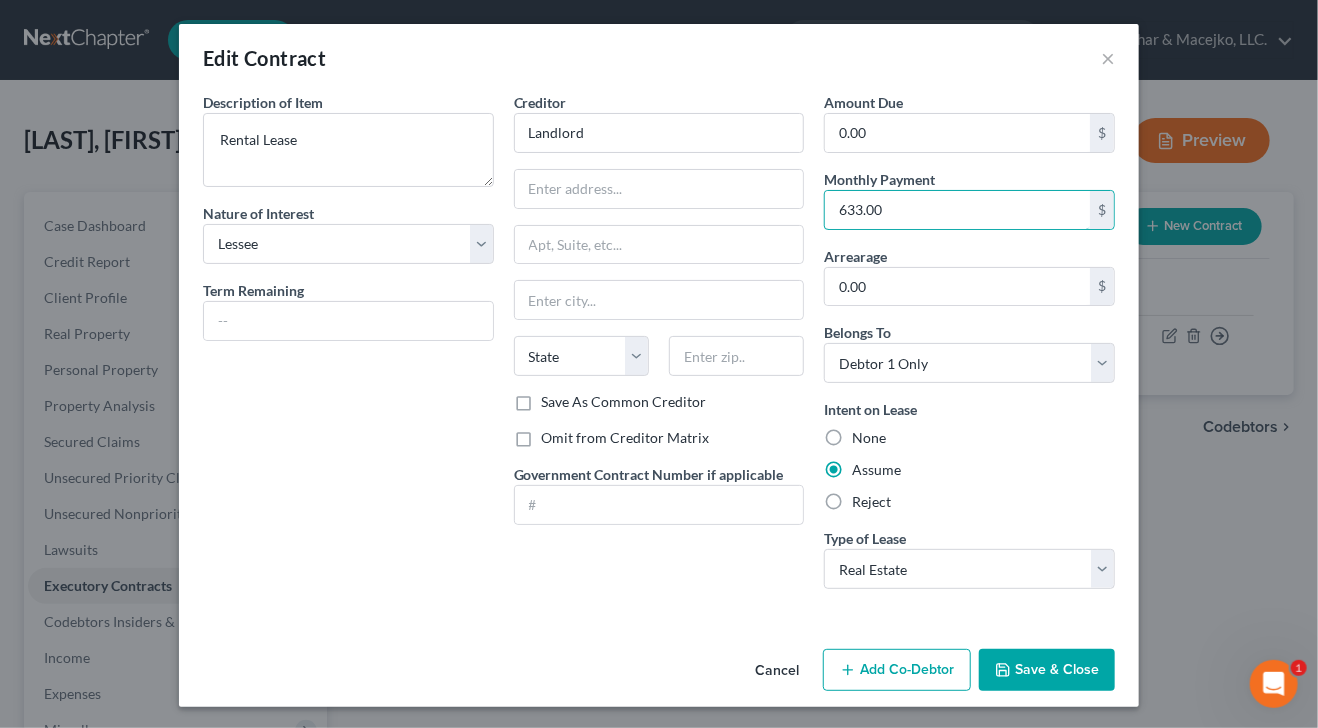 type on "633.00" 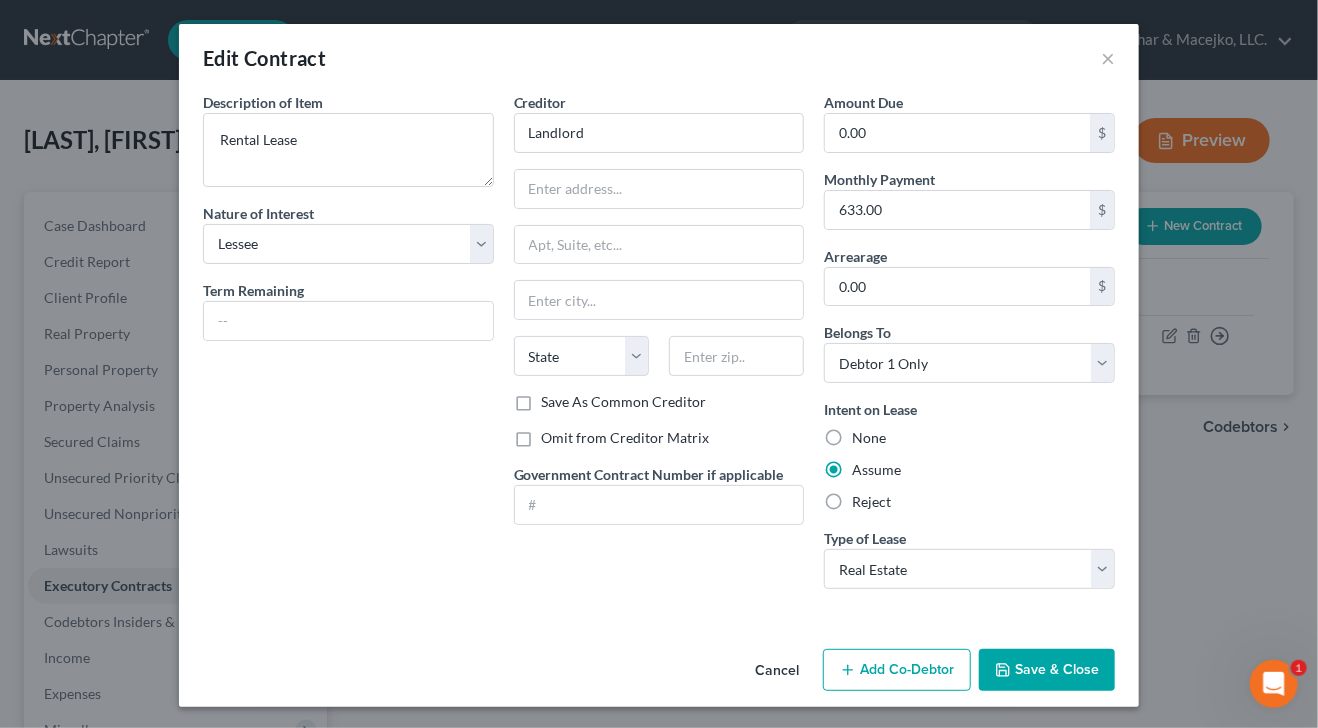 click on "Creditor *    Landlord                      State [STATE] Save As Common Creditor Omit from Creditor Matrix Government Contract Number if applicable" at bounding box center (659, 348) 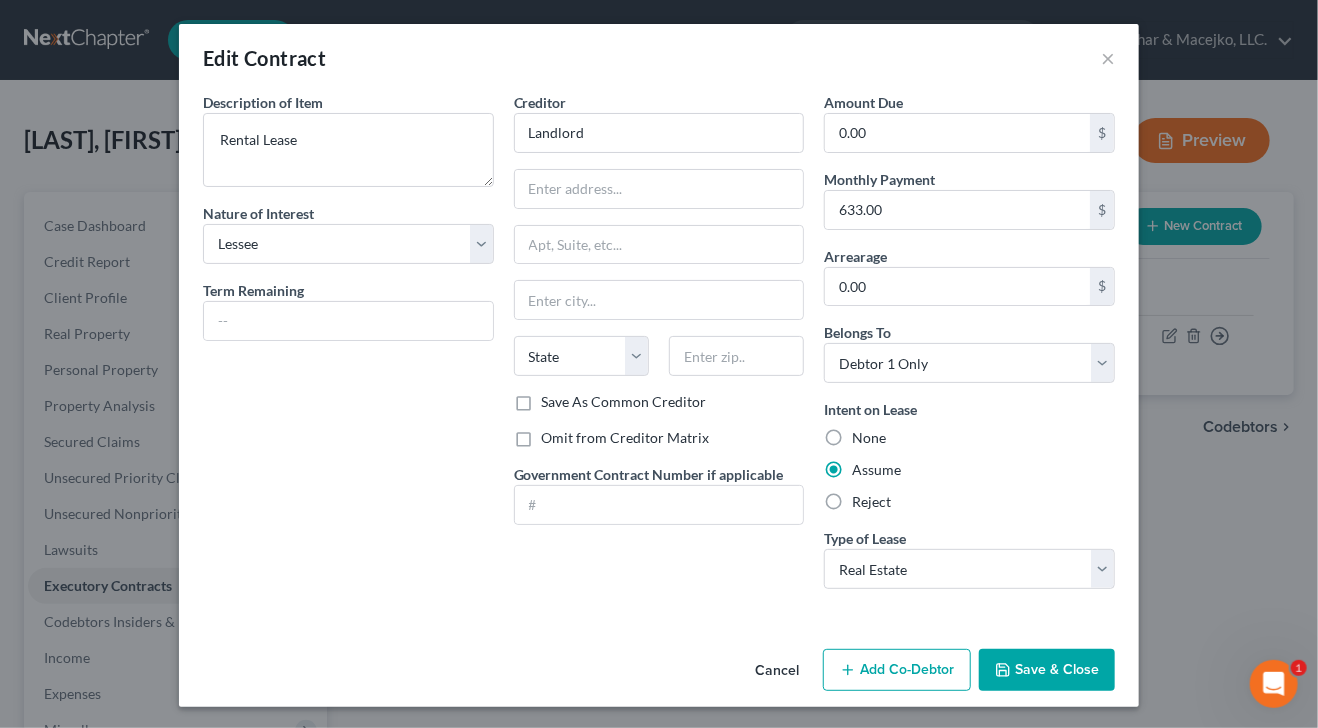click on "Save & Close" at bounding box center (1047, 670) 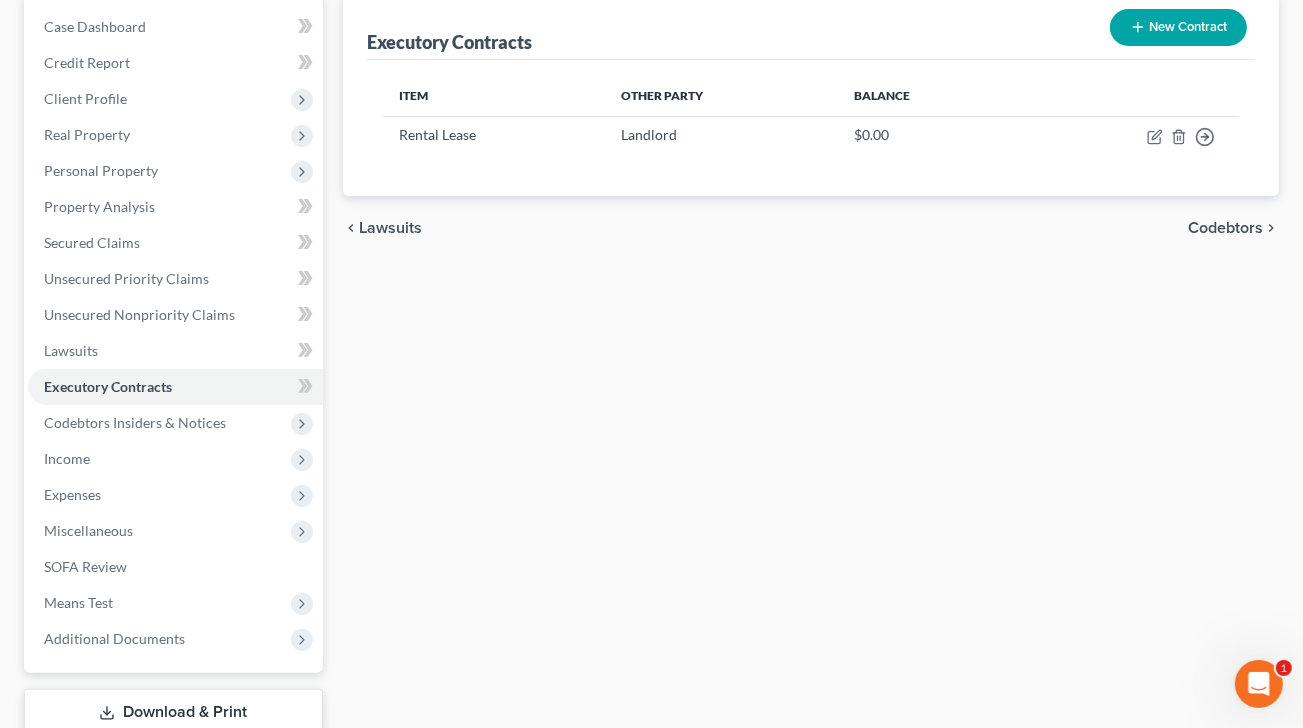 scroll, scrollTop: 0, scrollLeft: 0, axis: both 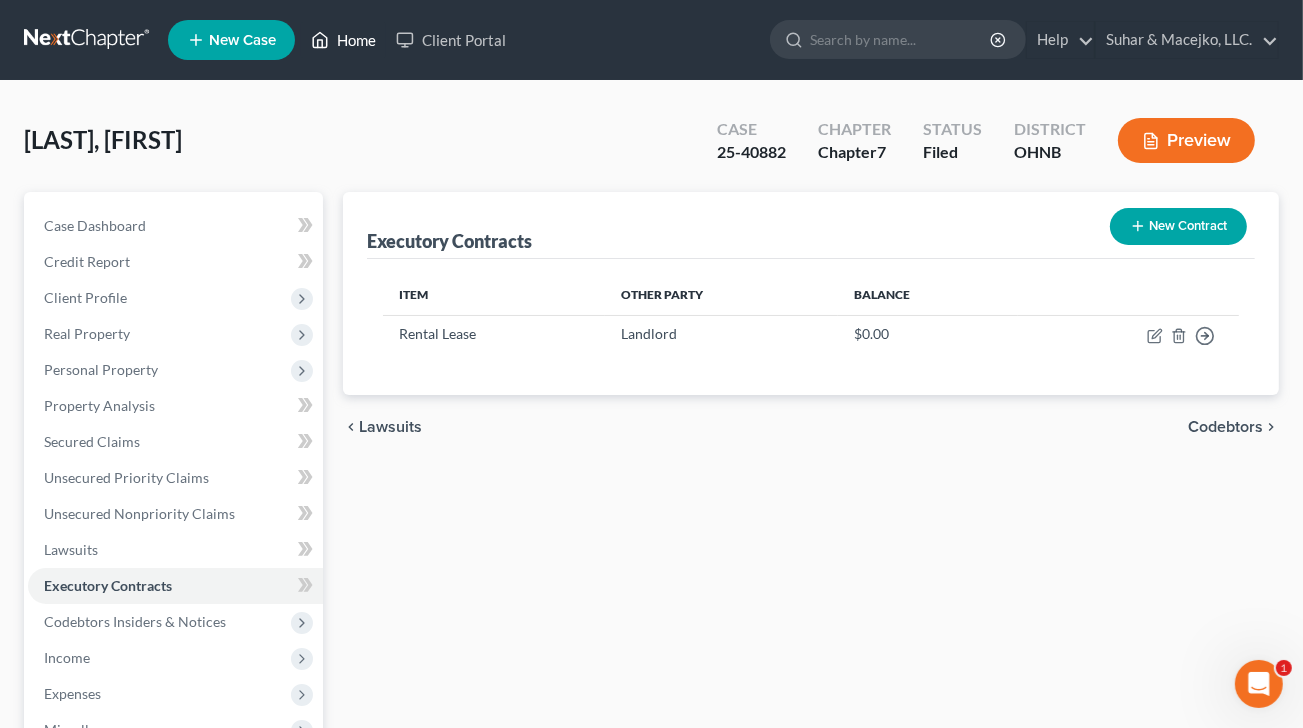 click on "Home" at bounding box center (343, 40) 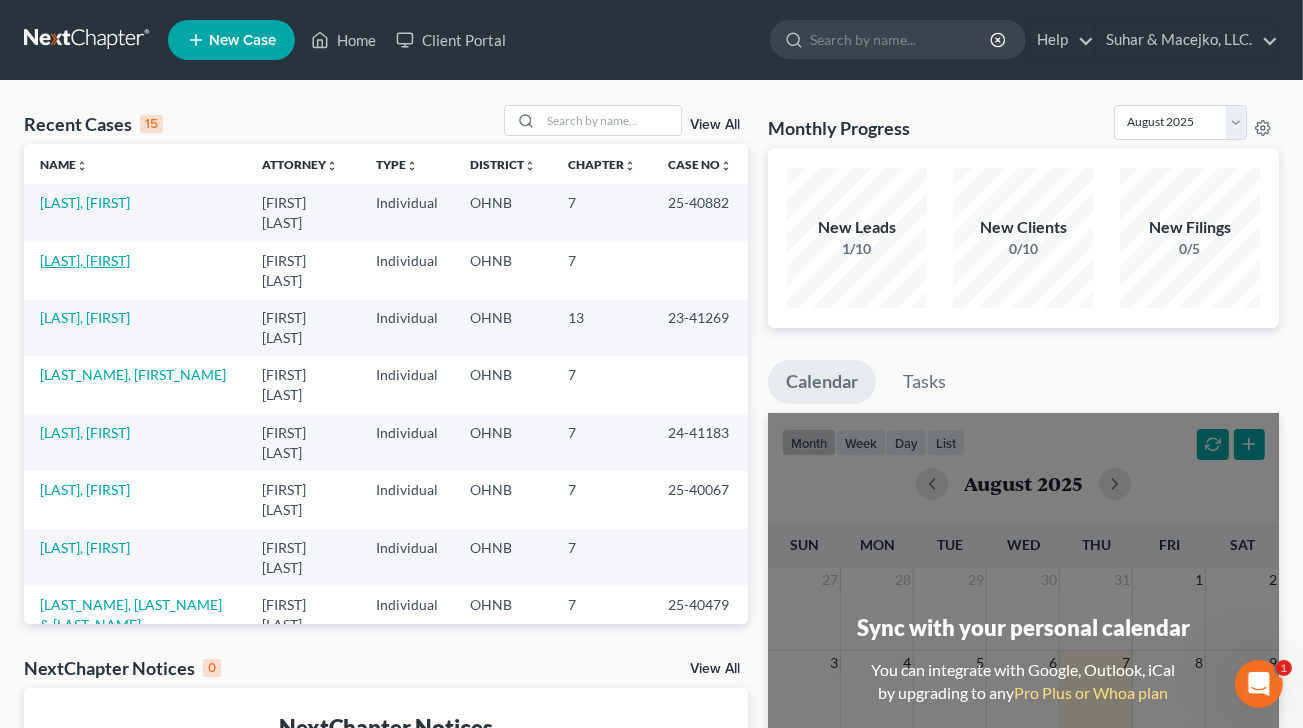 click on "[LAST], [FIRST]" at bounding box center [85, 260] 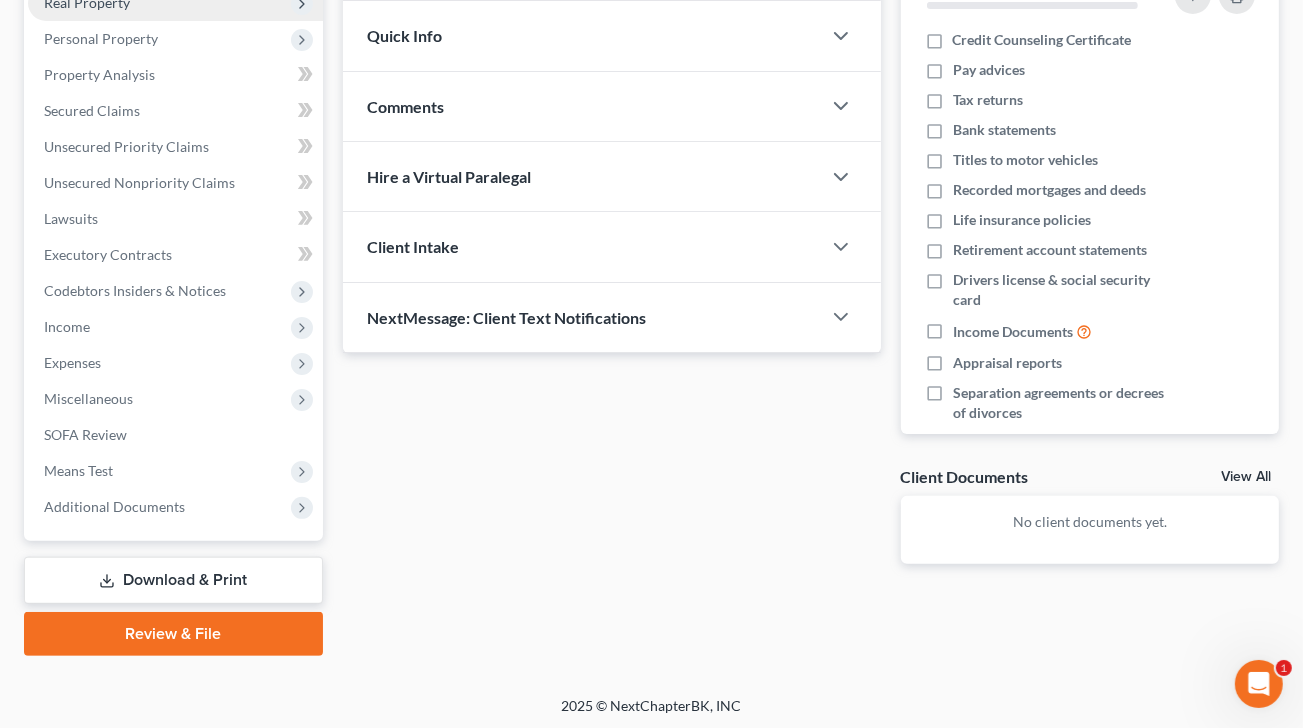 scroll, scrollTop: 333, scrollLeft: 0, axis: vertical 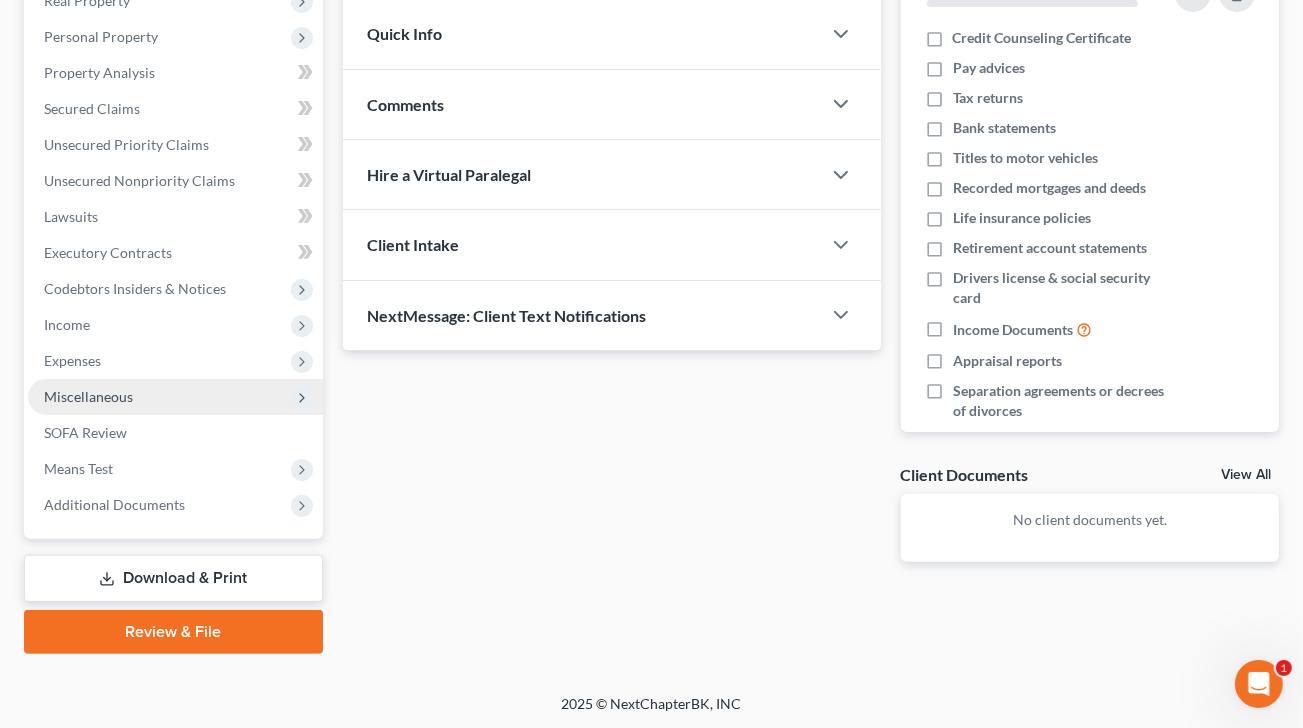 click on "Miscellaneous" at bounding box center [88, 396] 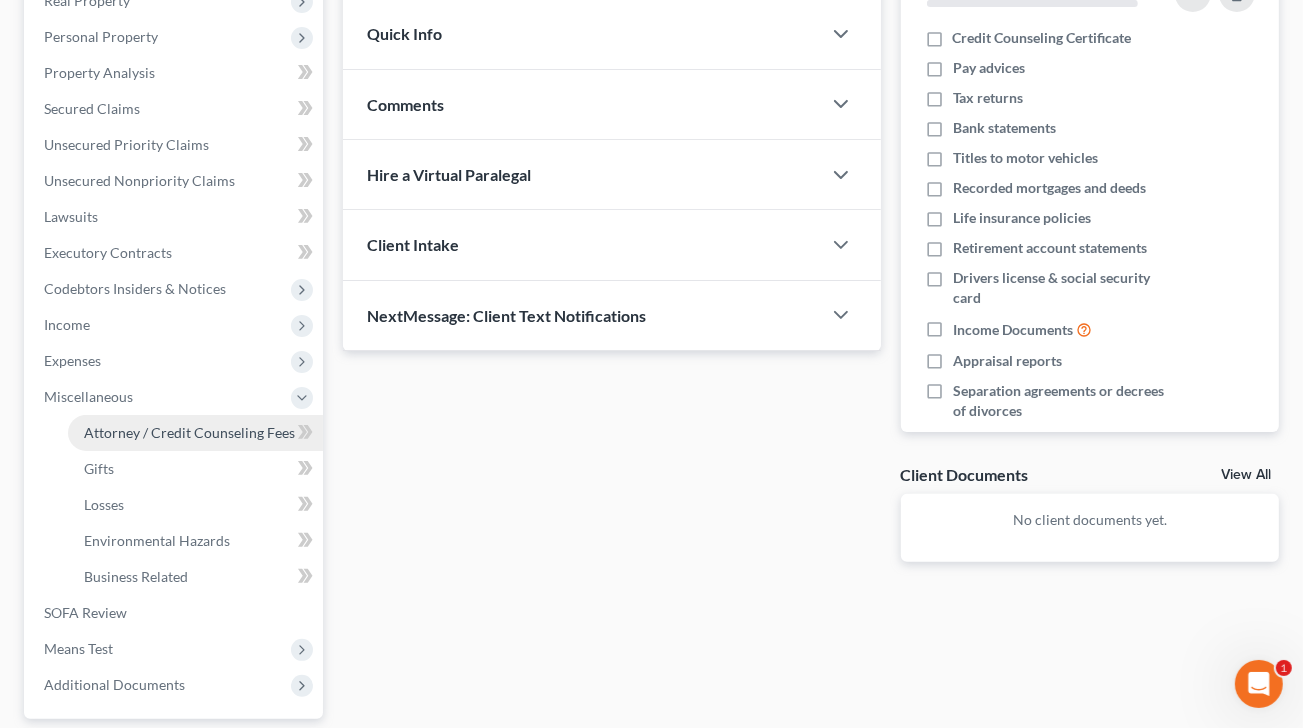 click on "Attorney / Credit Counseling Fees" at bounding box center [189, 432] 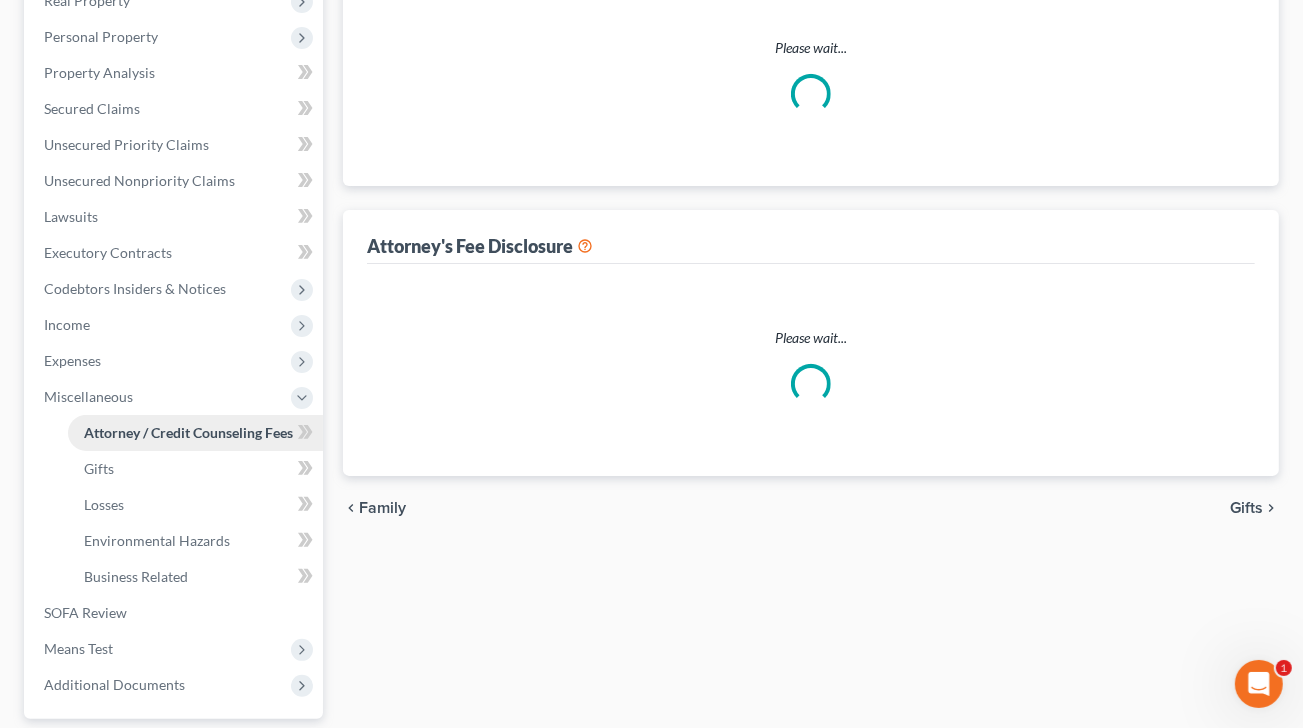 select on "0" 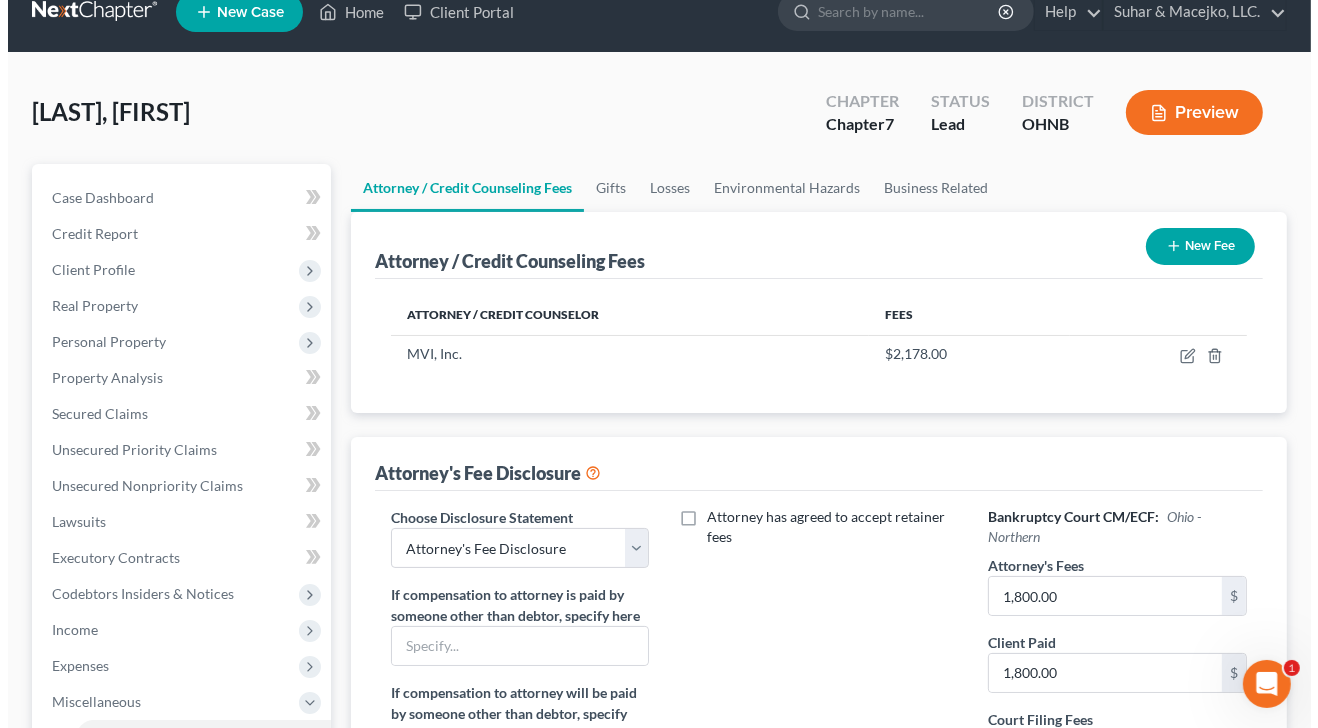 scroll, scrollTop: 0, scrollLeft: 0, axis: both 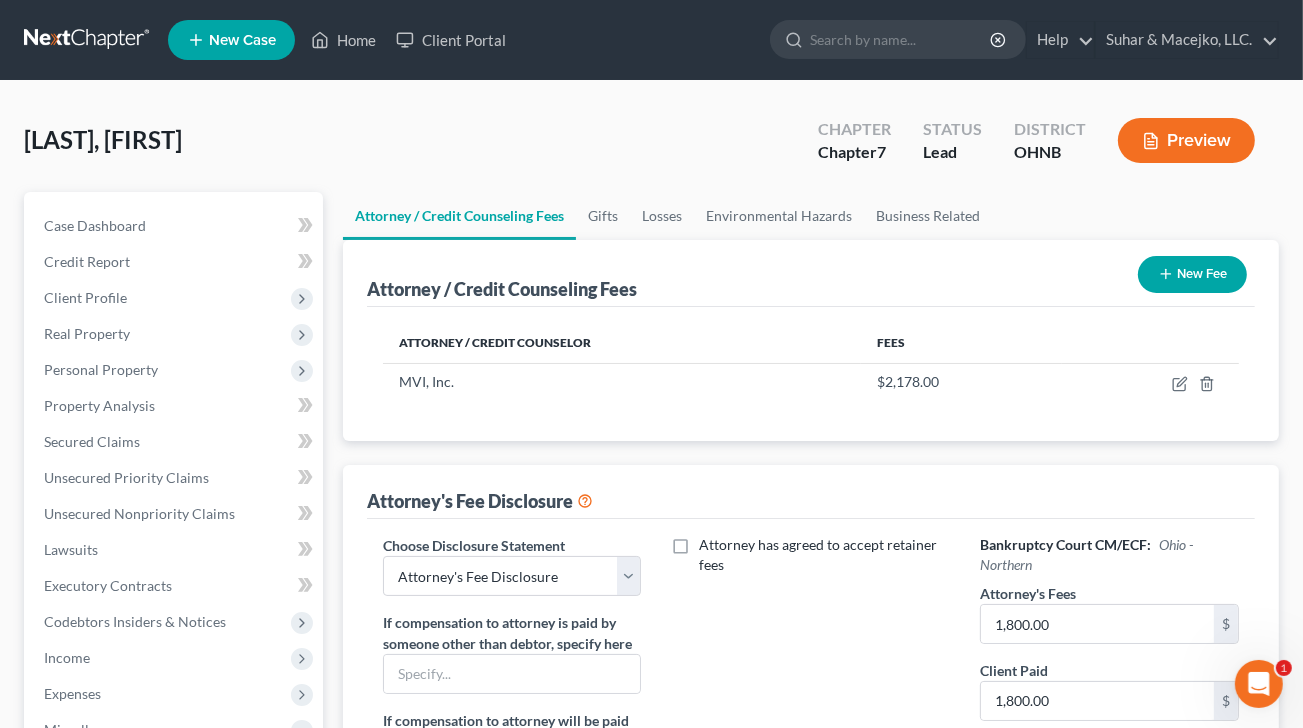 click on "Preview" at bounding box center (1186, 140) 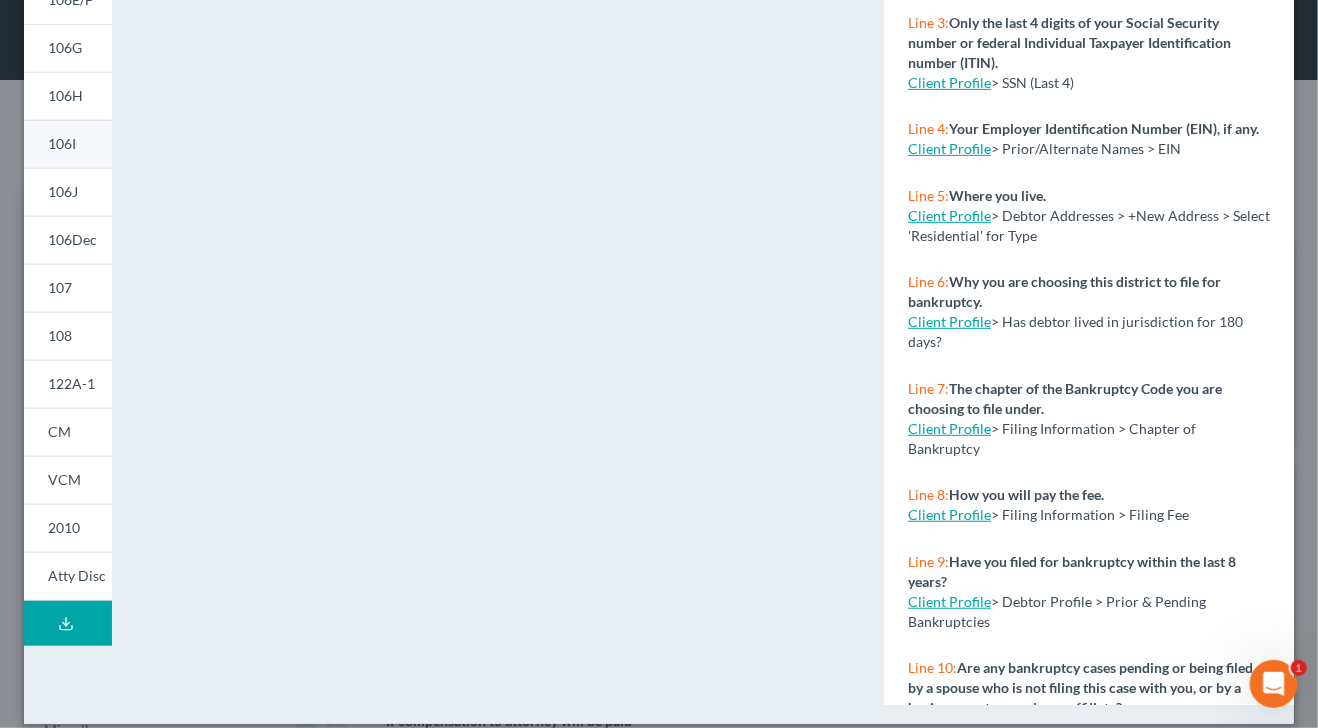 scroll, scrollTop: 400, scrollLeft: 0, axis: vertical 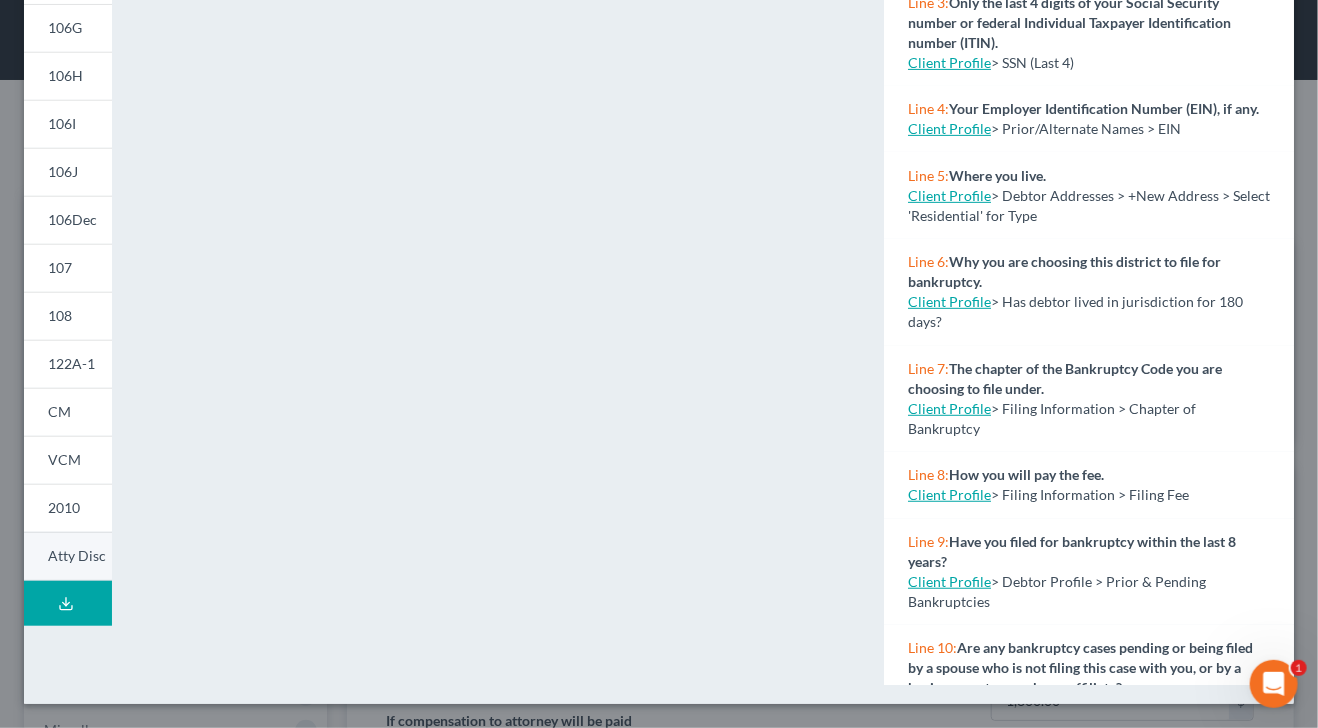 click on "Atty Disc" at bounding box center [77, 555] 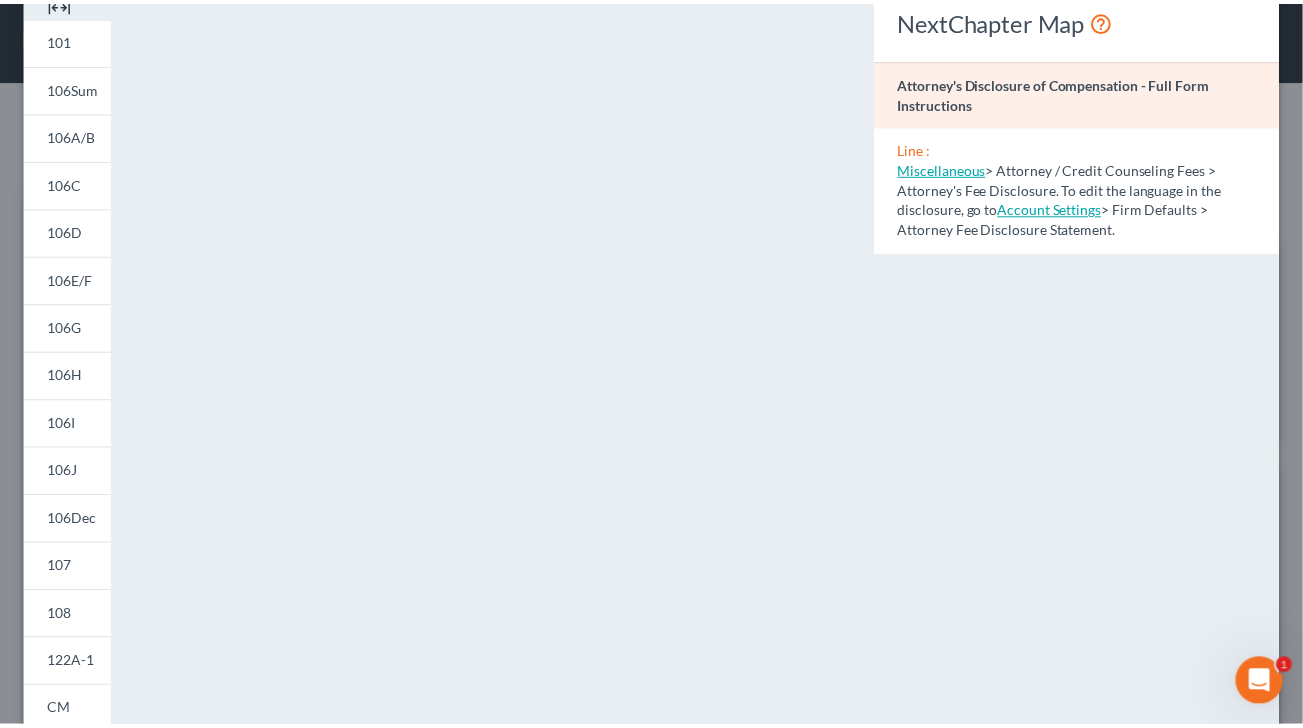scroll, scrollTop: 0, scrollLeft: 0, axis: both 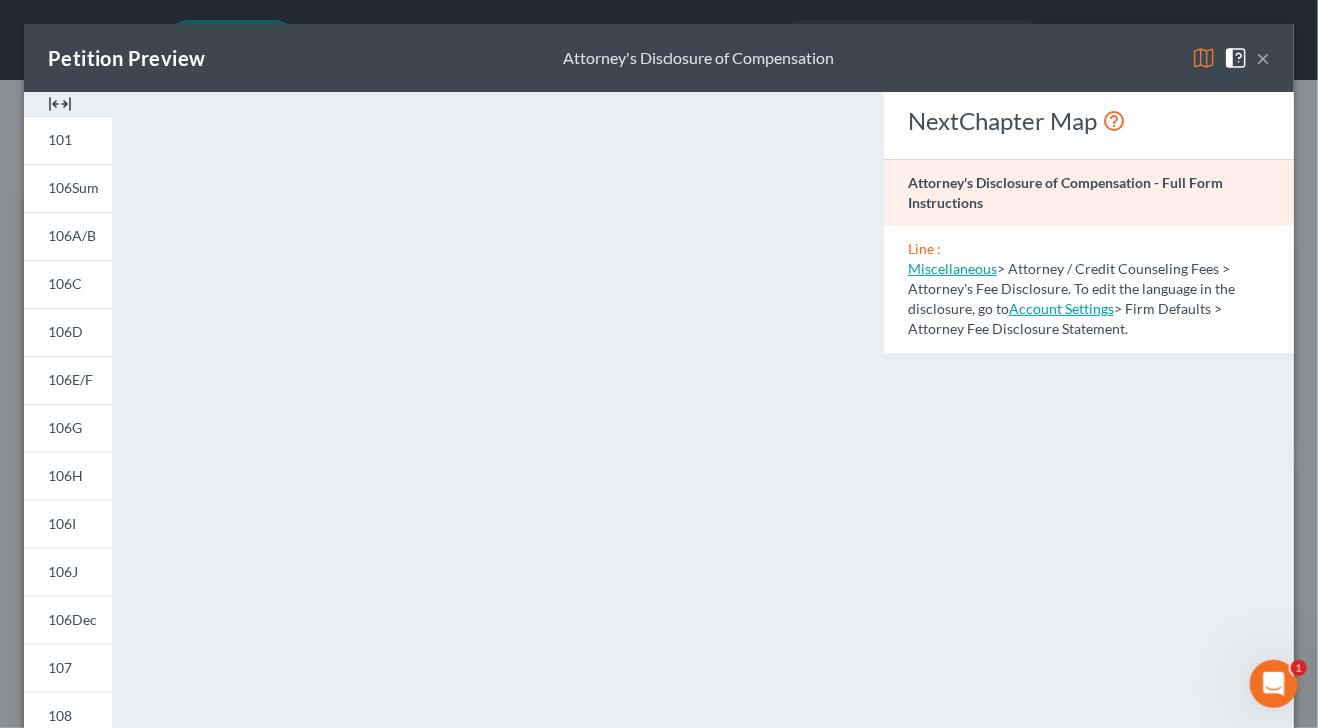 click at bounding box center [60, 104] 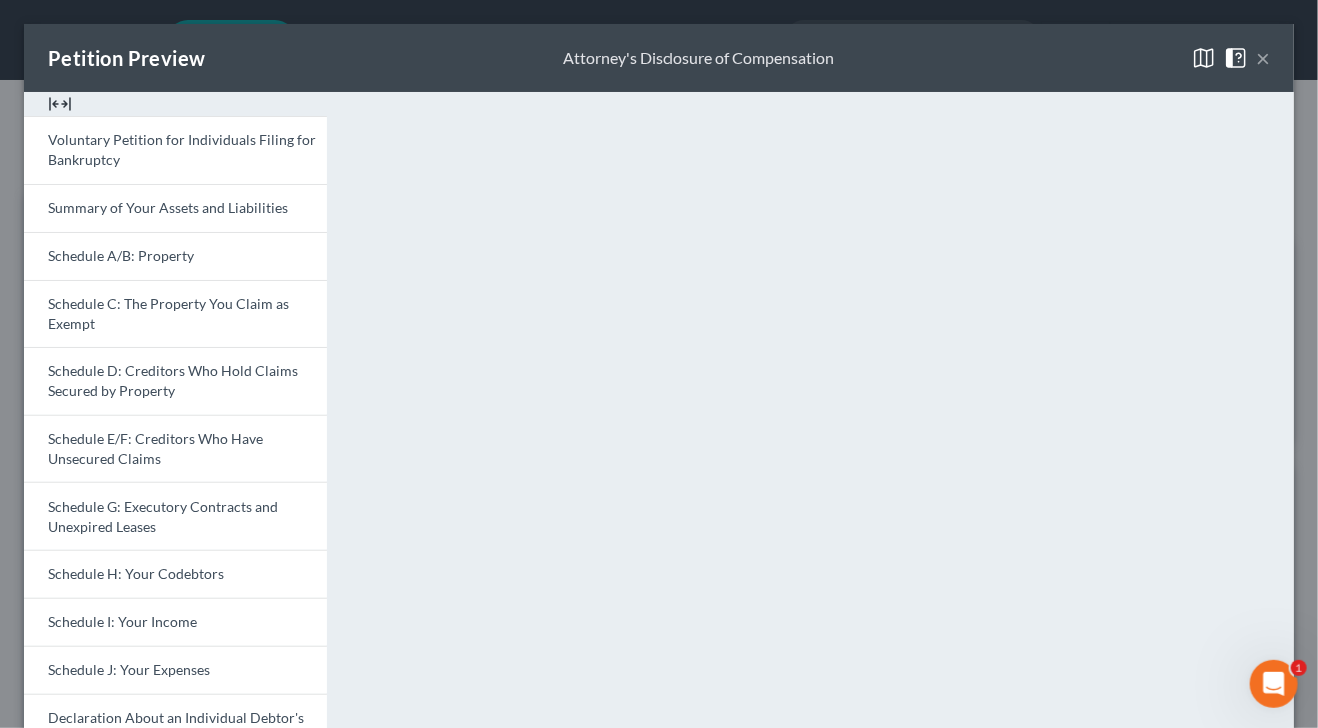 click on "×" at bounding box center (1263, 58) 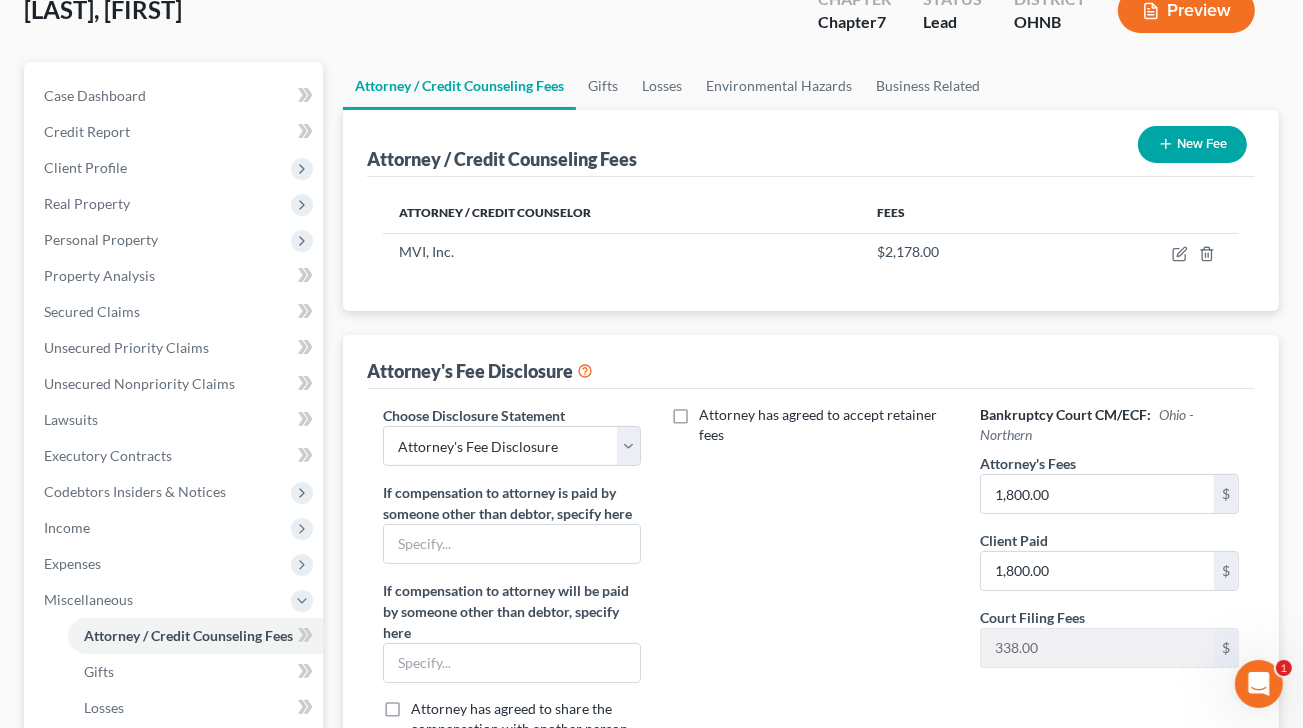 scroll, scrollTop: 200, scrollLeft: 0, axis: vertical 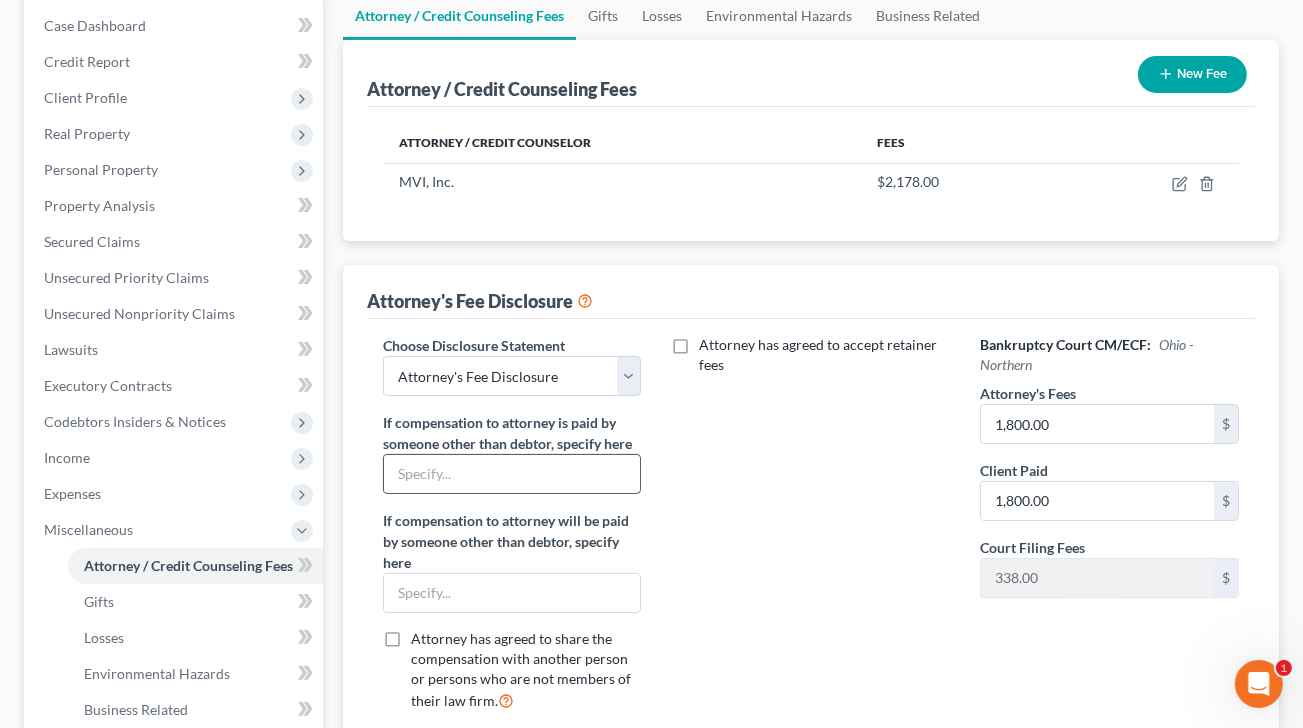 click at bounding box center [512, 474] 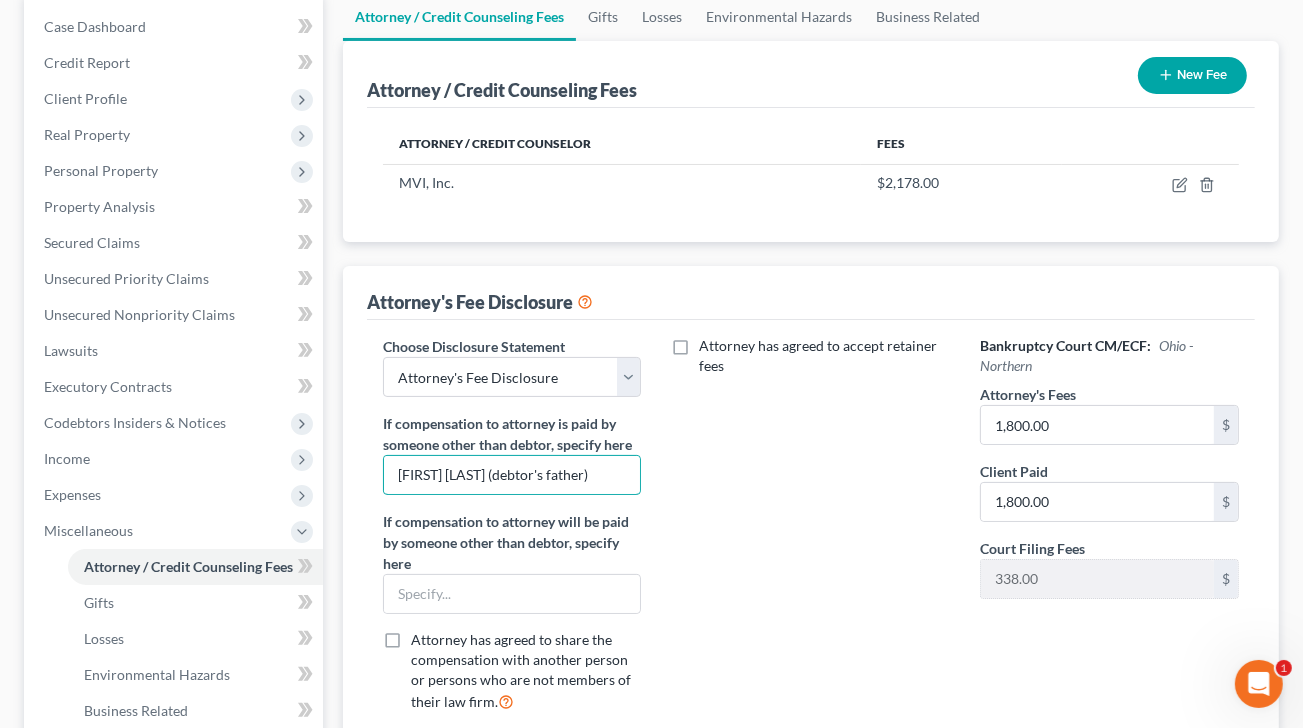 scroll, scrollTop: 0, scrollLeft: 0, axis: both 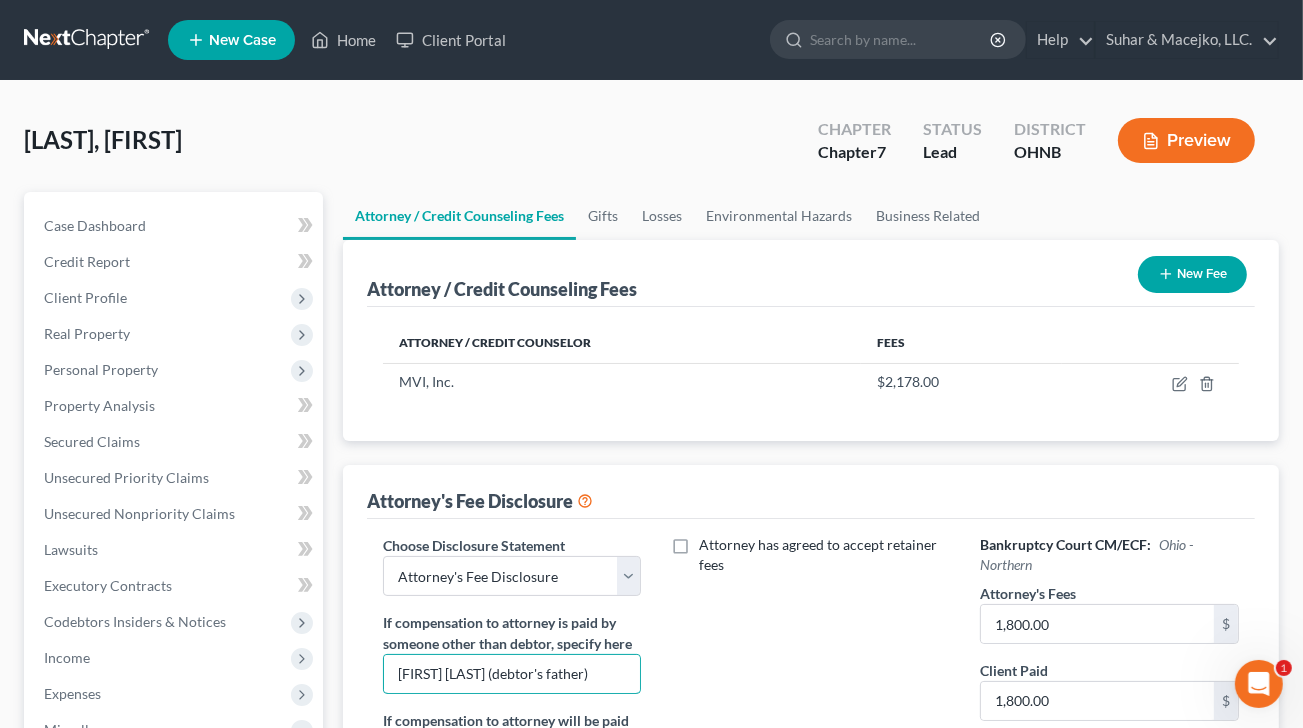 type on "[FIRST] [LAST] (debtor's father)" 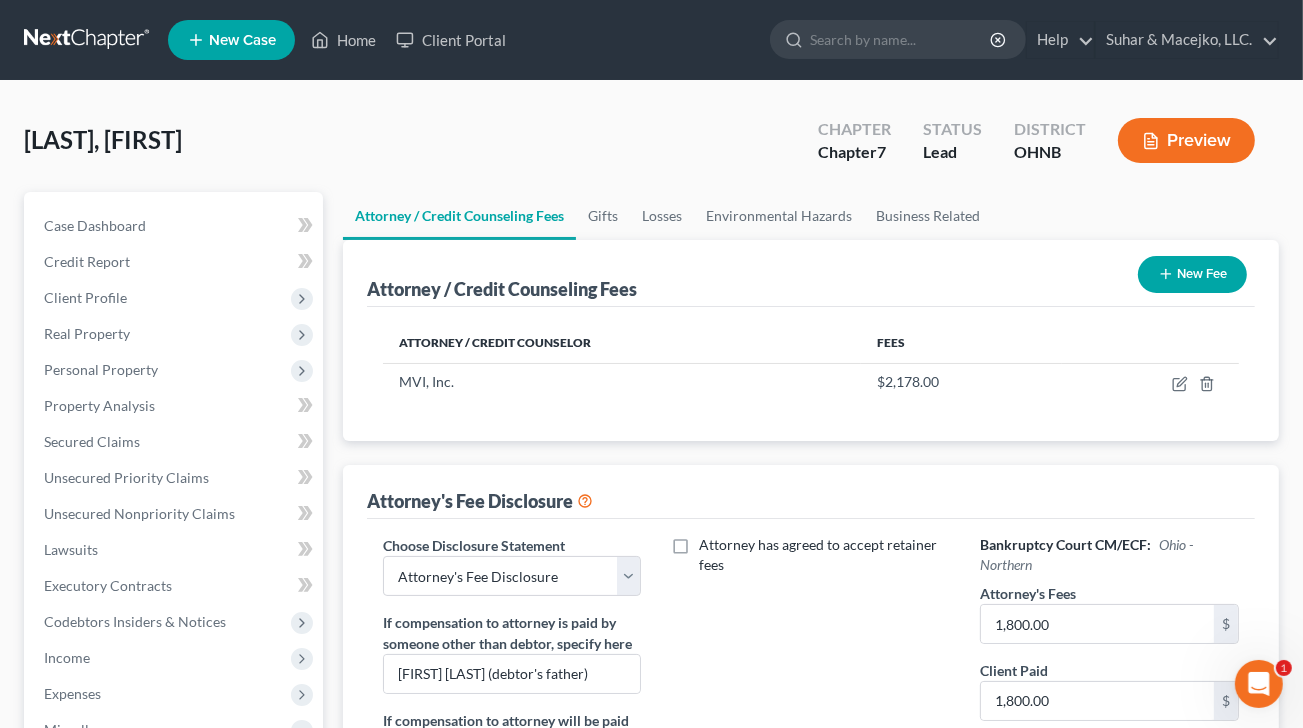 click on "Attorney's Fee Disclosure" at bounding box center [811, 492] 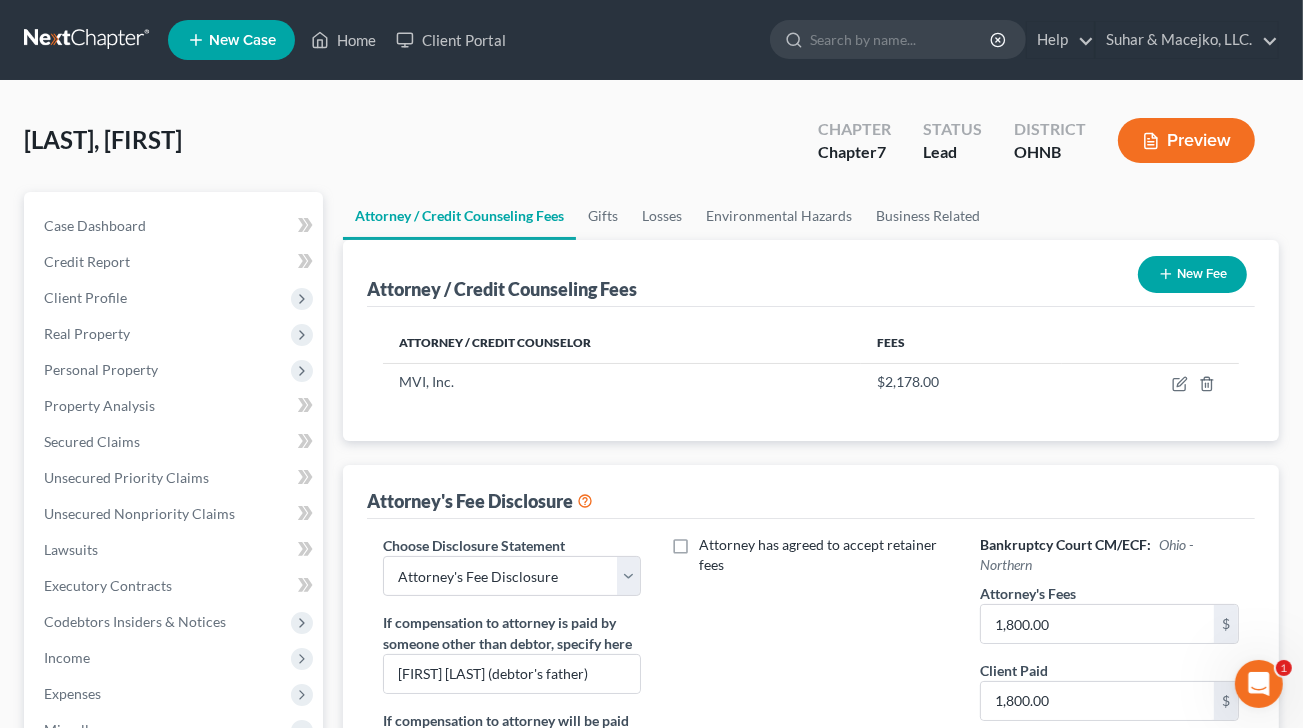 click on "MVI, Inc.
Fees
MVI, Inc.
$2,178.00" at bounding box center (811, 374) 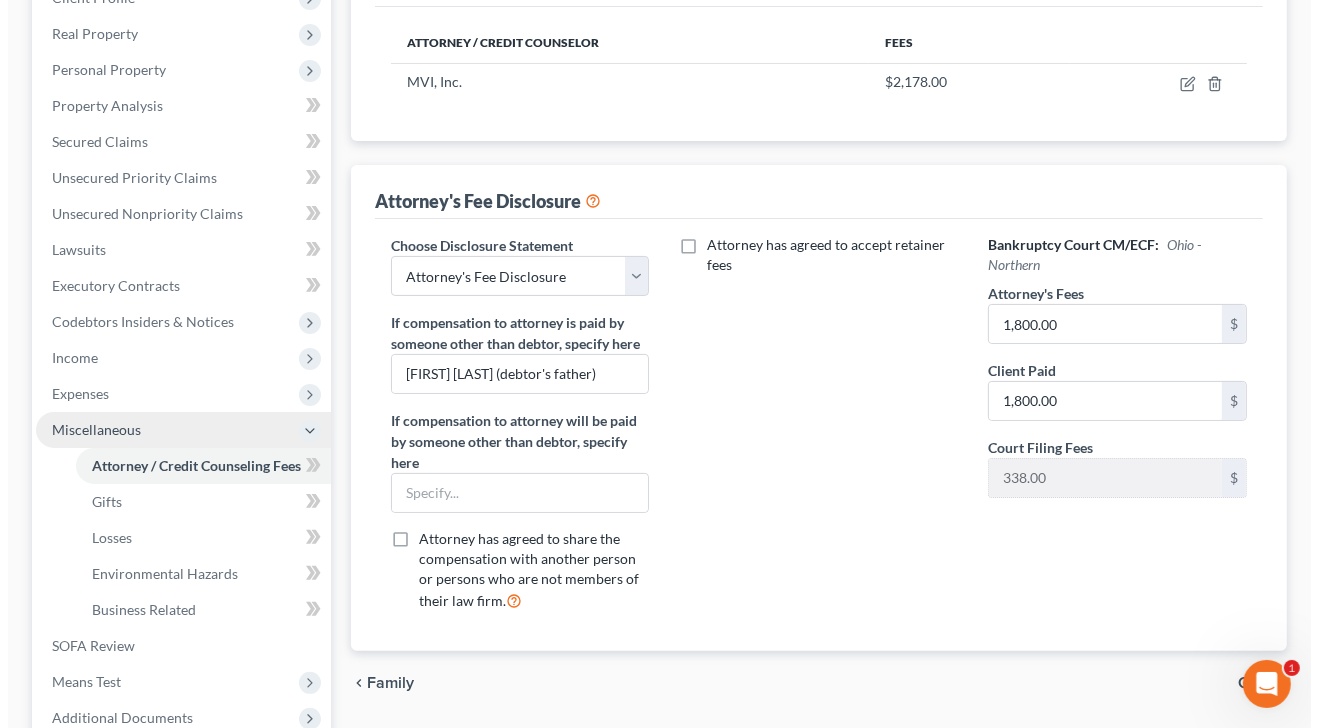 scroll, scrollTop: 0, scrollLeft: 0, axis: both 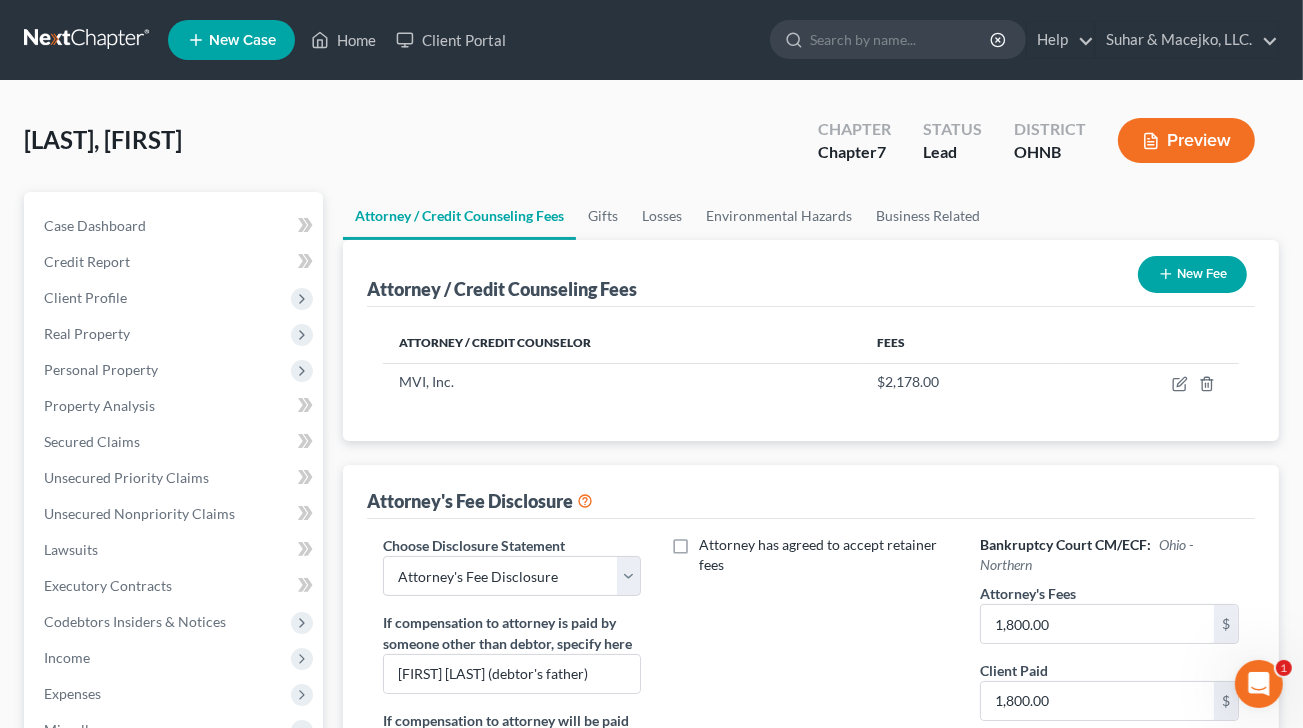 click 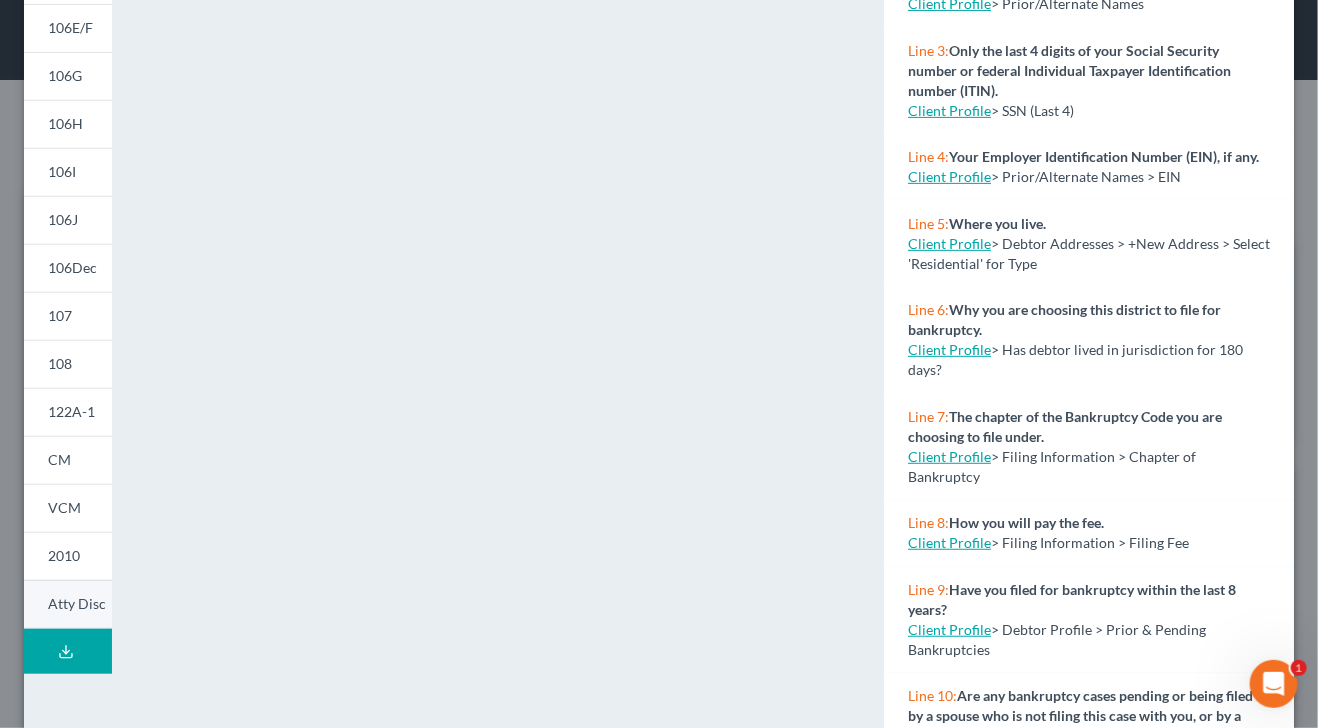 scroll, scrollTop: 380, scrollLeft: 0, axis: vertical 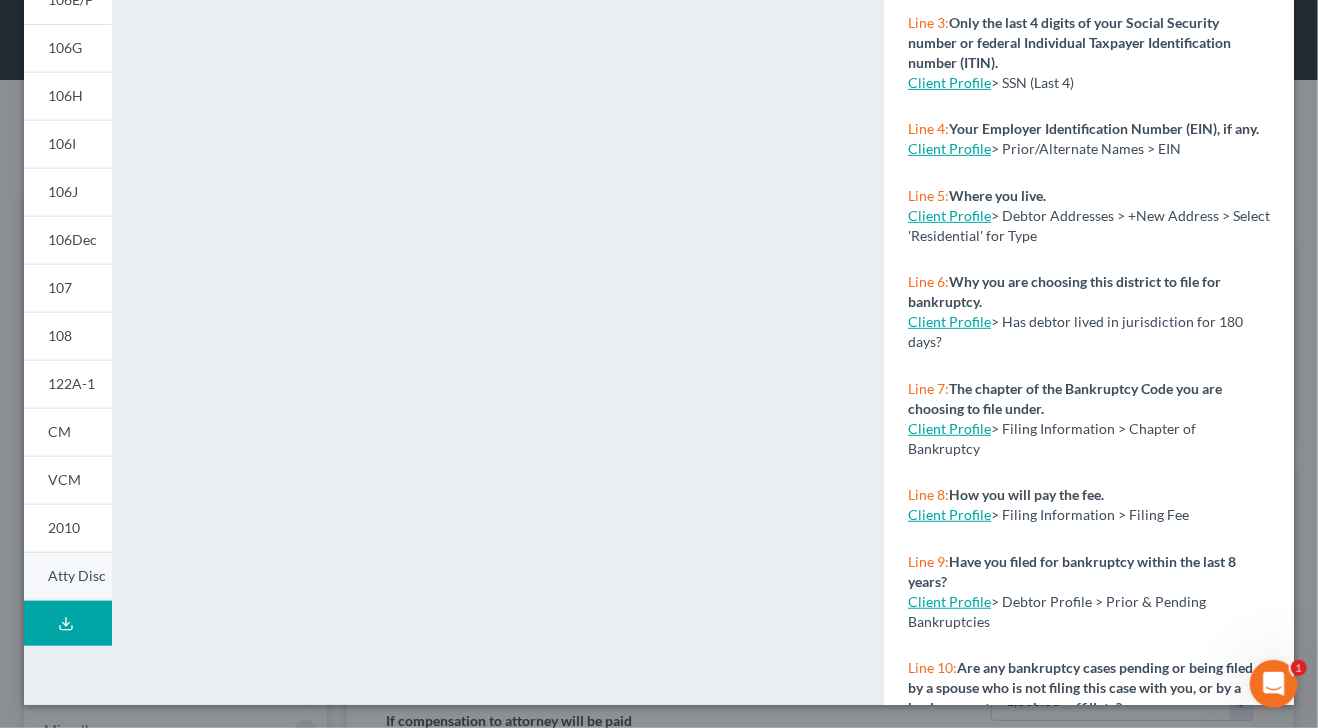 click on "Atty Disc" at bounding box center [77, 575] 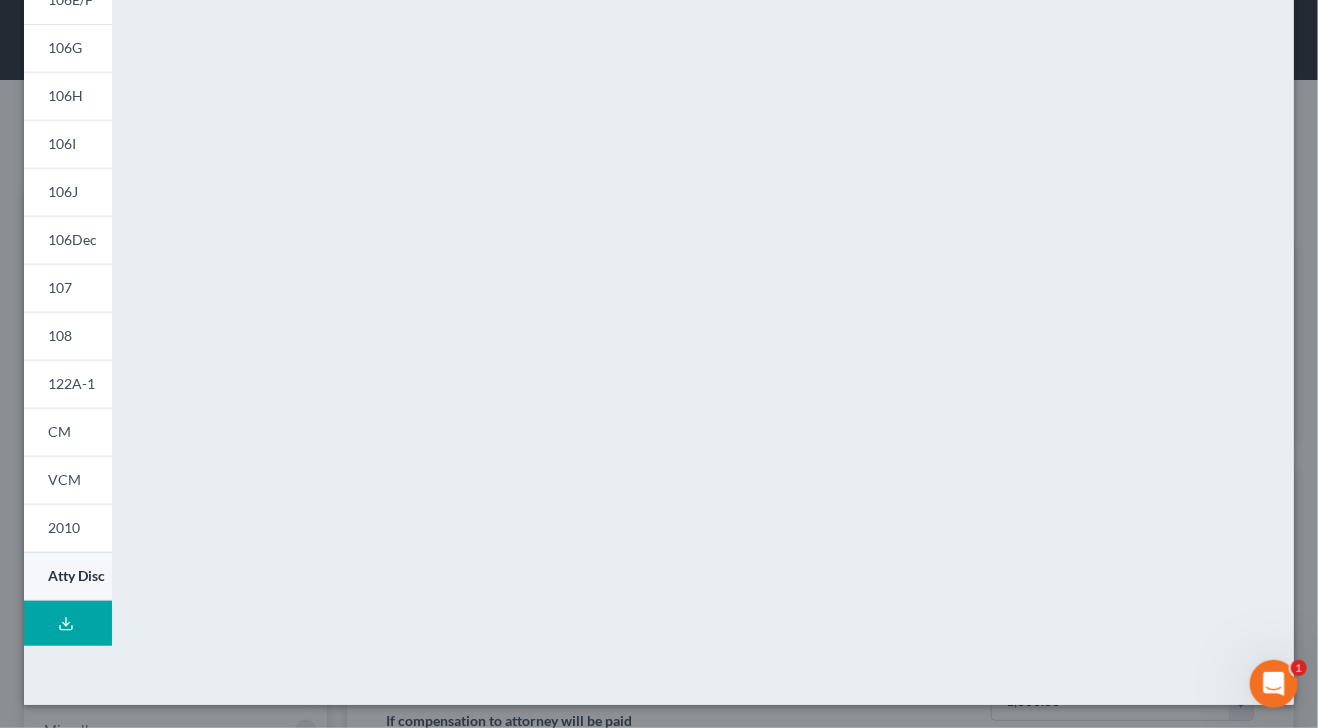 click on "Atty Disc" at bounding box center [76, 575] 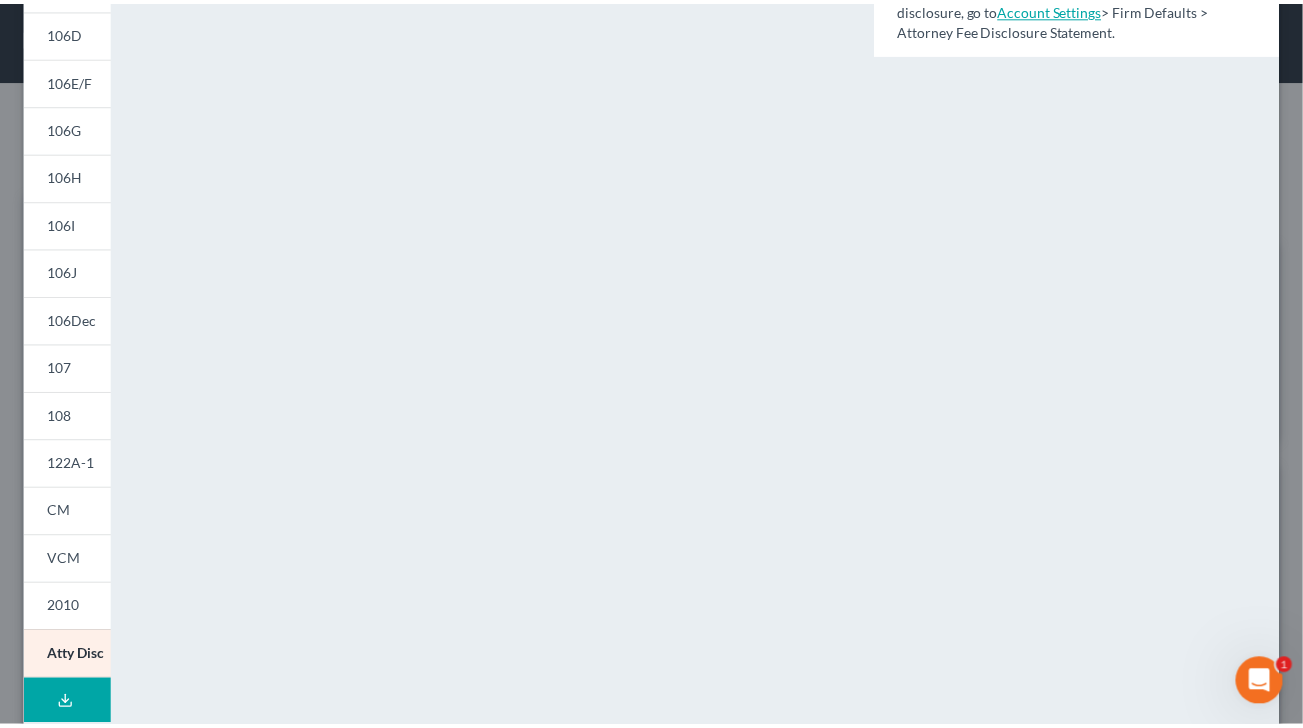 scroll, scrollTop: 0, scrollLeft: 0, axis: both 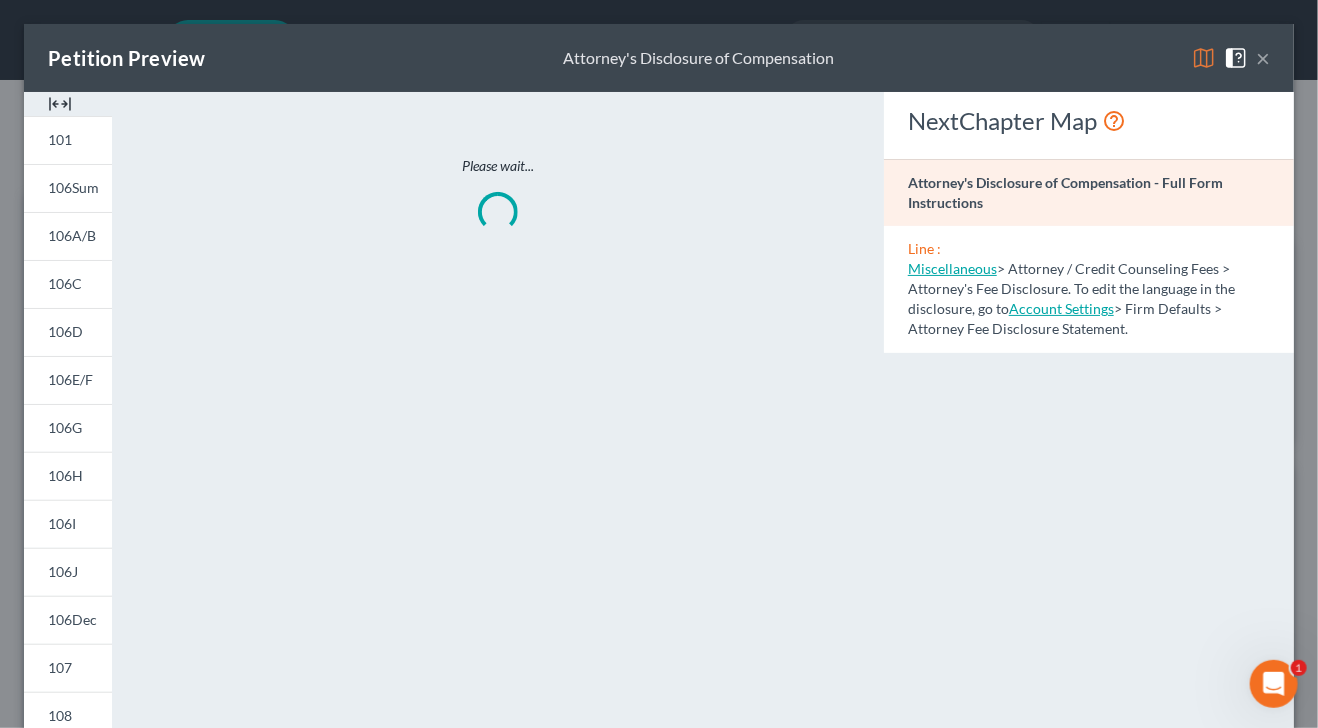 click on "×" at bounding box center [1263, 58] 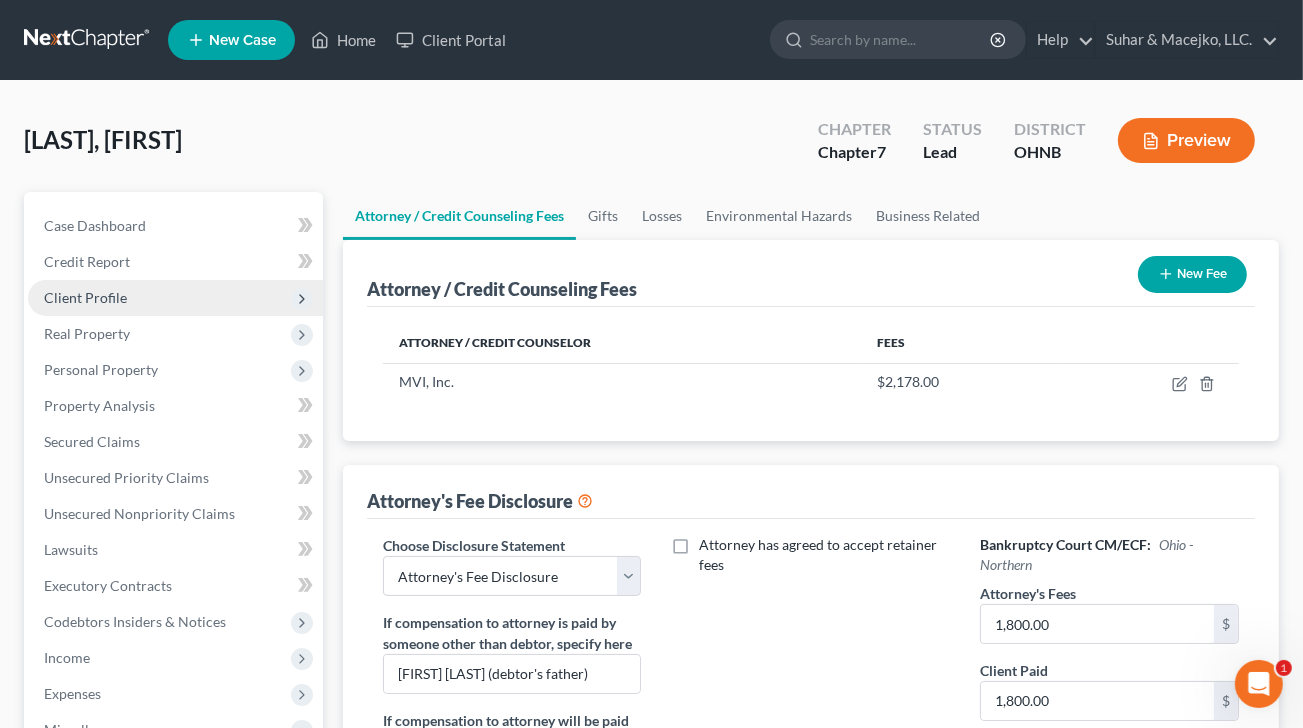 click on "Client Profile" at bounding box center [85, 297] 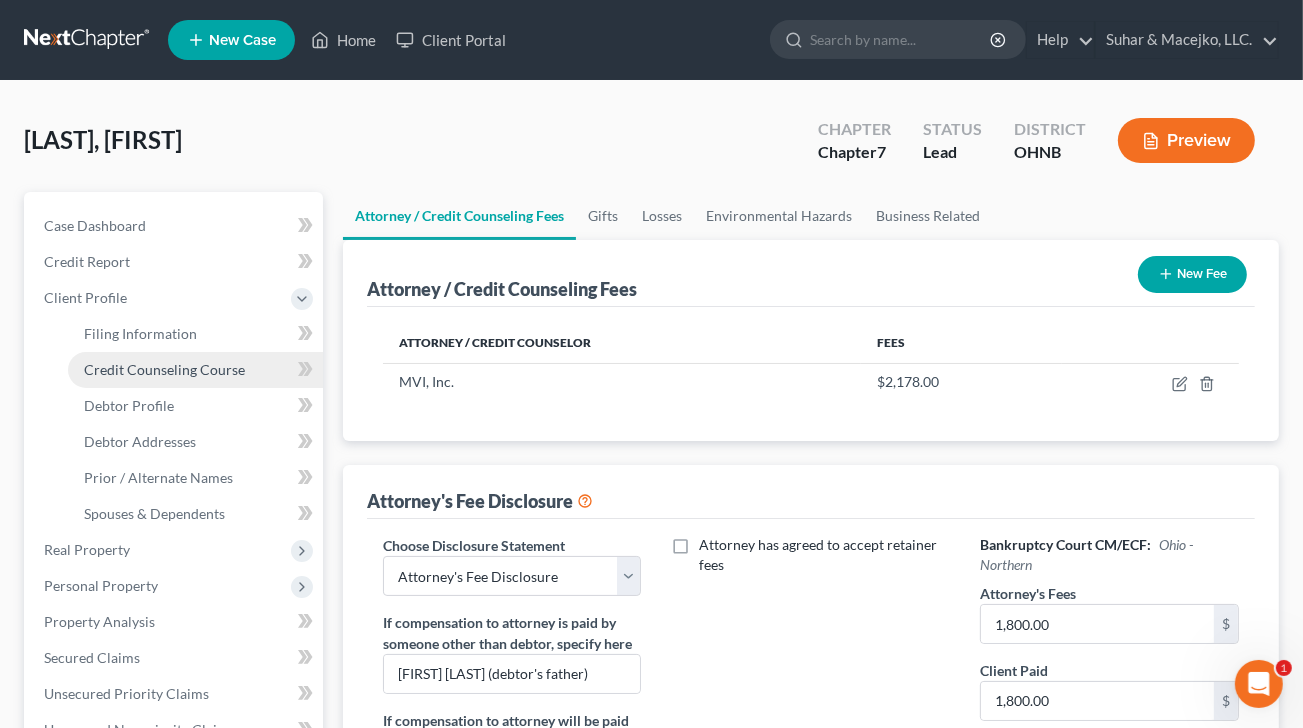 click on "Credit Counseling Course" at bounding box center (164, 369) 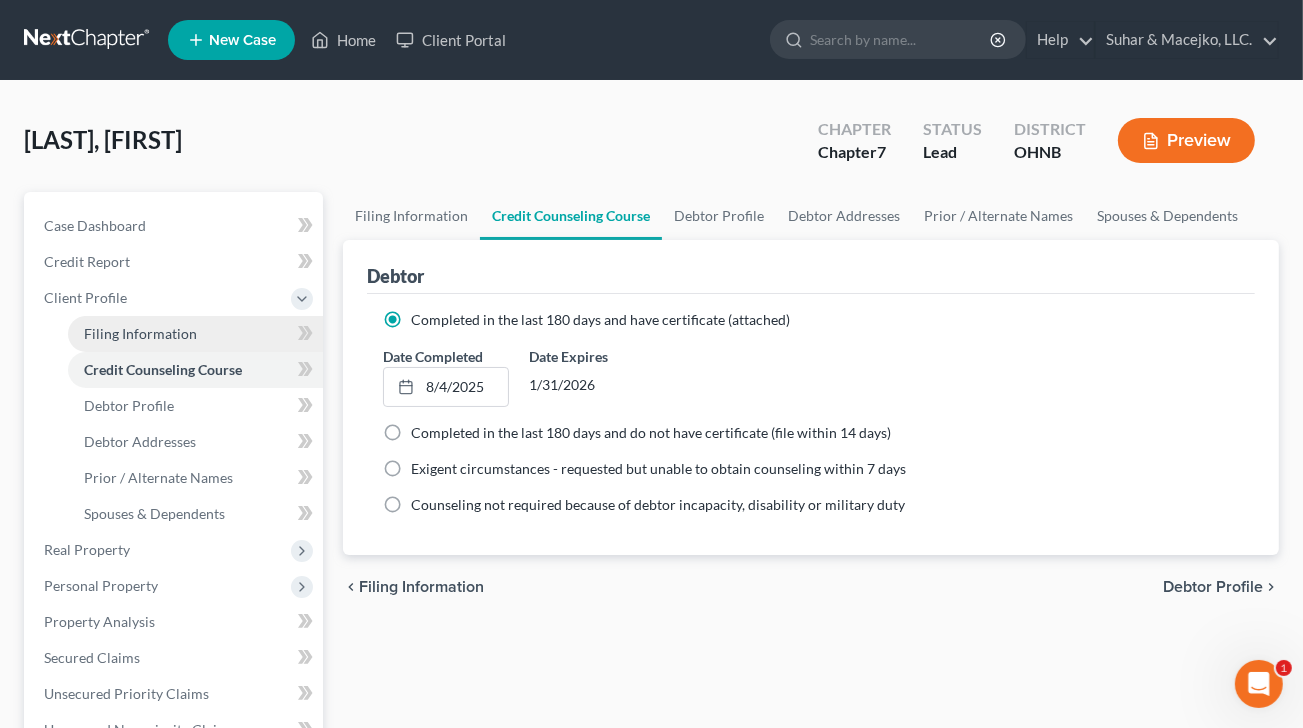 click on "Filing Information" at bounding box center [140, 333] 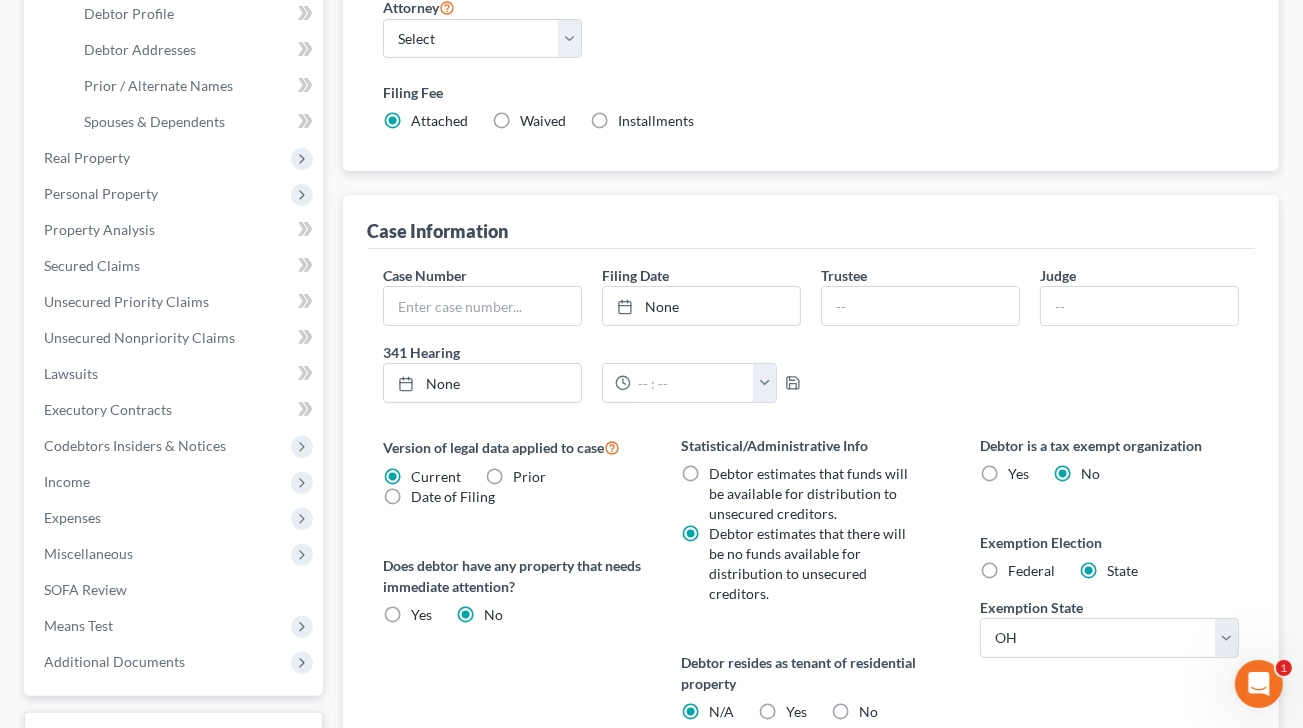 scroll, scrollTop: 400, scrollLeft: 0, axis: vertical 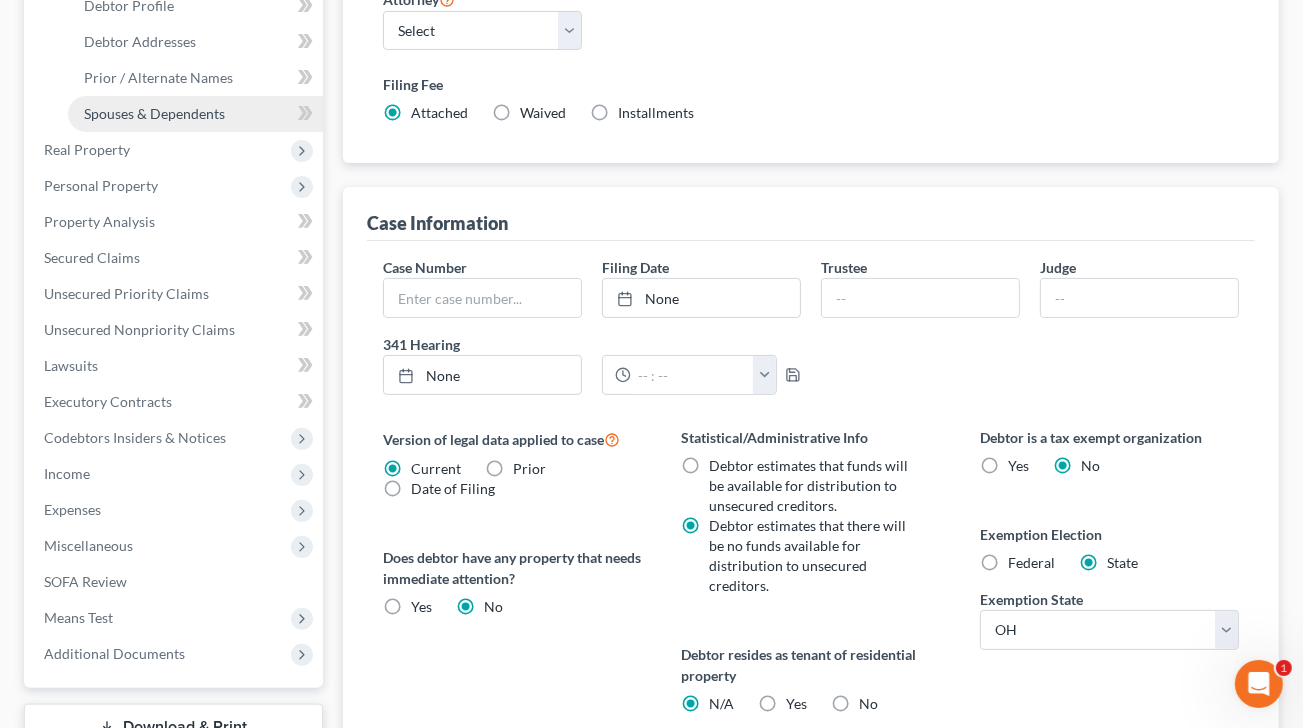 click on "Spouses & Dependents" at bounding box center [154, 113] 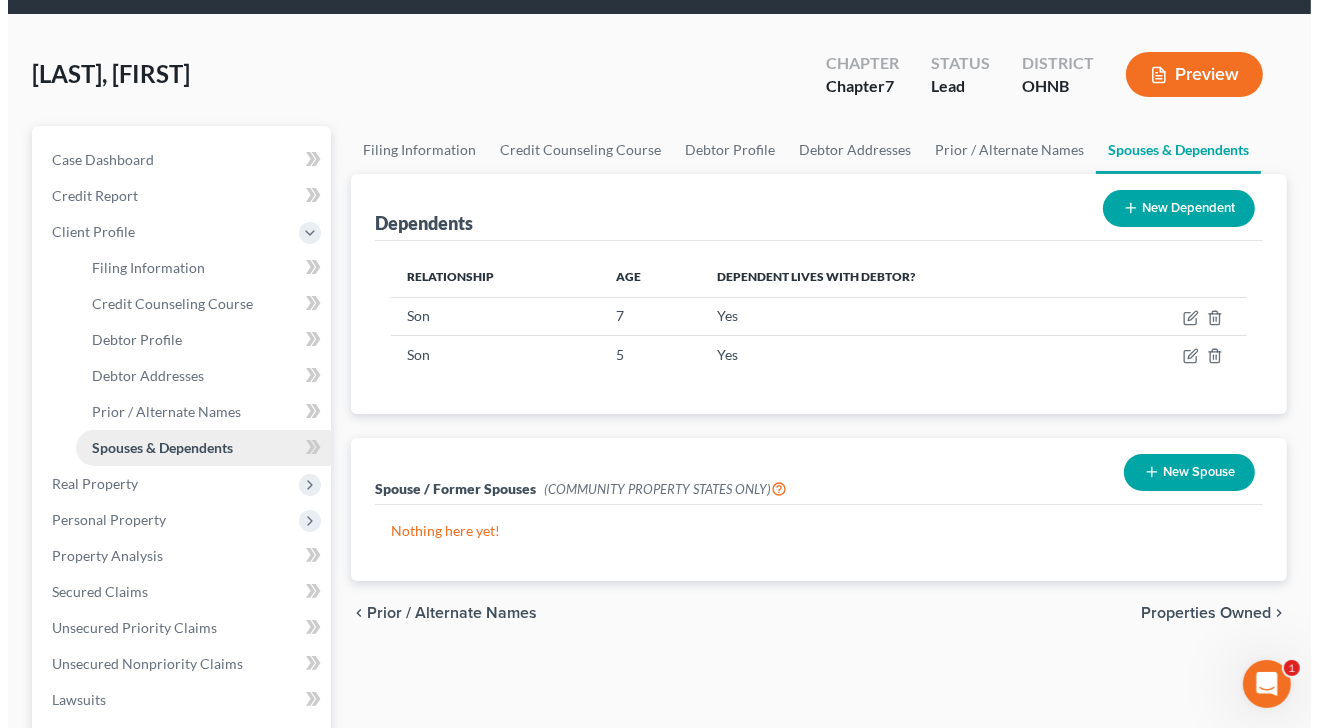 scroll, scrollTop: 0, scrollLeft: 0, axis: both 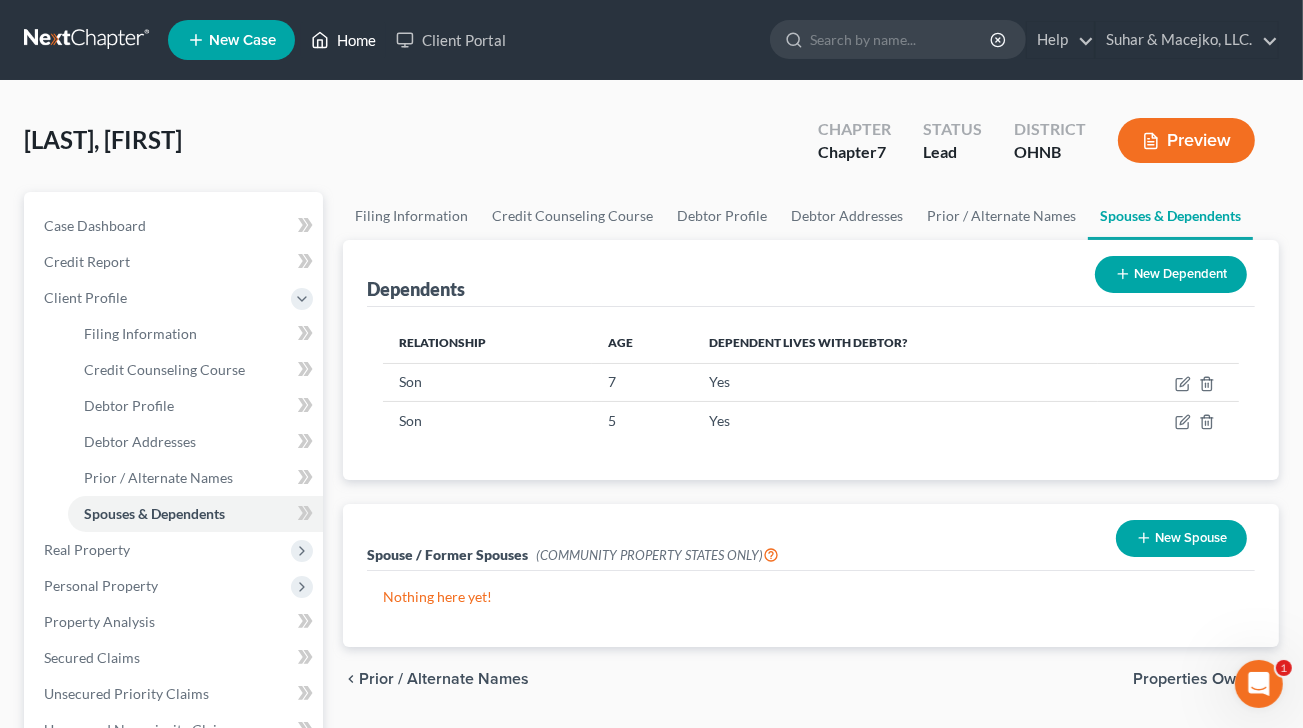 click on "Home" at bounding box center [343, 40] 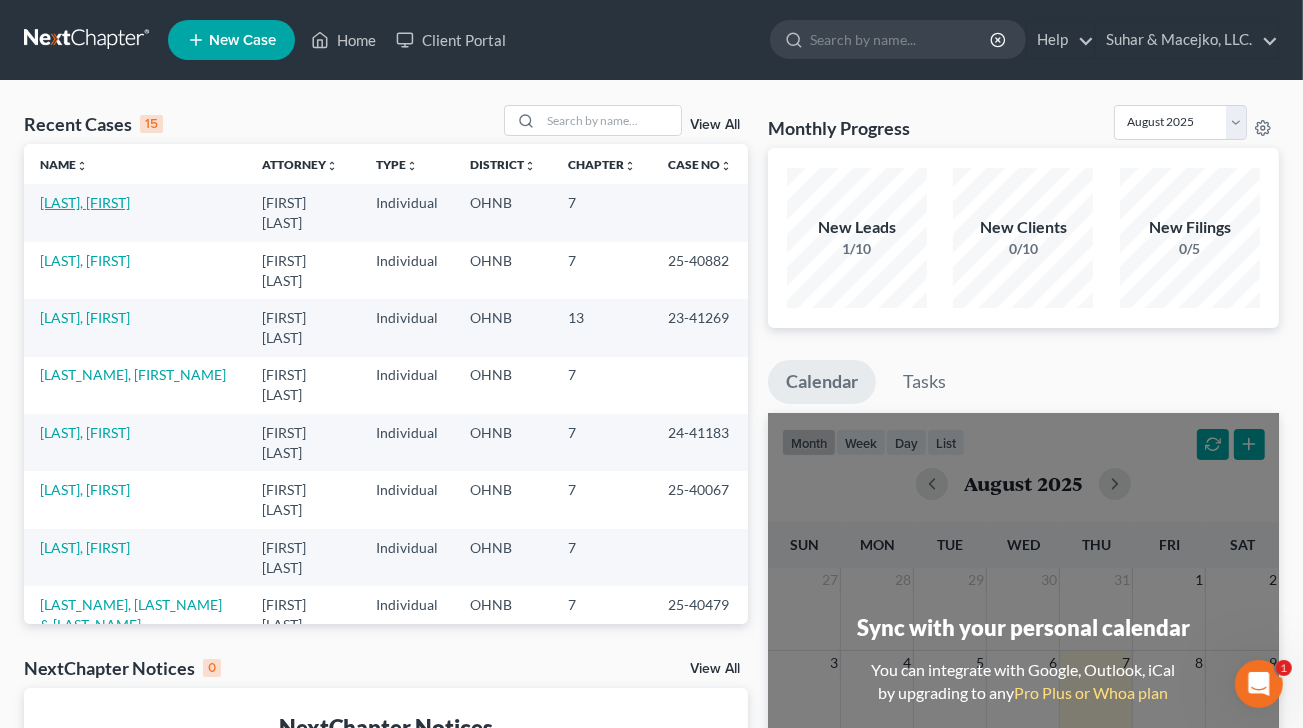 click on "[LAST], [FIRST]" at bounding box center (85, 202) 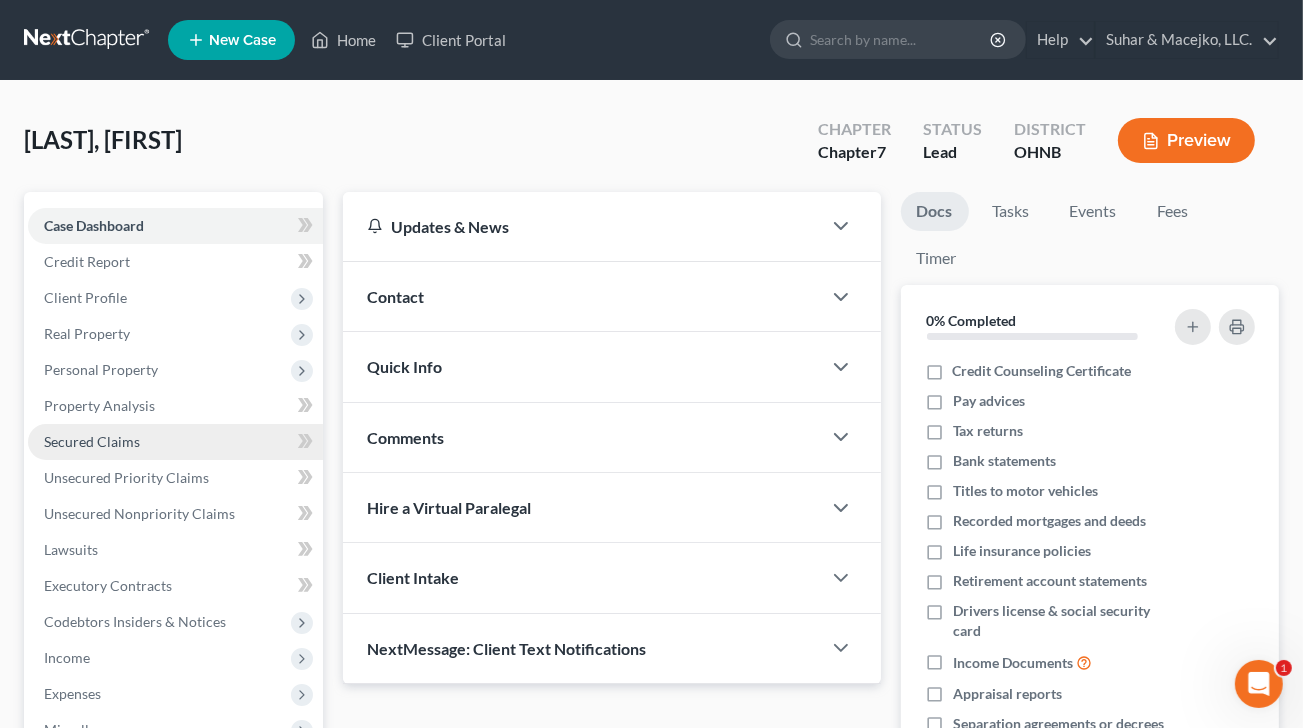 click on "Secured Claims" at bounding box center [92, 441] 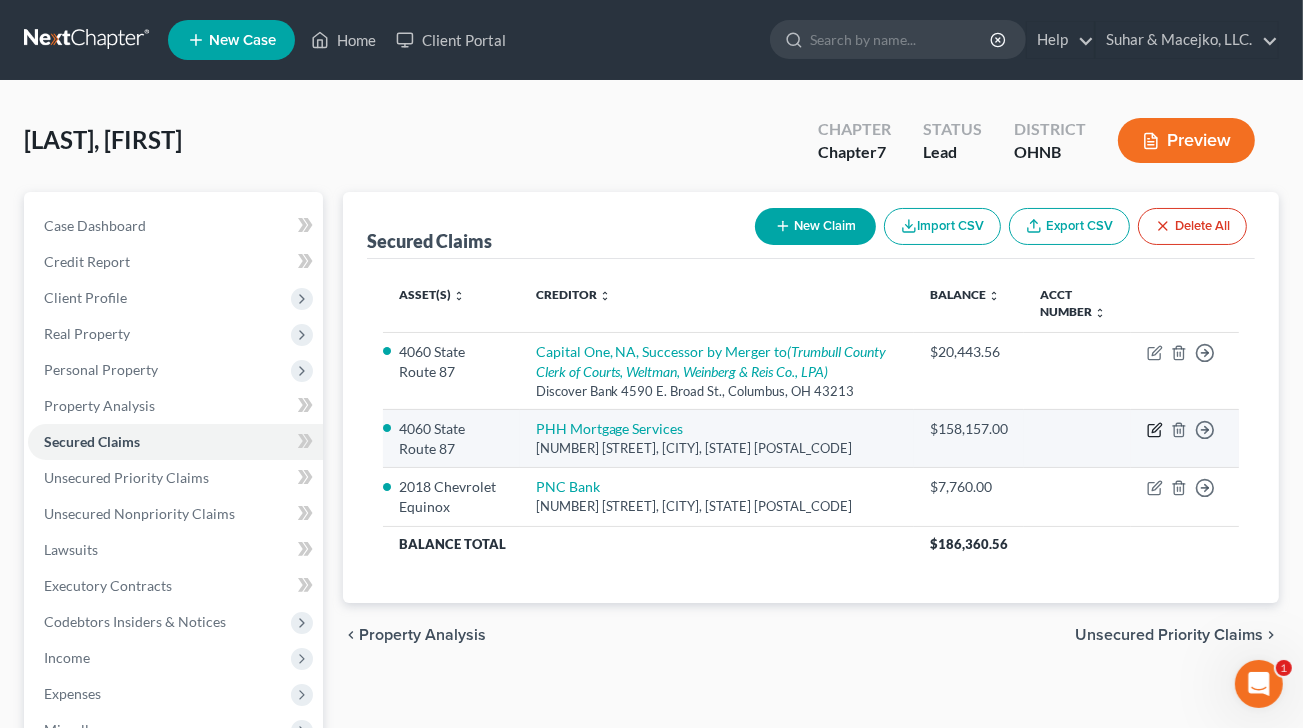 click 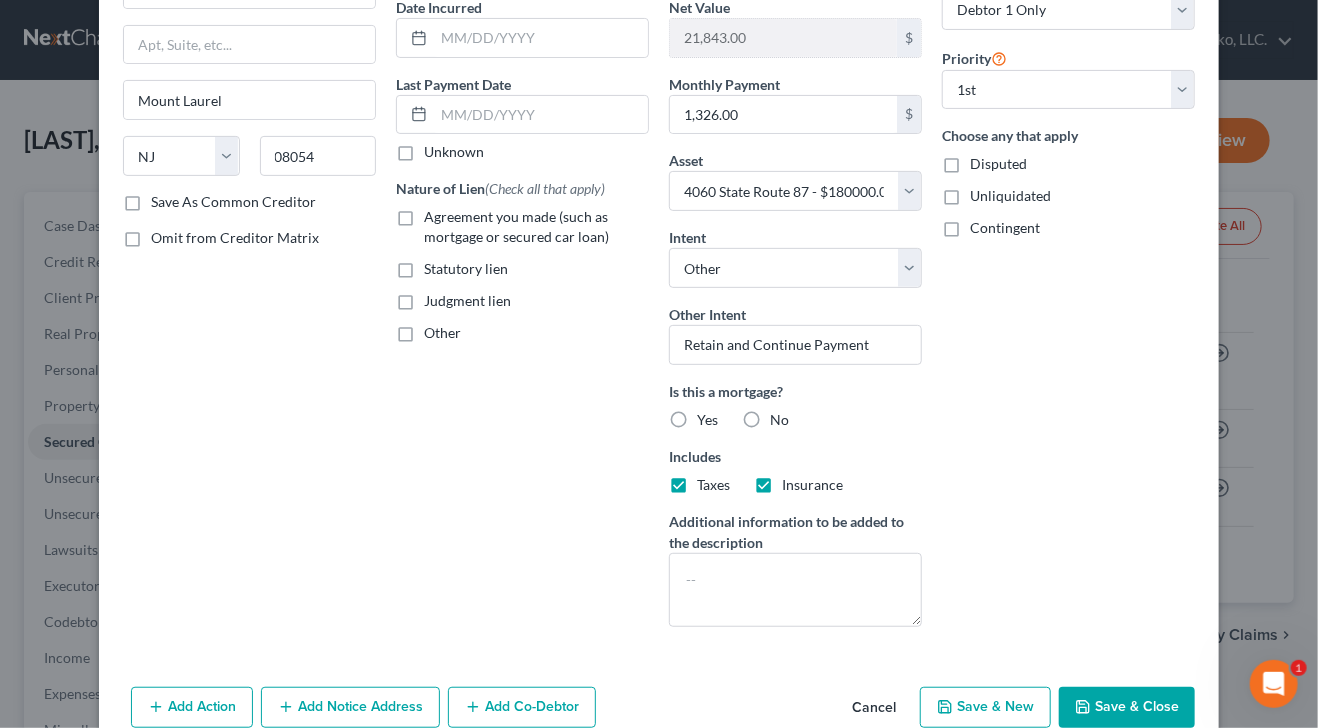 scroll, scrollTop: 295, scrollLeft: 0, axis: vertical 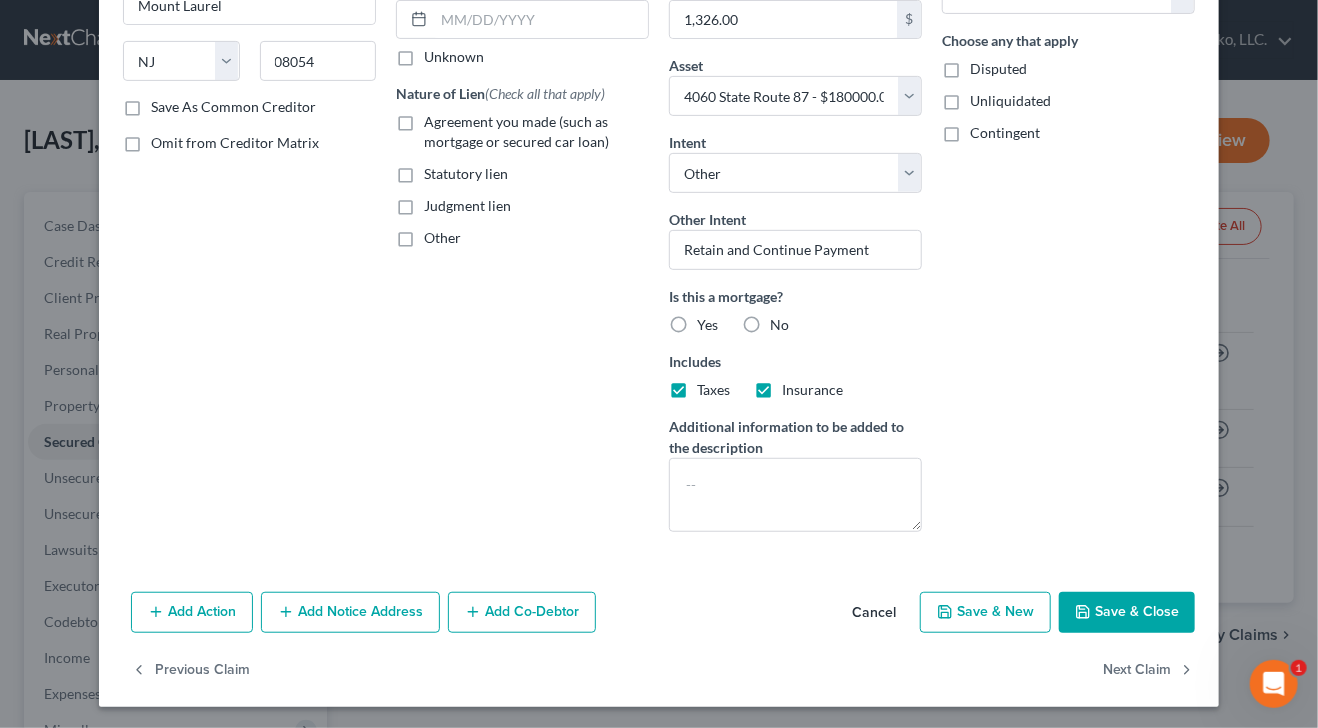 click on "Yes" at bounding box center [707, 325] 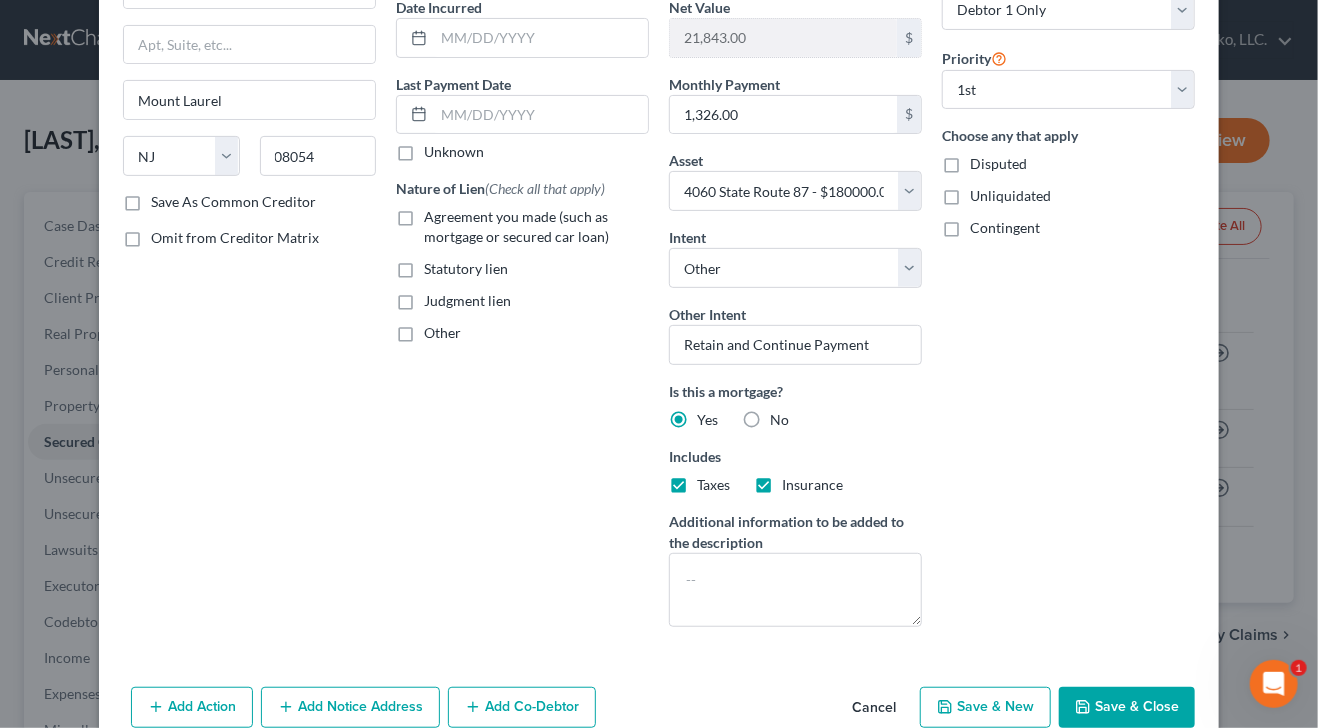 scroll, scrollTop: 295, scrollLeft: 0, axis: vertical 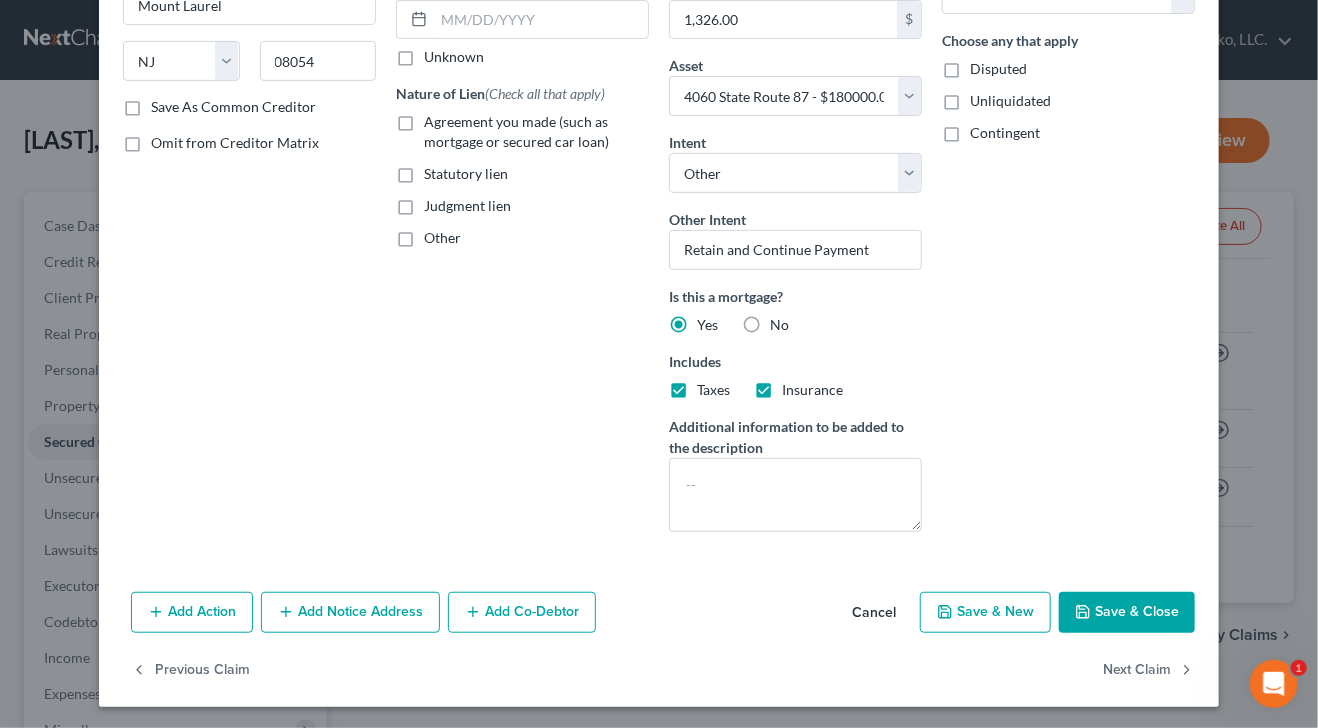 click on "Agreement you made (such as mortgage or secured car loan)" at bounding box center [536, 132] 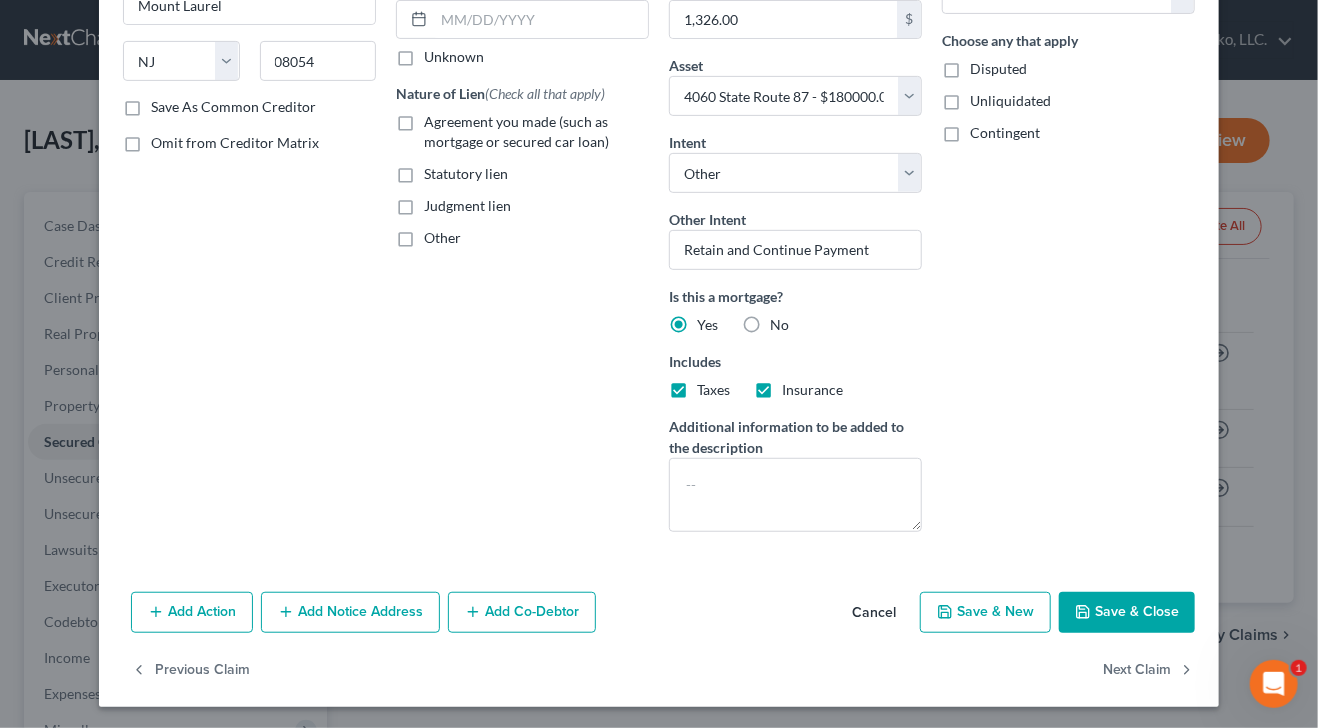 click on "Agreement you made (such as mortgage or secured car loan)" at bounding box center [438, 118] 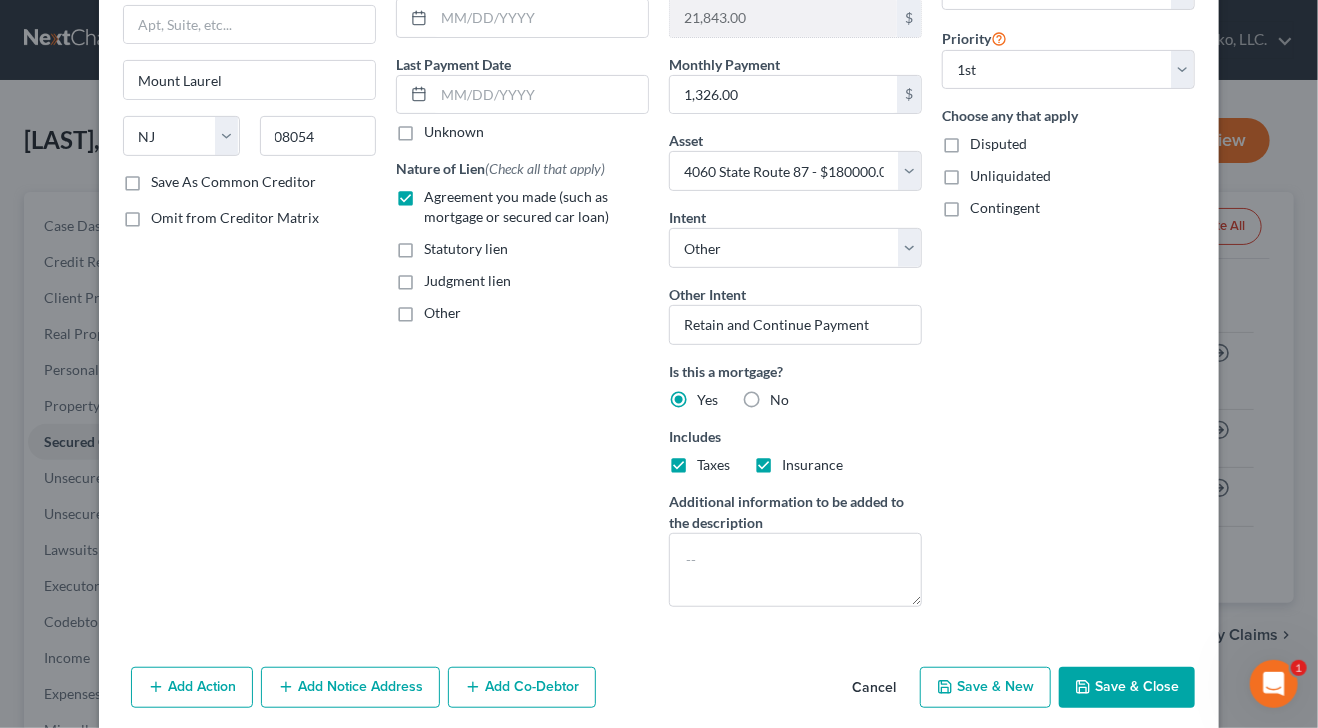 scroll, scrollTop: 295, scrollLeft: 0, axis: vertical 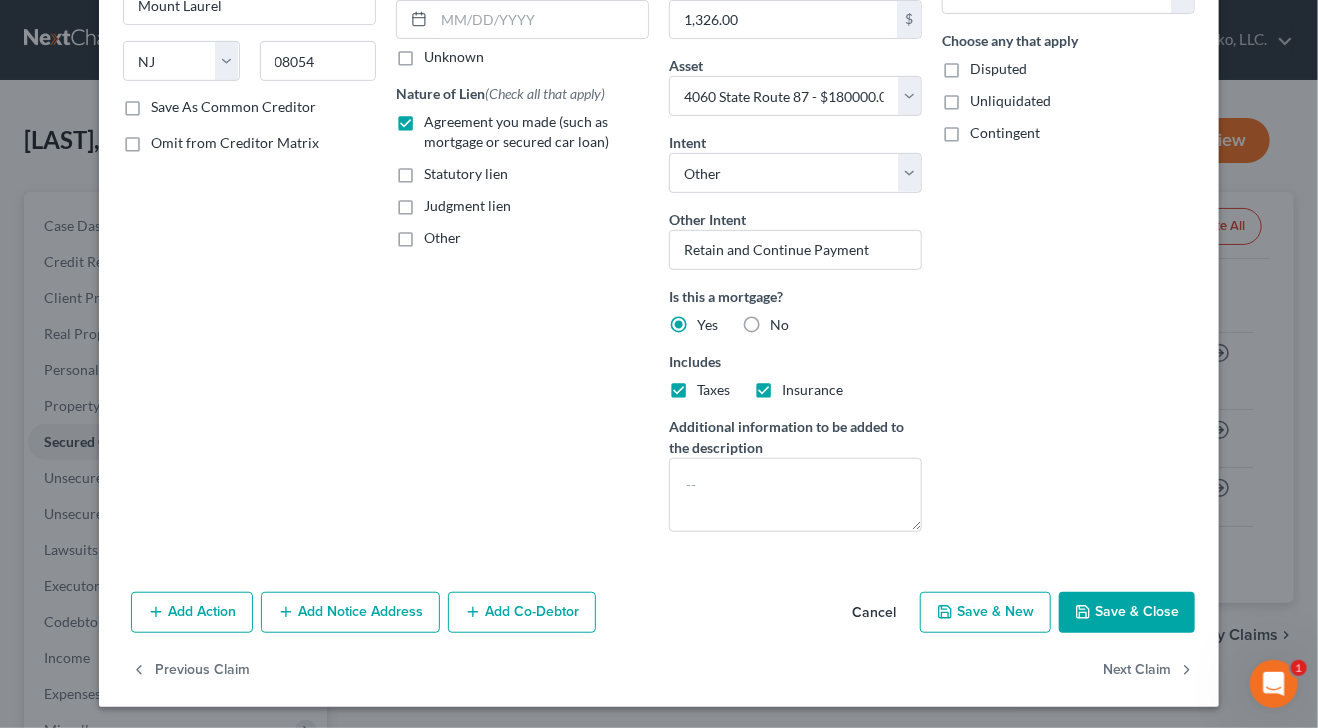 click on "Save & Close" at bounding box center (1127, 613) 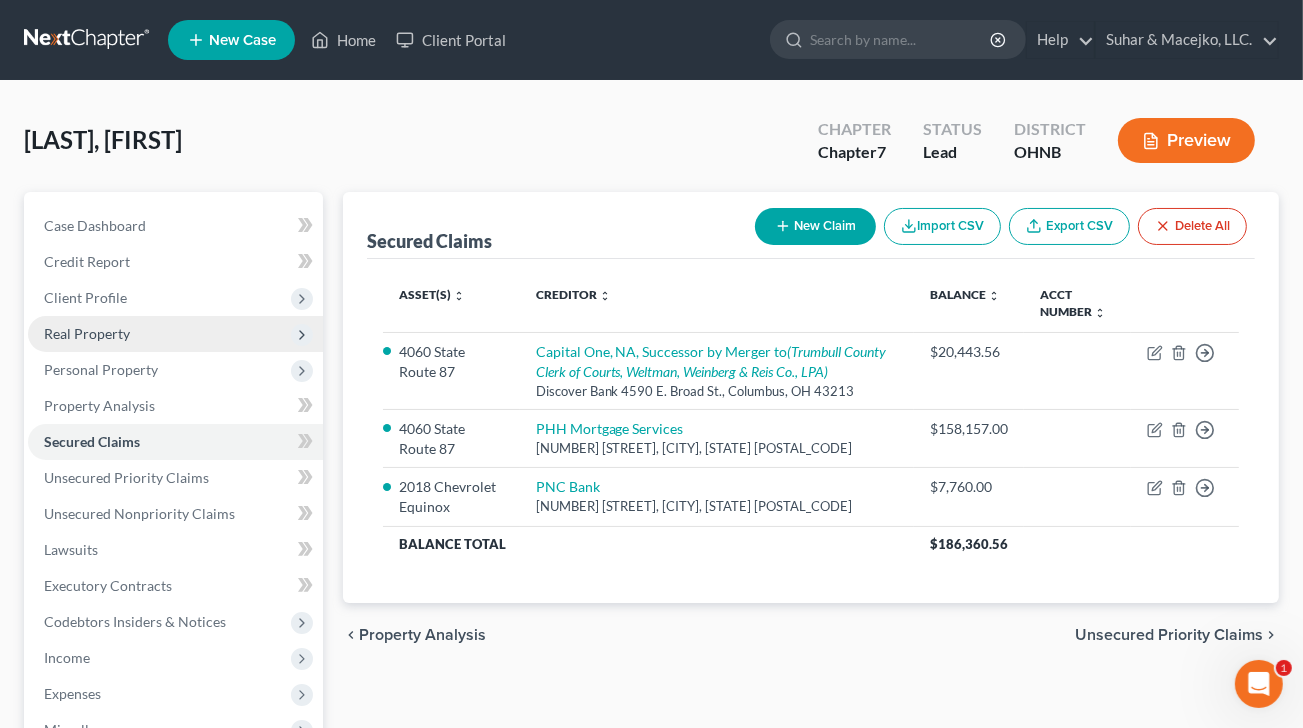 click on "Real Property" at bounding box center (175, 334) 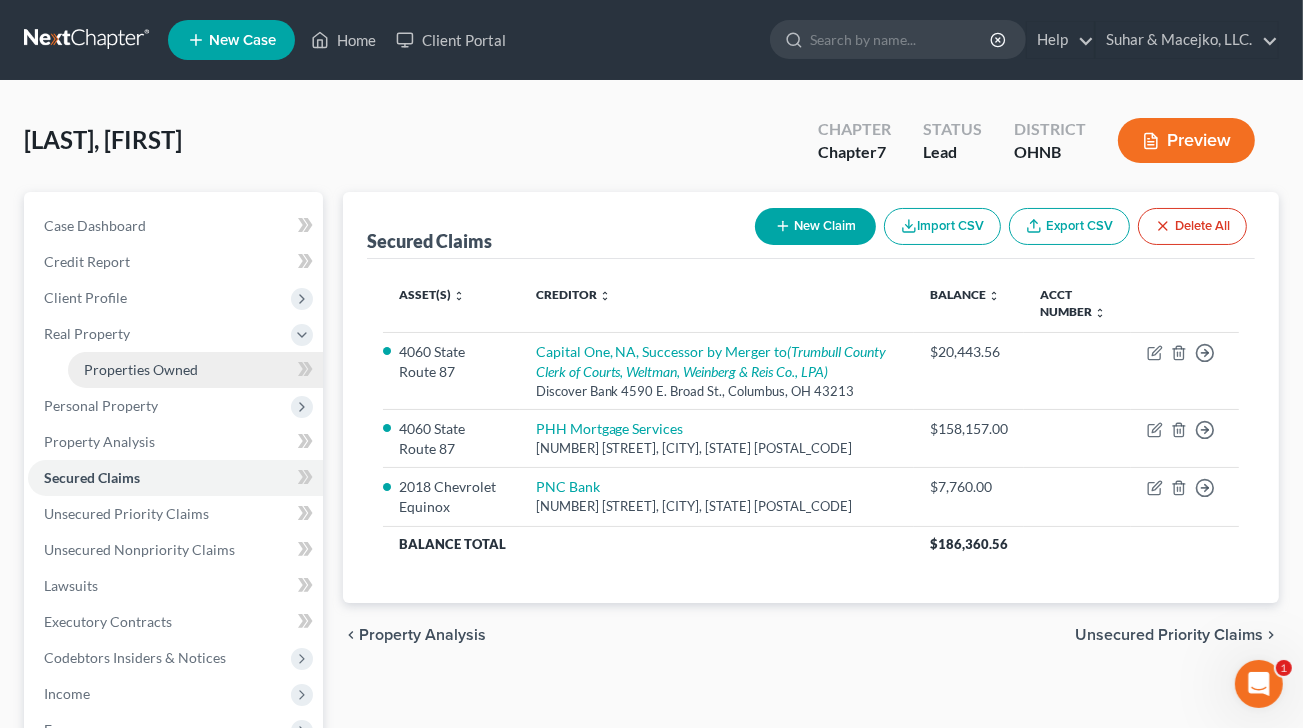 click on "Properties Owned" at bounding box center [141, 369] 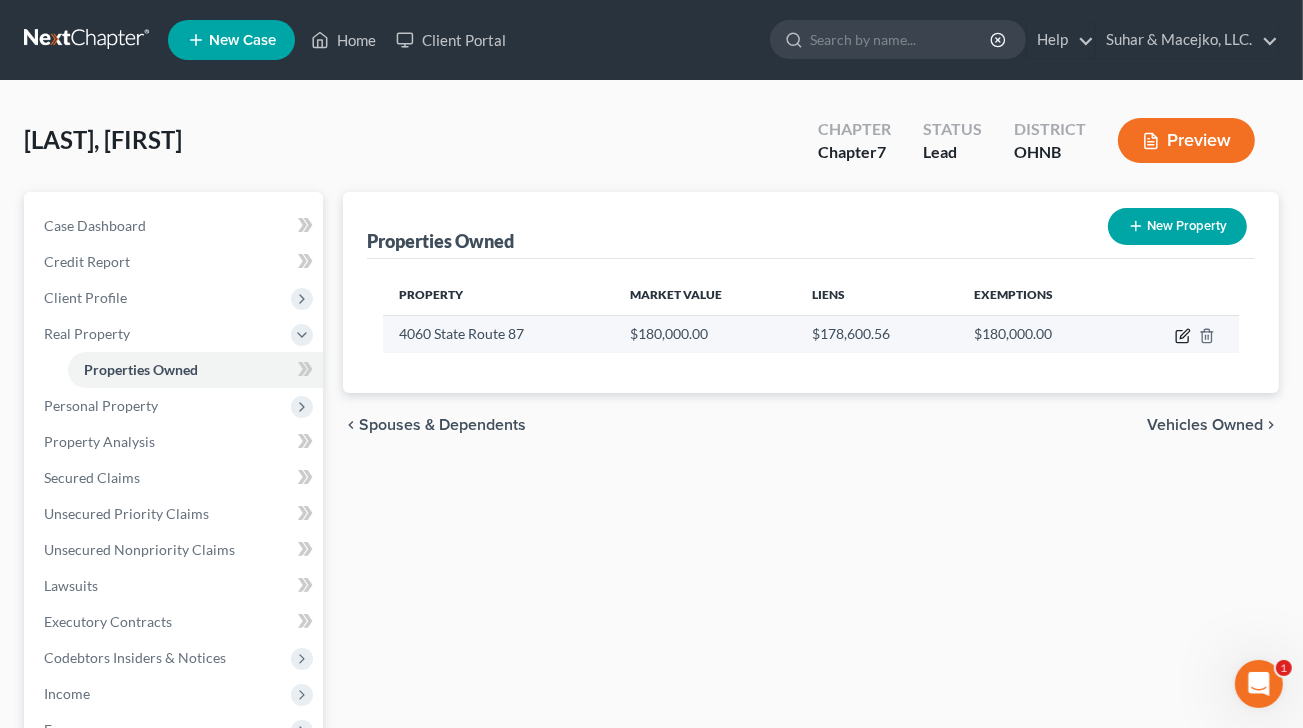 click 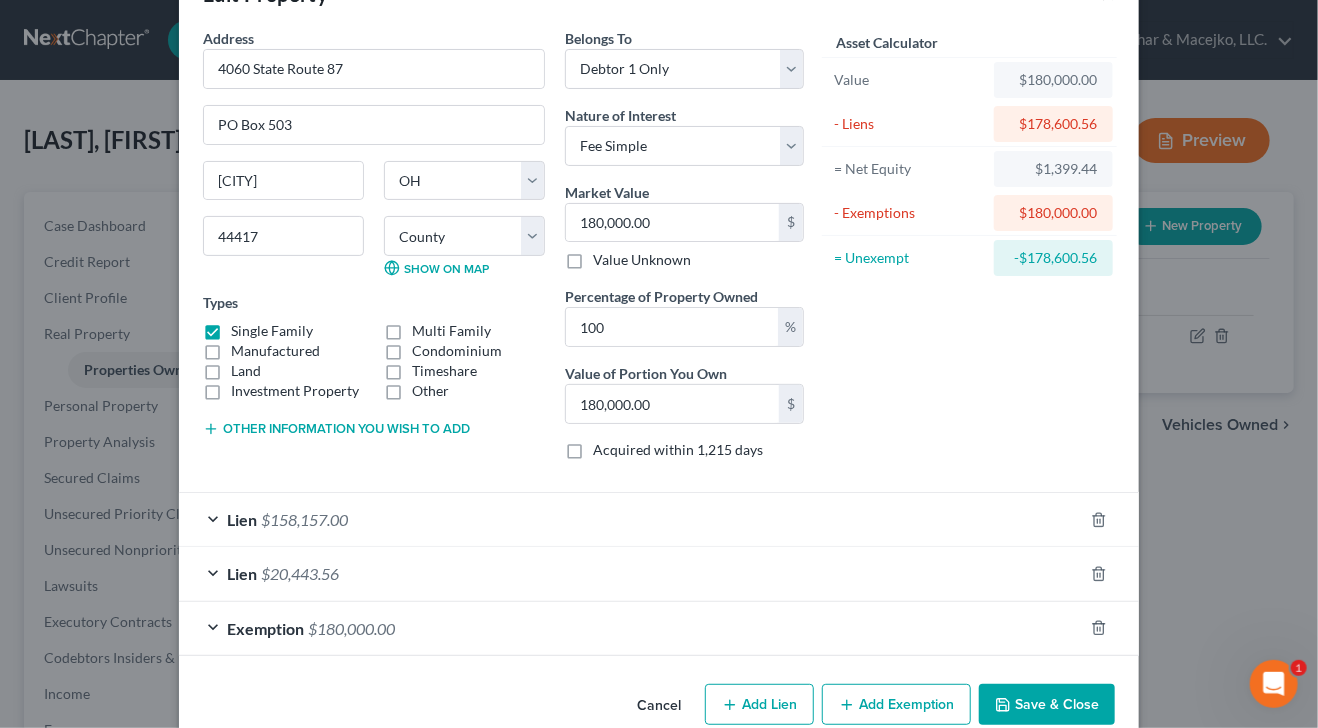 scroll, scrollTop: 98, scrollLeft: 0, axis: vertical 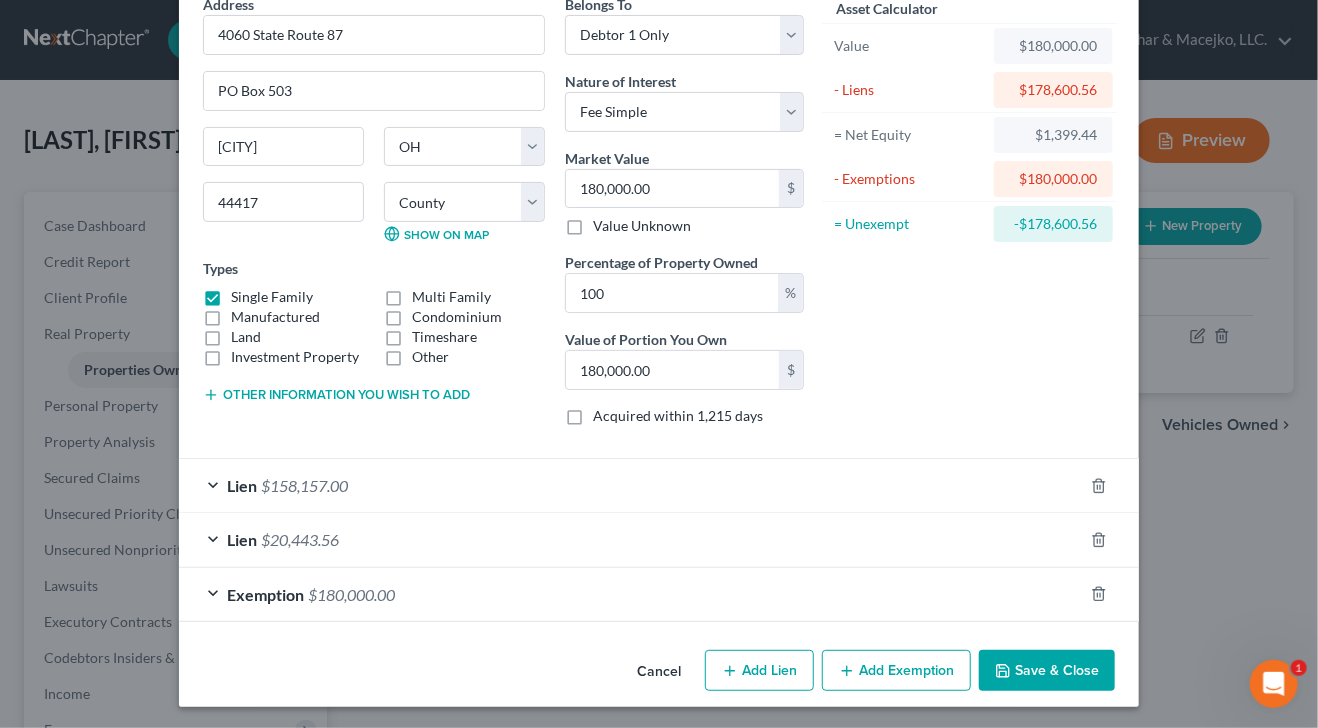 click on "Lien $158,157.00" at bounding box center [631, 485] 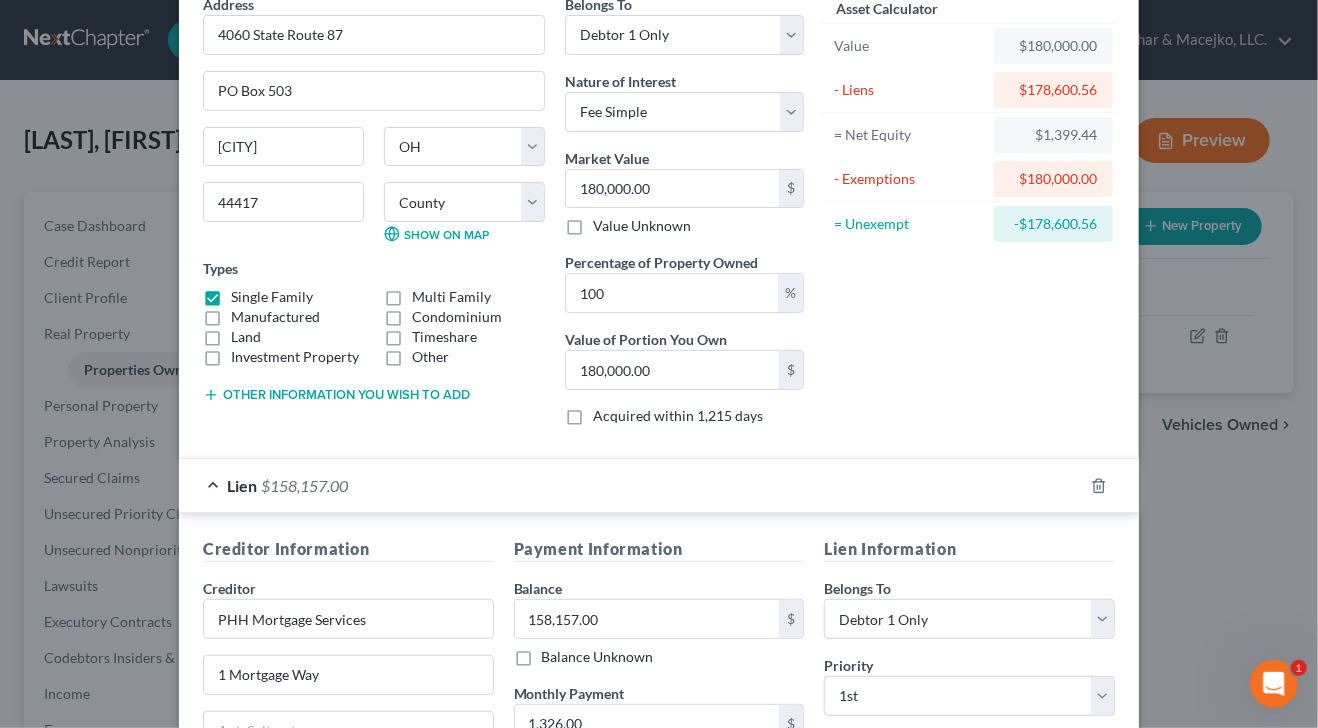 click on "Lien $158,157.00" at bounding box center (631, 485) 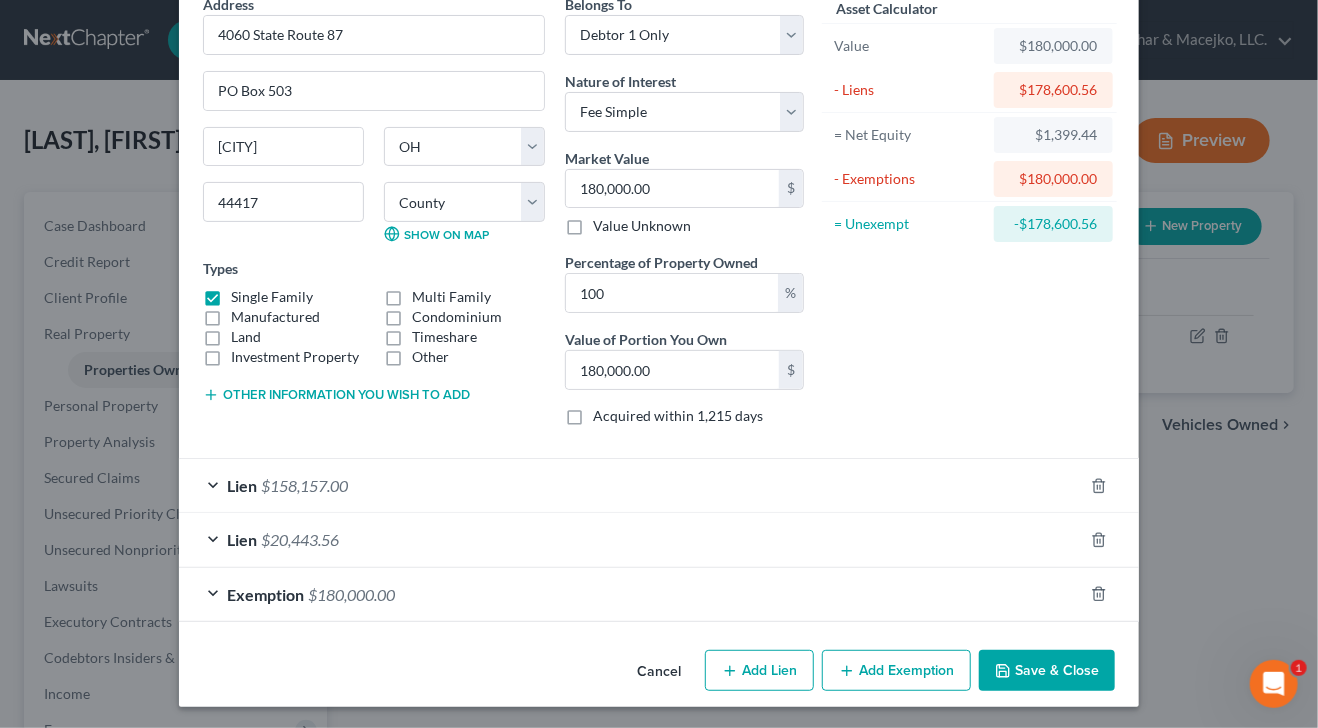 click on "Lien $158,157.00" at bounding box center [631, 485] 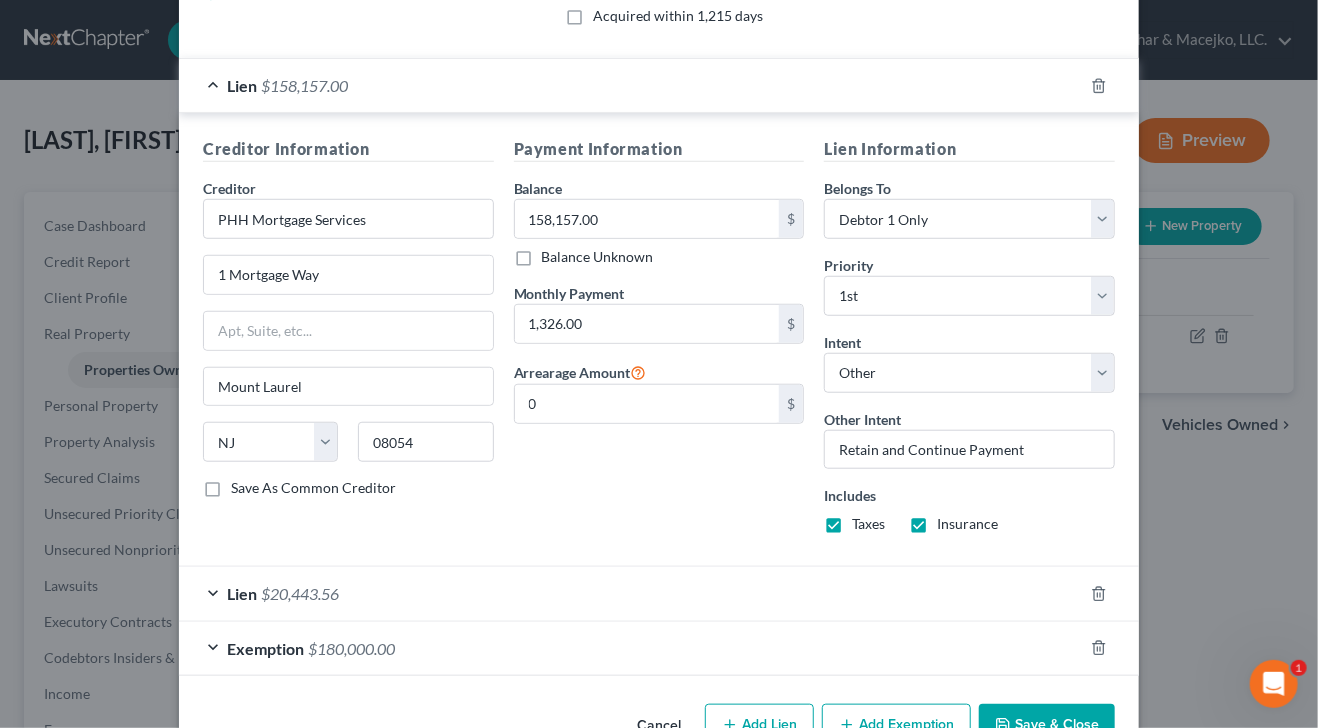scroll, scrollTop: 551, scrollLeft: 0, axis: vertical 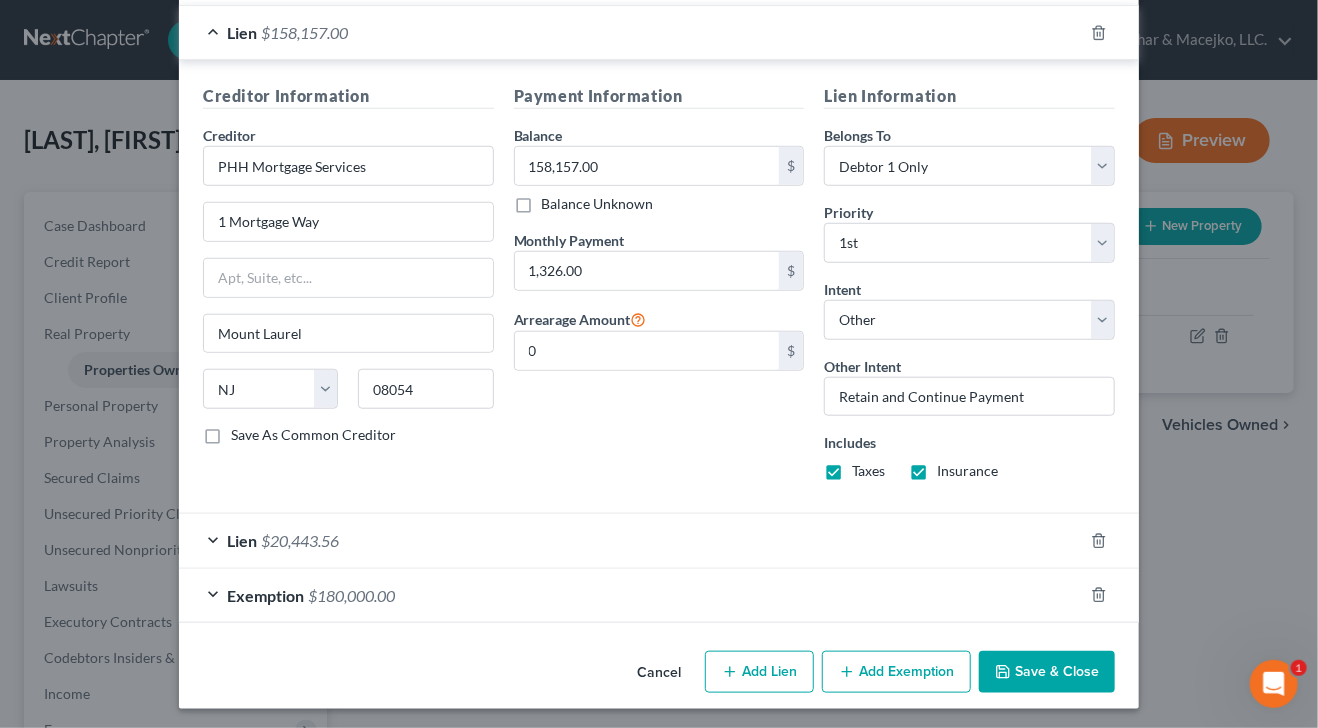 click on "$180,000.00" at bounding box center (351, 595) 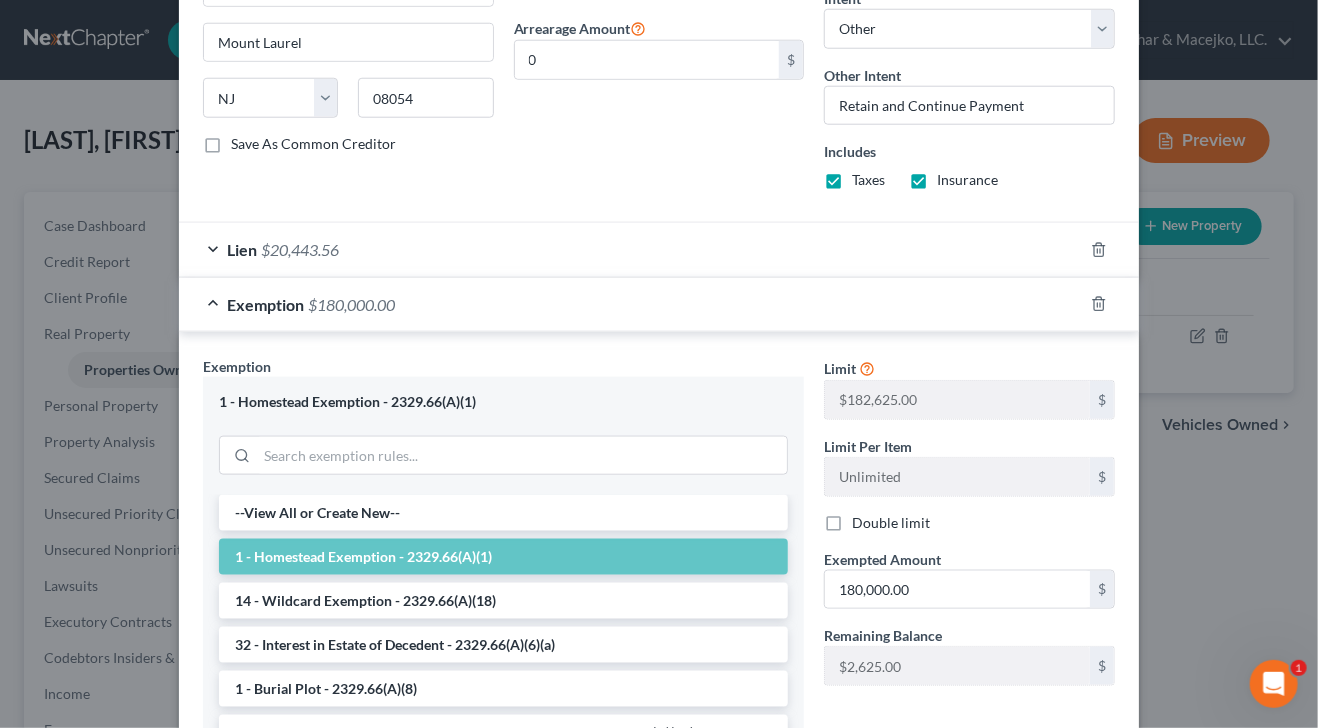scroll, scrollTop: 851, scrollLeft: 0, axis: vertical 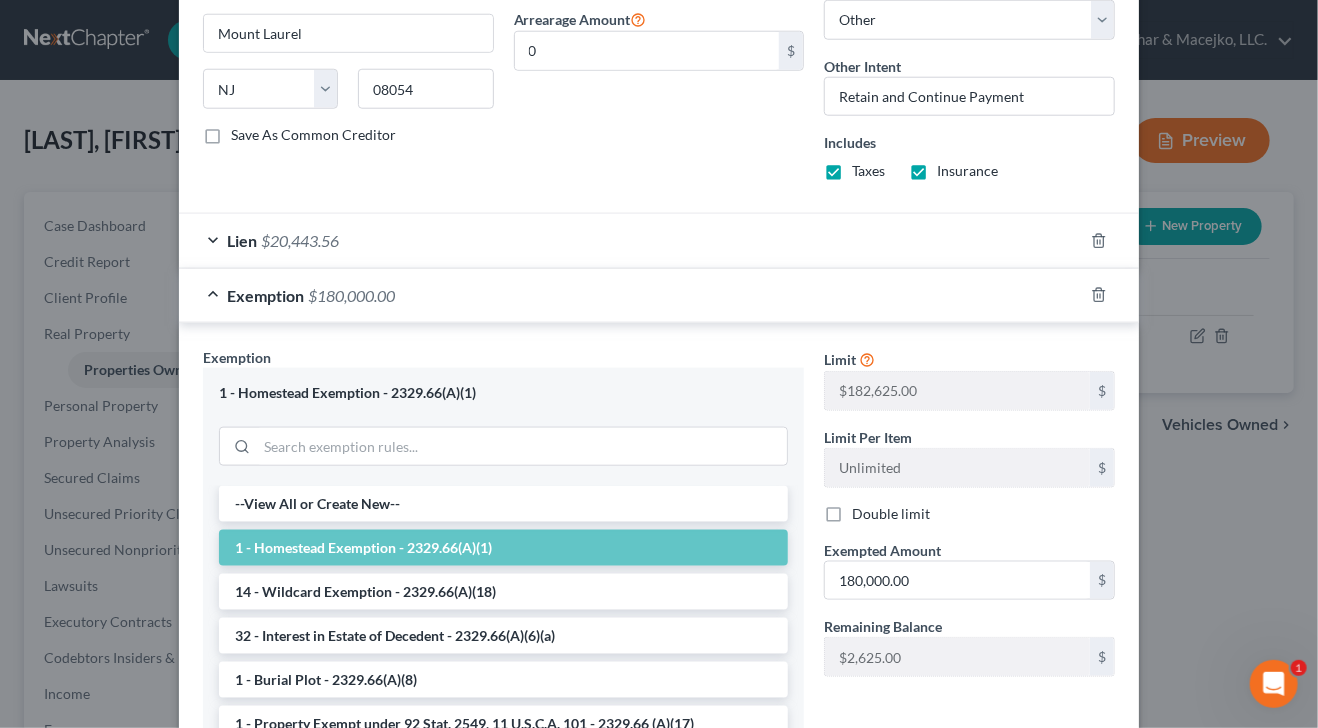 click on "1 - Homestead Exemption  - 2329.66(A)(1)" at bounding box center [503, 548] 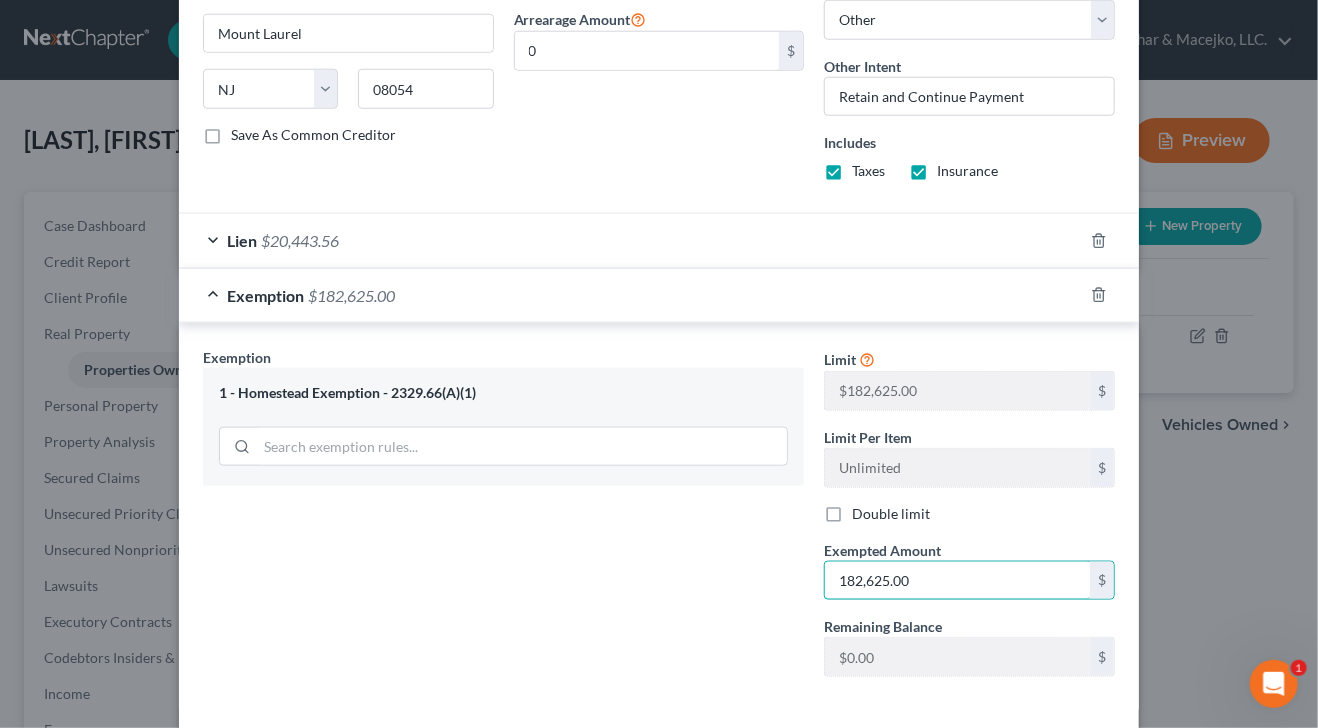 type on "182,625.00" 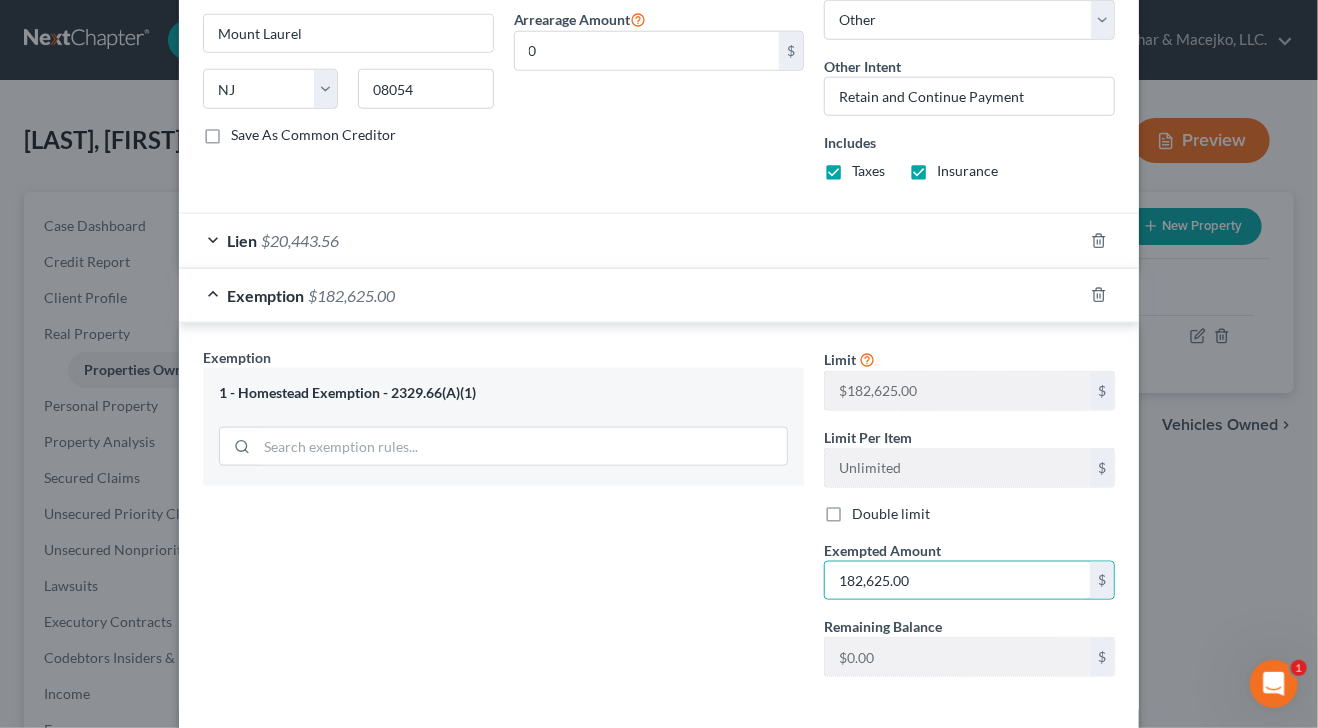 click on "Exemption Set must be selected for CA.
Exemption
*
1 - Homestead Exemption  - 2329.66(A)(1)" at bounding box center [503, 520] 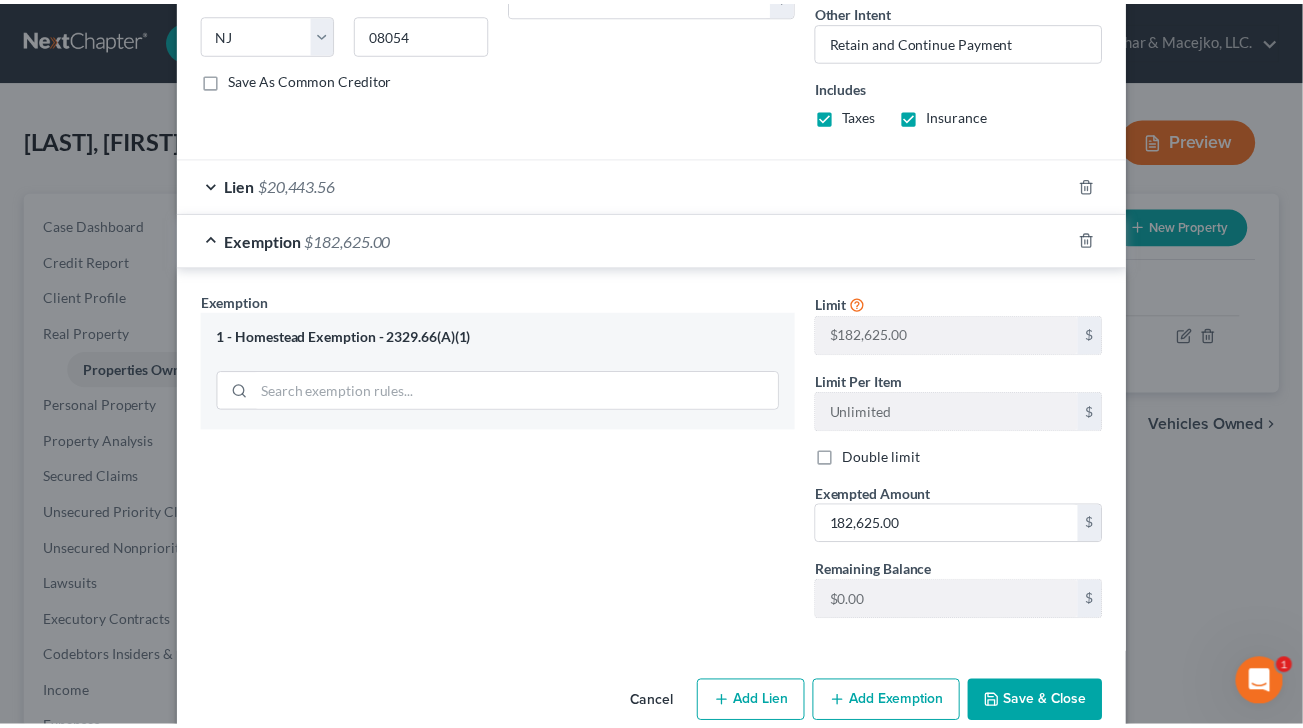 scroll, scrollTop: 936, scrollLeft: 0, axis: vertical 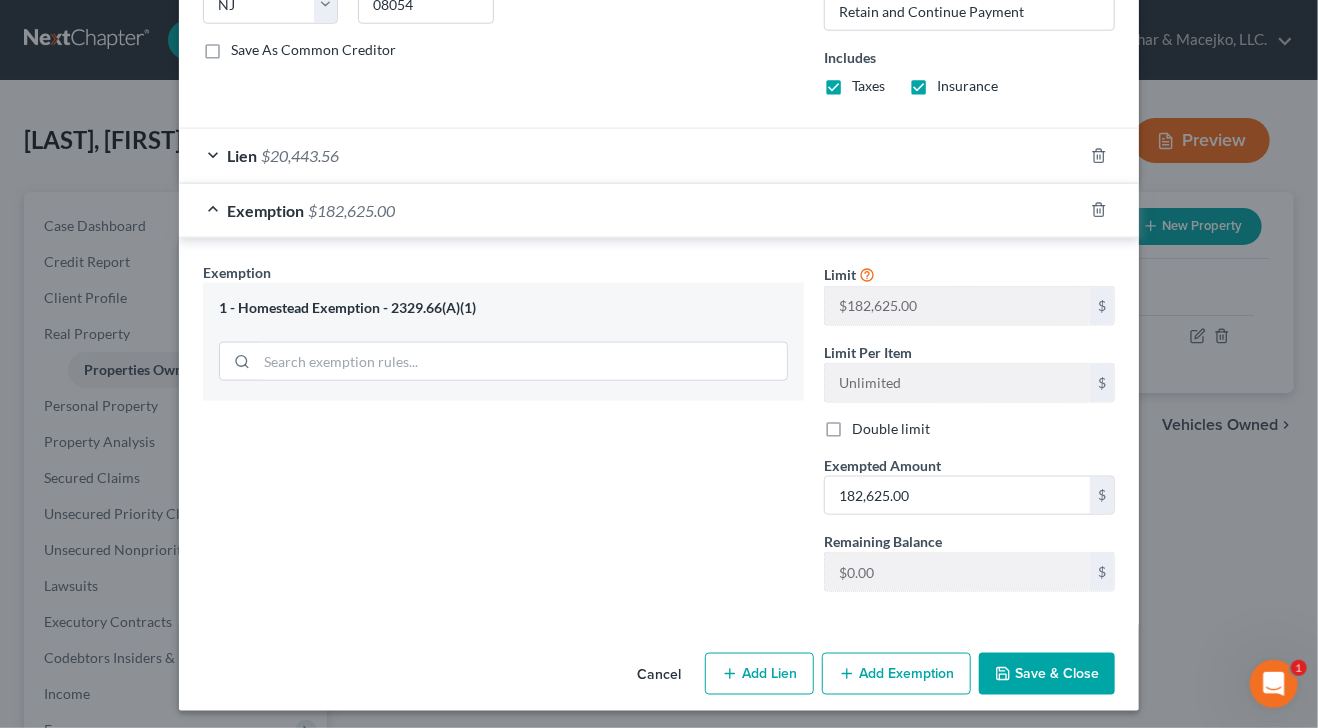 drag, startPoint x: 998, startPoint y: 655, endPoint x: 890, endPoint y: 626, distance: 111.82576 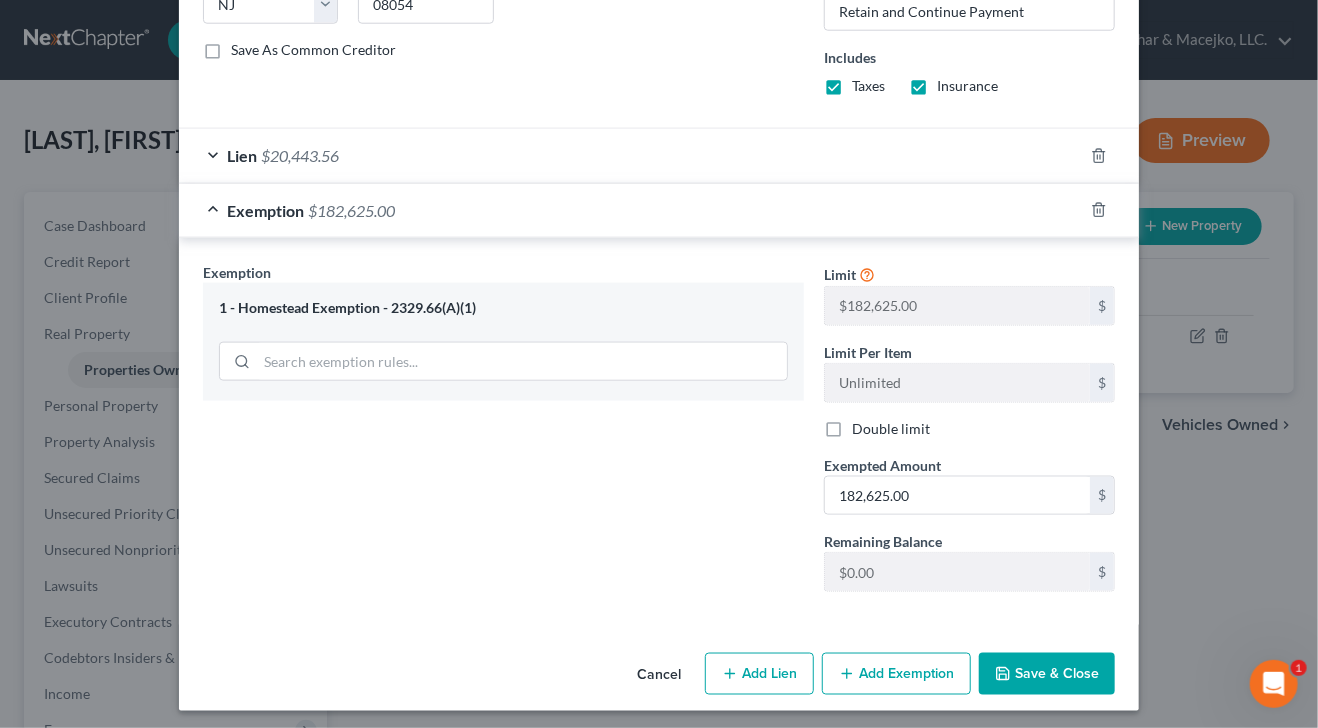 click on "Save & Close" at bounding box center (1047, 674) 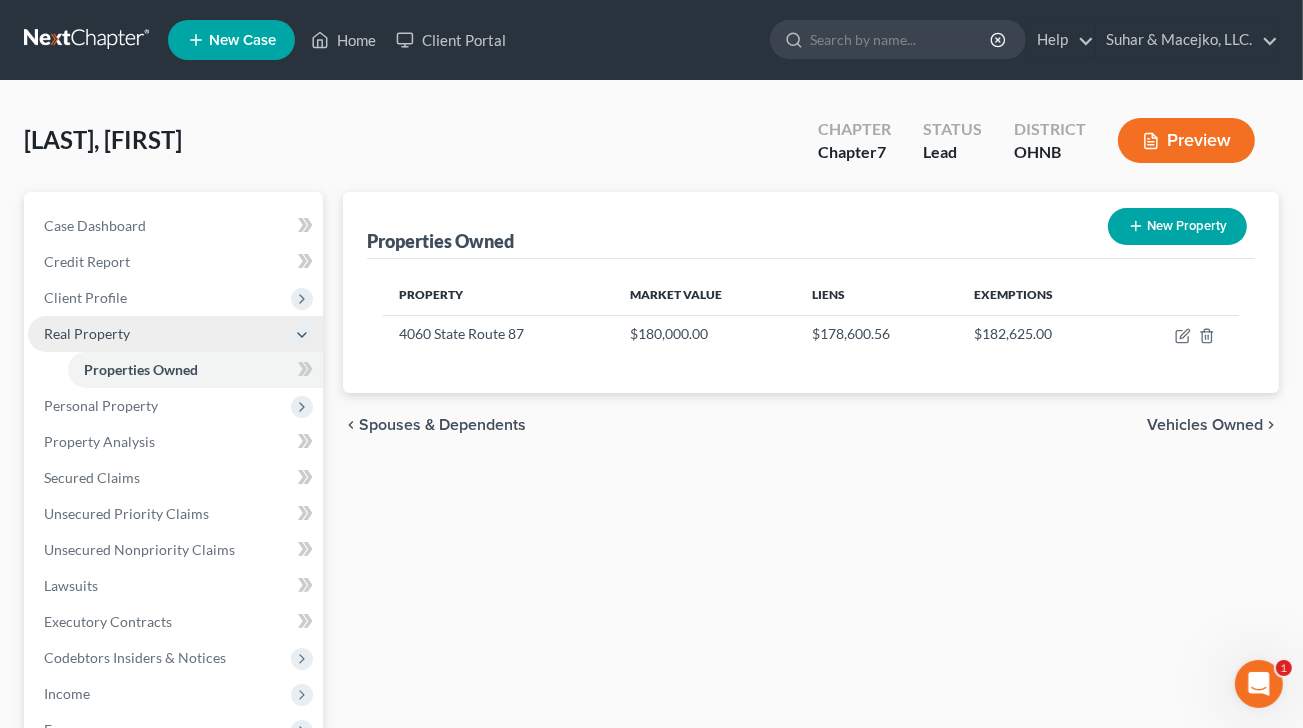 click on "Real Property" at bounding box center (87, 333) 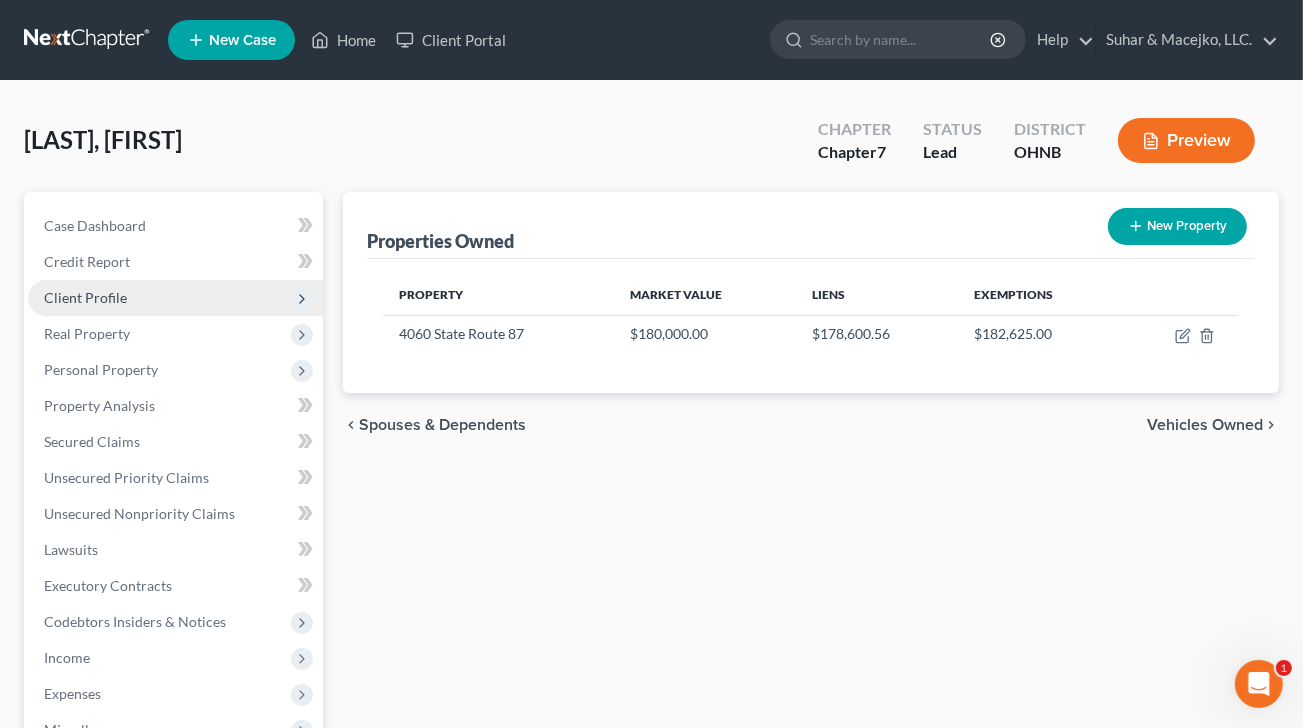 click on "Client Profile" at bounding box center [85, 297] 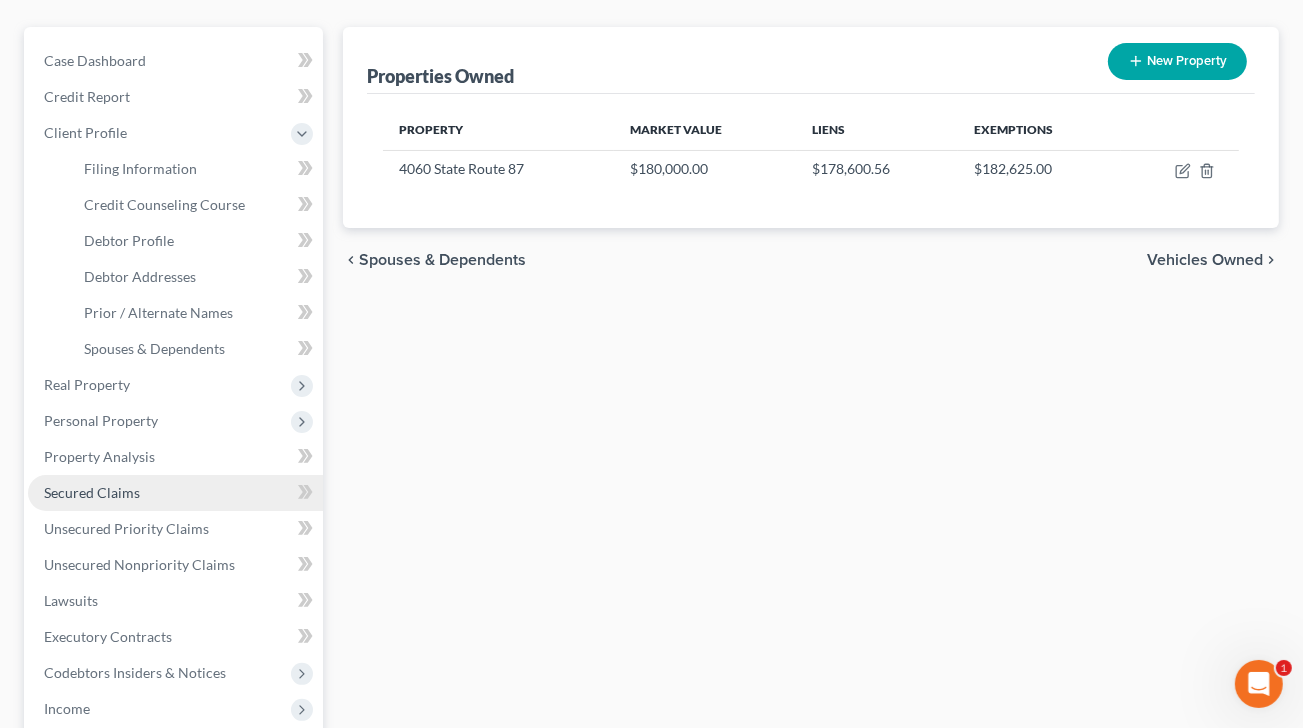 scroll, scrollTop: 200, scrollLeft: 0, axis: vertical 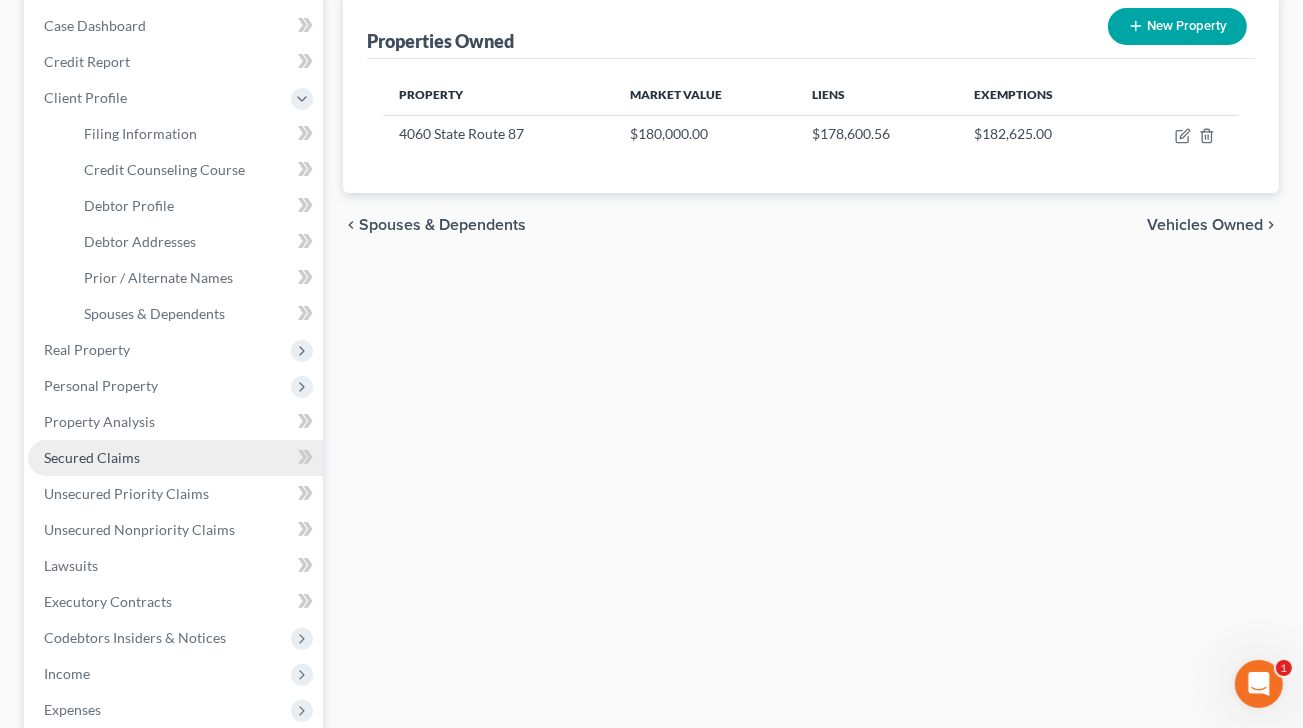 click on "Secured Claims" at bounding box center (92, 457) 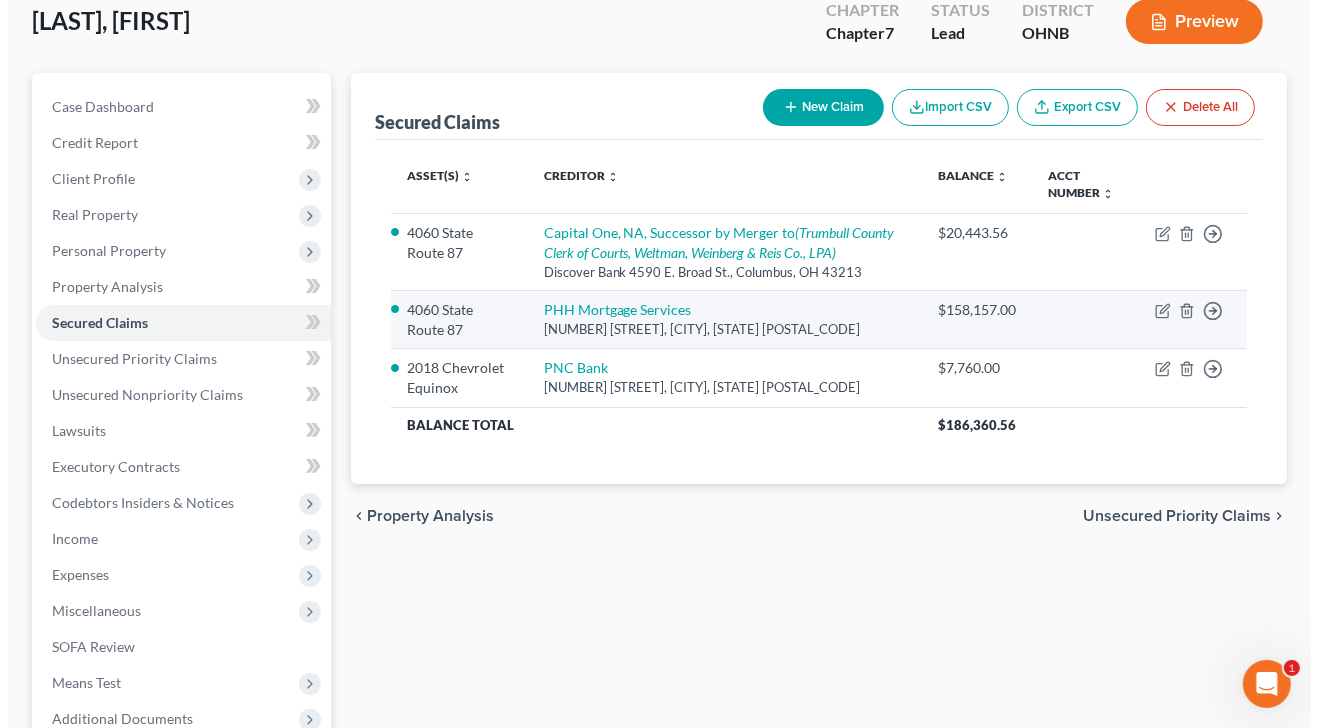 scroll, scrollTop: 0, scrollLeft: 0, axis: both 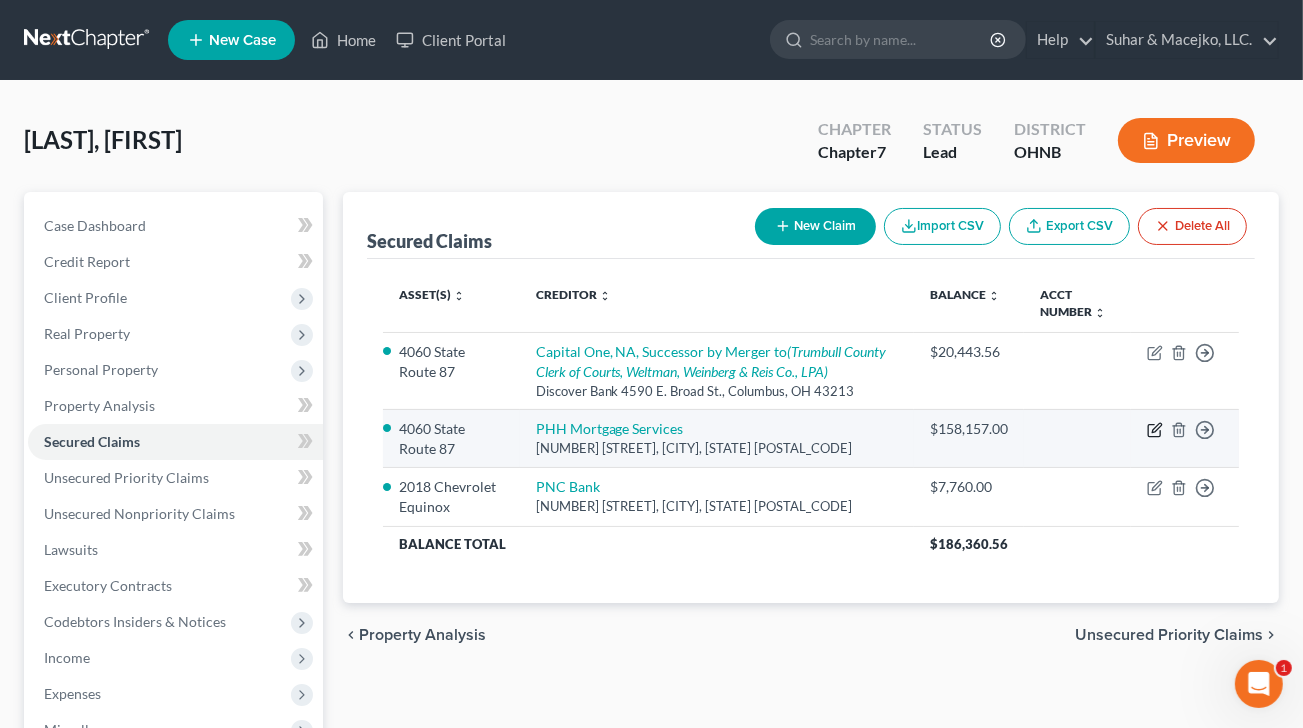 click 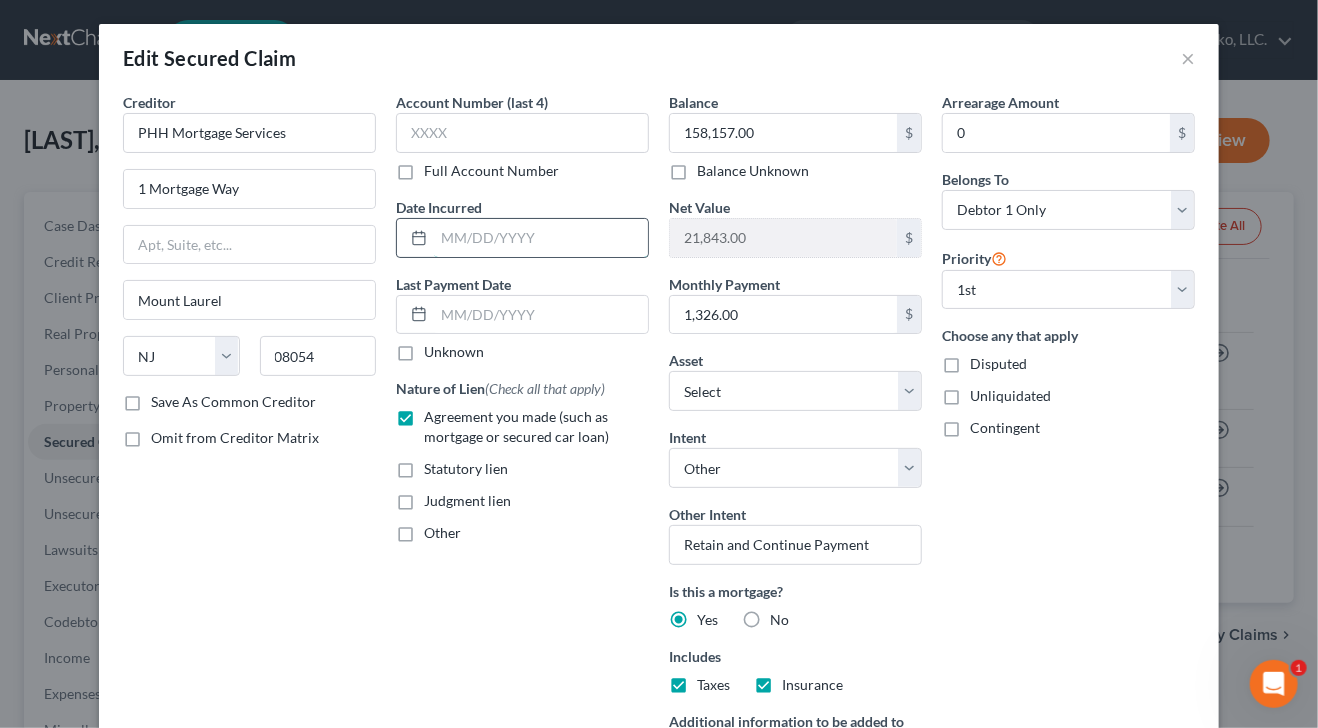 click at bounding box center (541, 238) 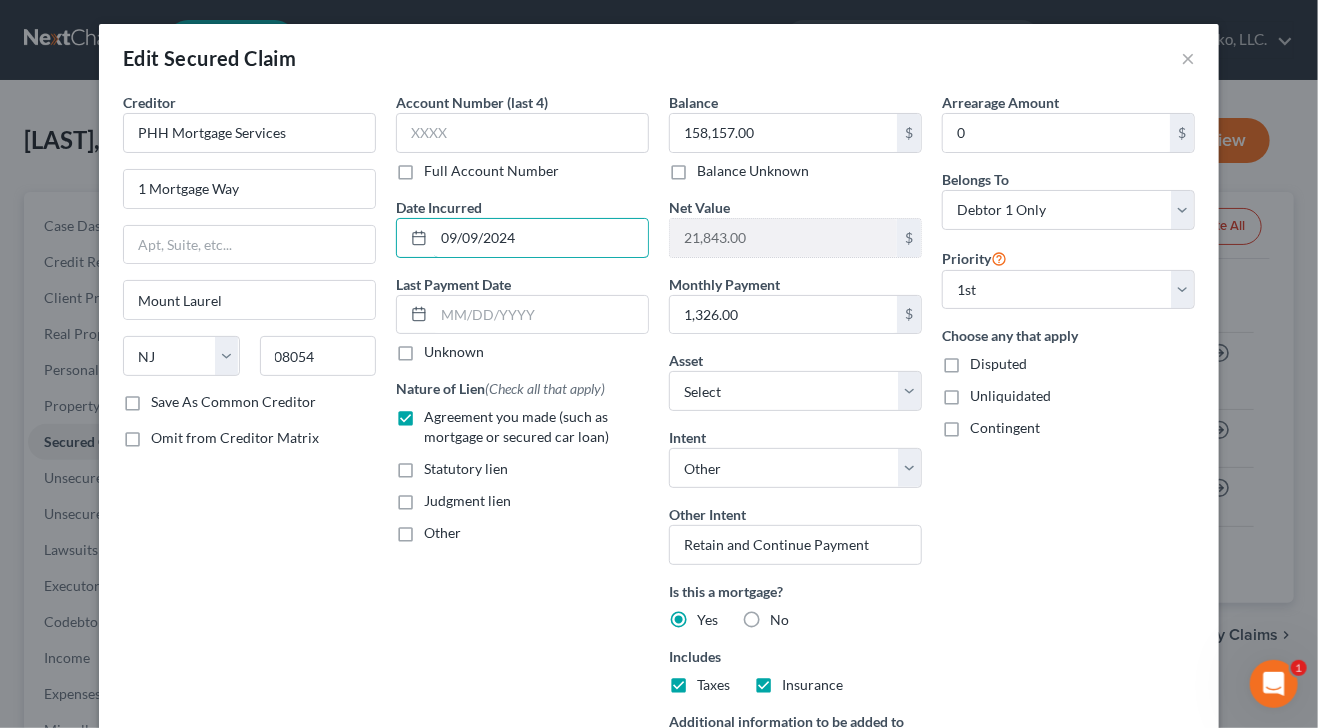 type on "09/09/2024" 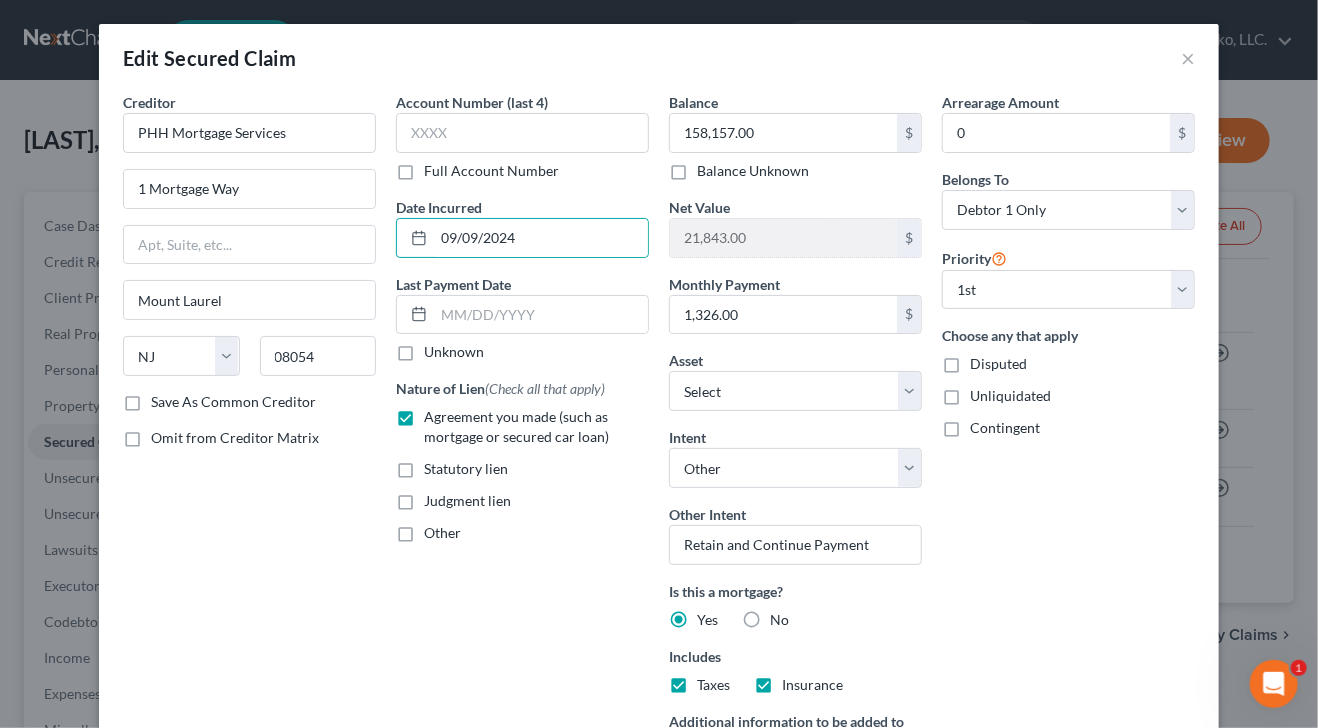 click on "Creditor *    PHH Mortgage Services                      [NUMBER] [STREET] [CITY] State AL AK AR AZ CA CO CT DE DC FL GA GU HI ID IL IN IA KS KY LA ME MD MA MI MN MS MO MT NC ND NE NV NH NJ NM NY OH OK OR PA PR RI SC SD TN TX UT VI VA VT WA WV WI WY [POSTAL_CODE] Save As Common Creditor Omit from Creditor Matrix" at bounding box center (249, 467) 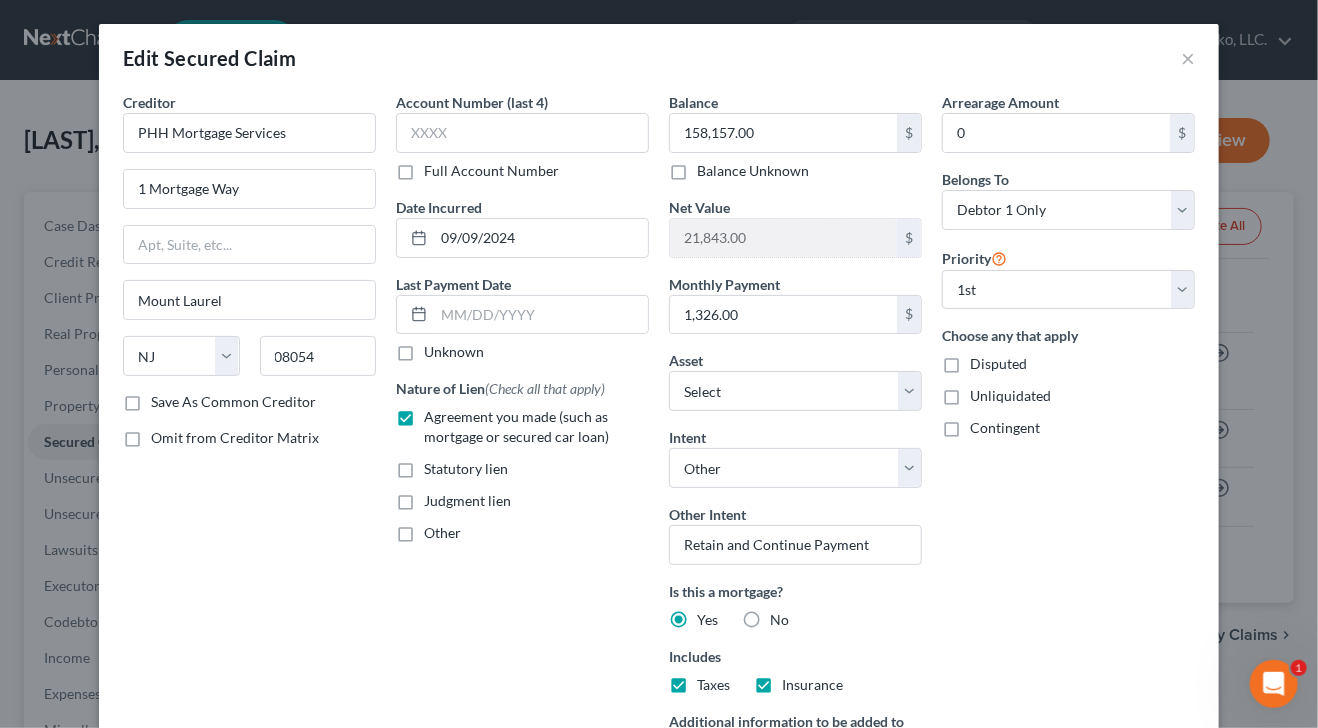 click on "Arrearage Amount 0 $
Belongs To
*
Select Debtor 1 Only Debtor 2 Only Debtor 1 And Debtor 2 Only At Least One Of The Debtors And Another Community Property Priority  Select 1st 3rd 4th 5th 6th 7th 8th 9th 10th 11th 12th 13th 14th 15th 16th 17th 18th 19th 20th 21th 22th 23th 24th 25th 26th 27th 28th 29th 30th Choose any that apply Disputed Unliquidated Contingent" at bounding box center [1068, 467] 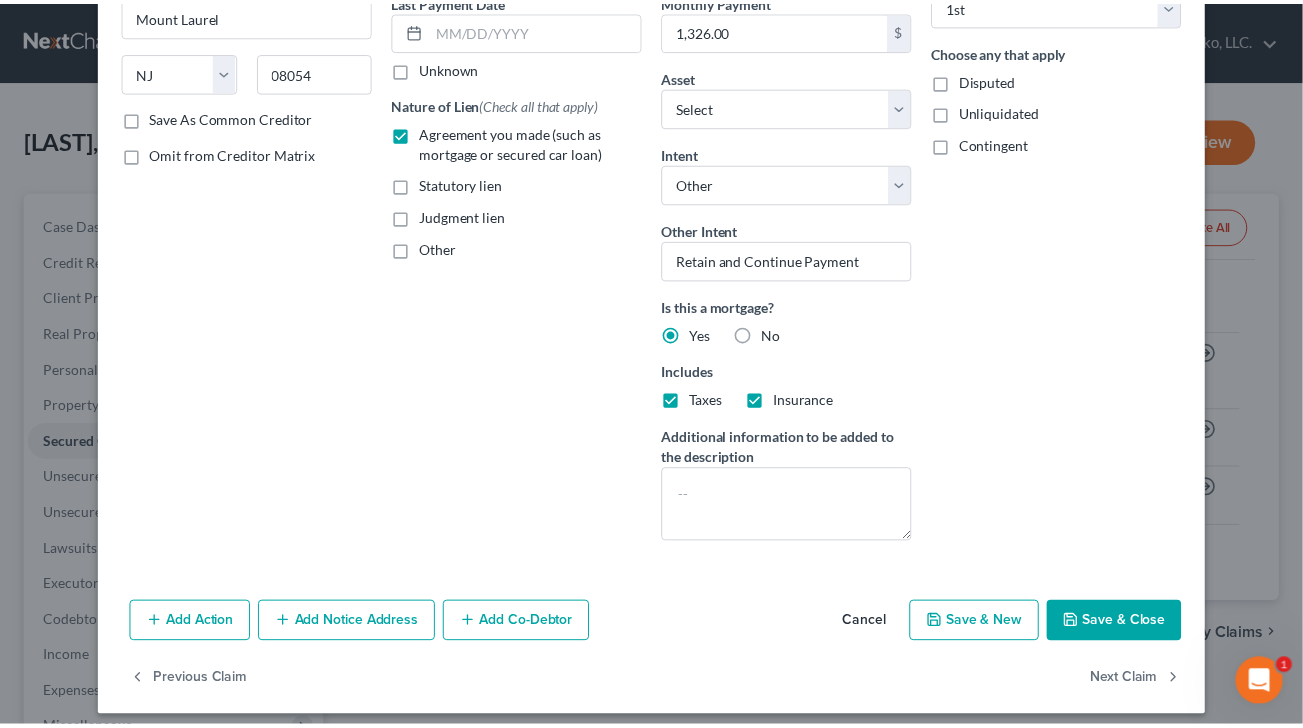 scroll, scrollTop: 295, scrollLeft: 0, axis: vertical 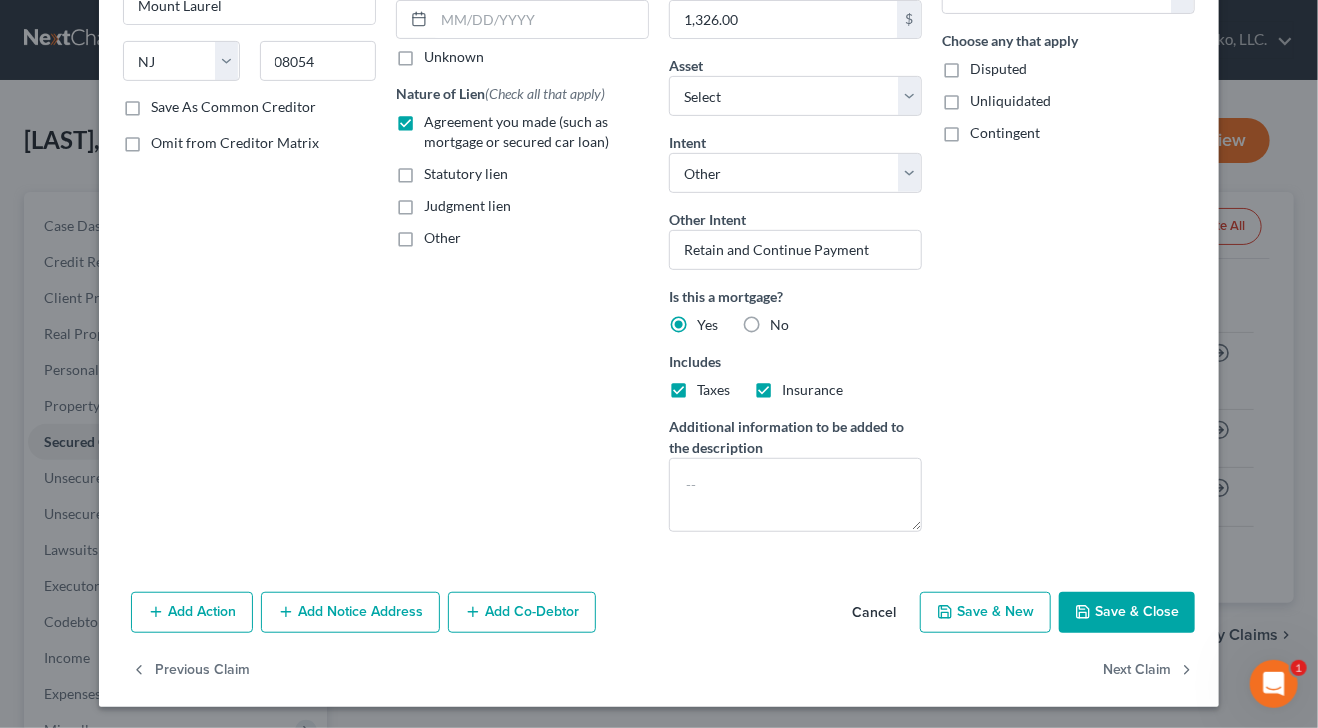 click on "Save & Close" at bounding box center (1127, 613) 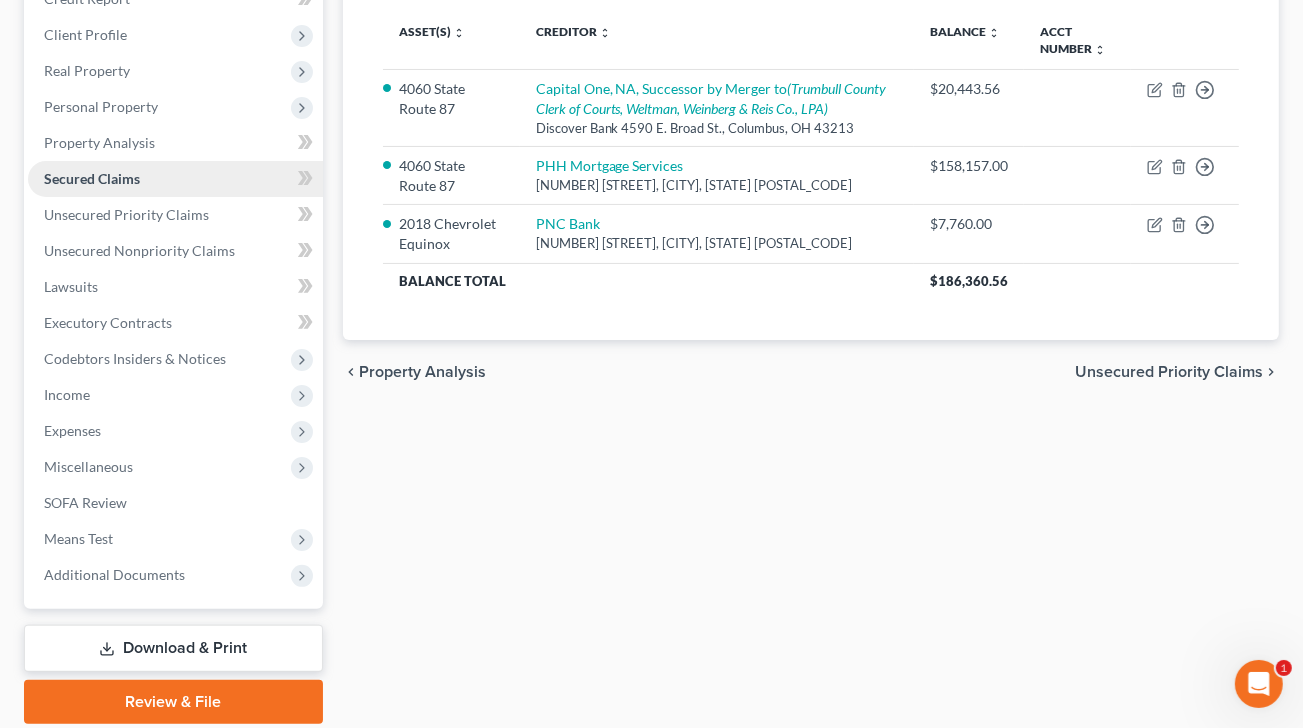 scroll, scrollTop: 333, scrollLeft: 0, axis: vertical 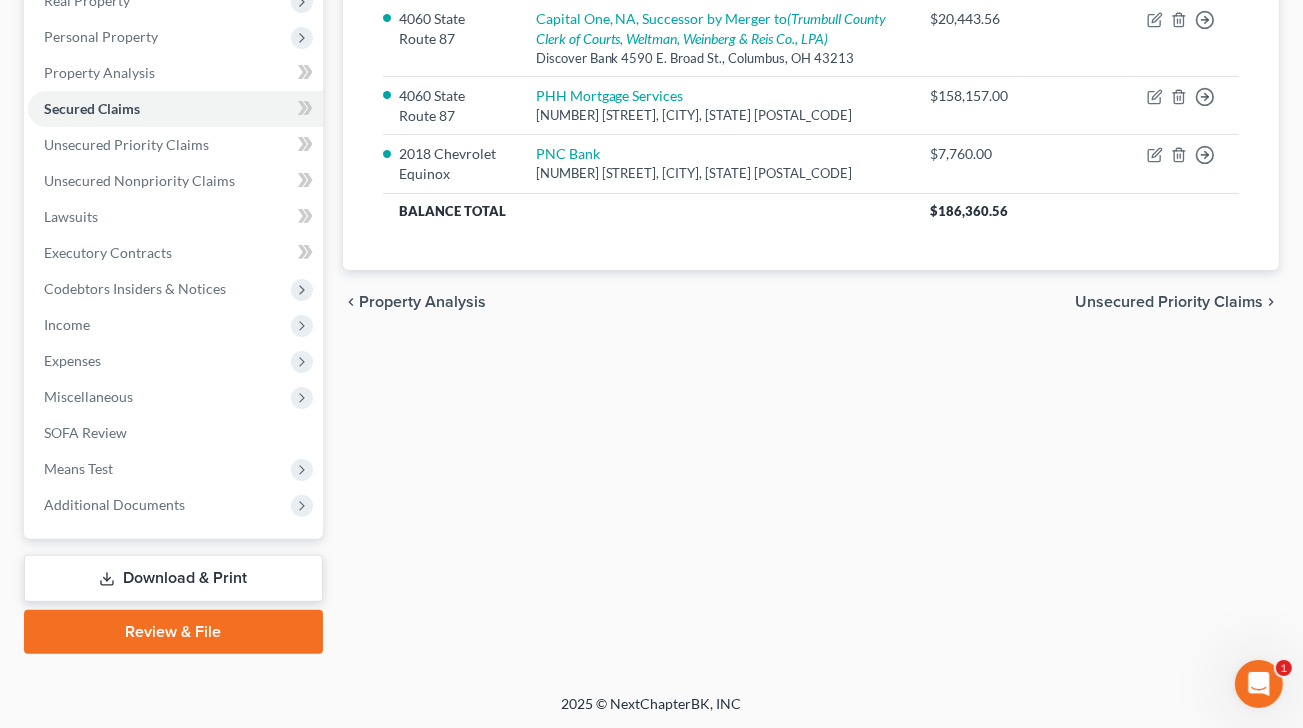 click on "Capital One, NA, Successor by Merger to  (Trumbull County Clerk of Courts, Weltman, Weinberg & Reis Co., LPA) Discover Bank [NUMBER] E. [STREET], [CITY], [STATE] [POSTAL_CODE] Move to E Move to F Move to G Move to Notice Only [NUMBER] [STREET] PHH Mortgage Services [NUMBER] [STREET], [CITY], [STATE] [POSTAL_CODE] Move to E Move to F Move to G Move to Notice Only 2018 Chevrolet Equinox PNC Bank [NUMBER] [STREET], [CITY], [STATE] [POSTAL_CODE] Move to E Move to F Move to G Move to Notice Only Balance Total $186,360.56
Previous
1
Next
chevron_left
Property Analysis
Unsecured Priority Claims
chevron_right" at bounding box center [811, 256] 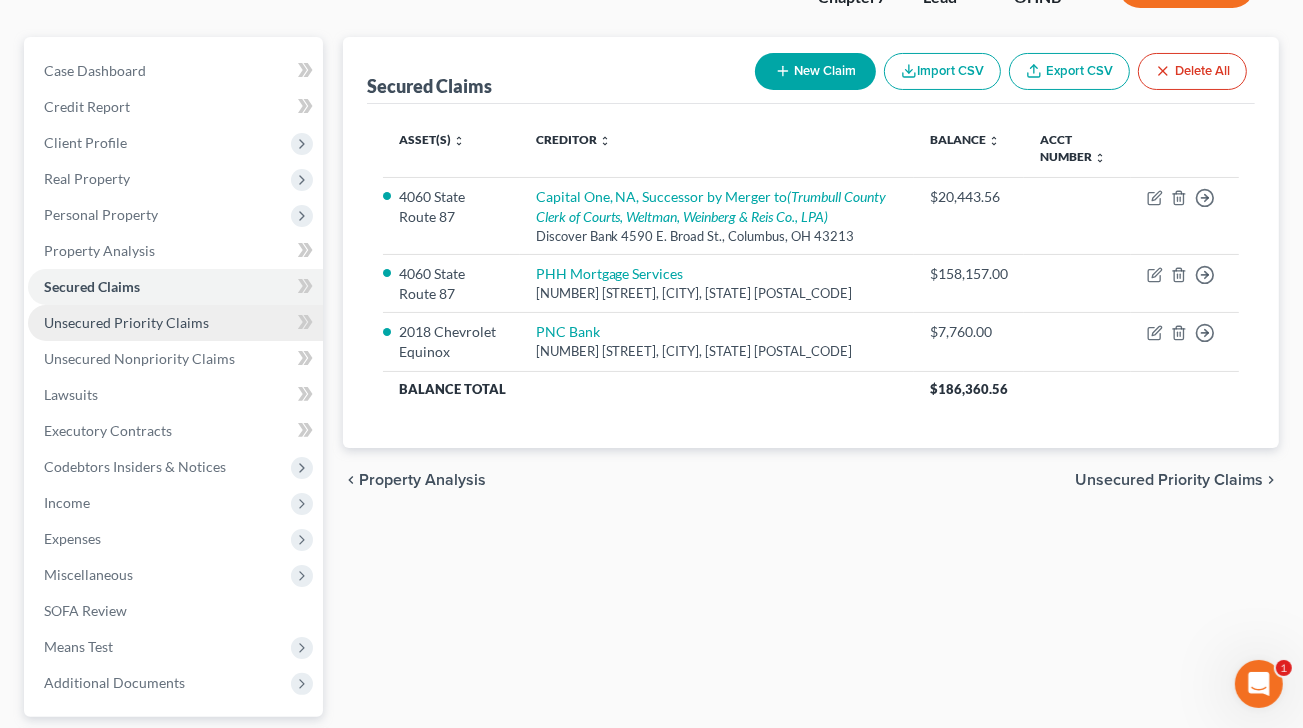 scroll, scrollTop: 33, scrollLeft: 0, axis: vertical 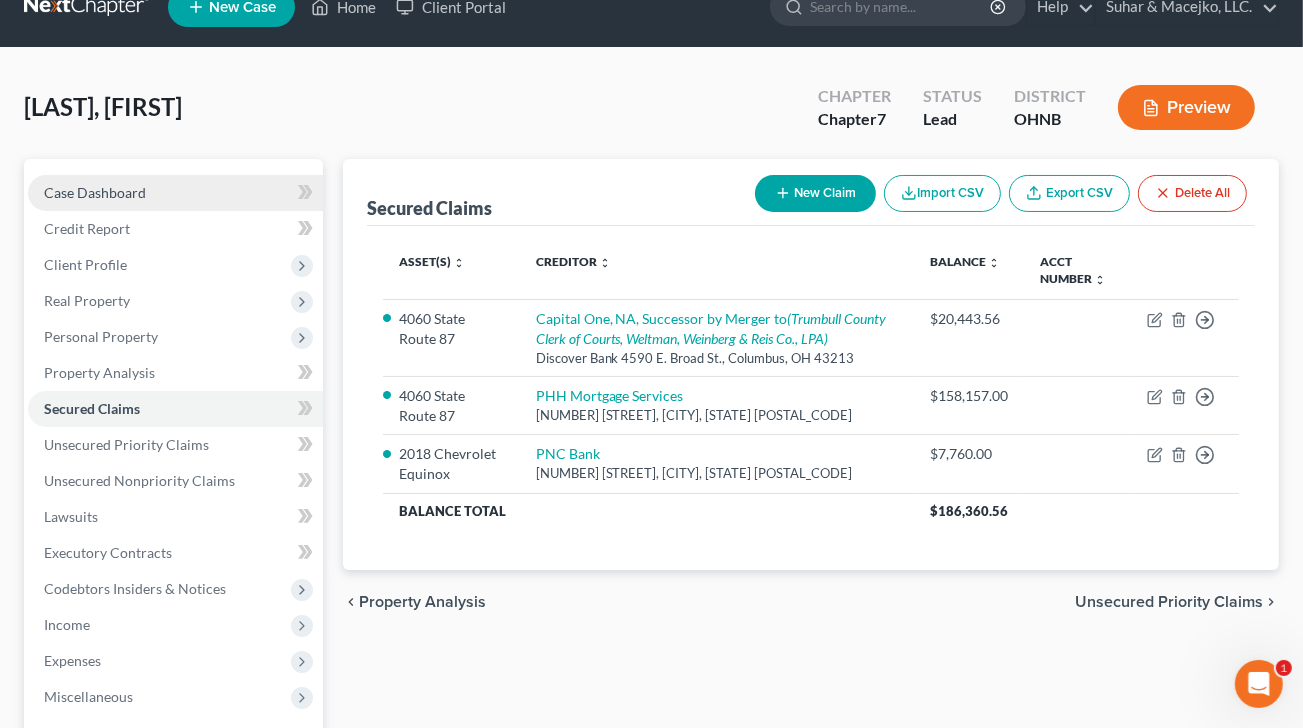 click on "Case Dashboard" at bounding box center [95, 192] 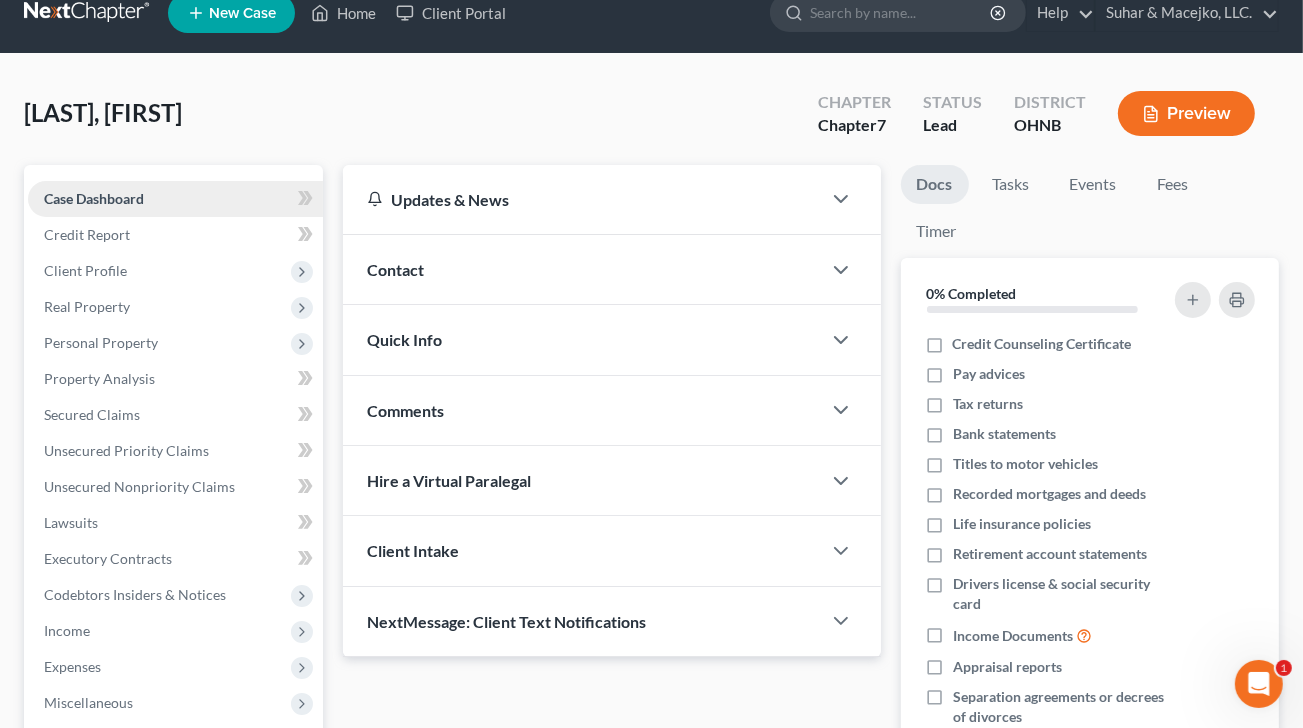 scroll, scrollTop: 0, scrollLeft: 0, axis: both 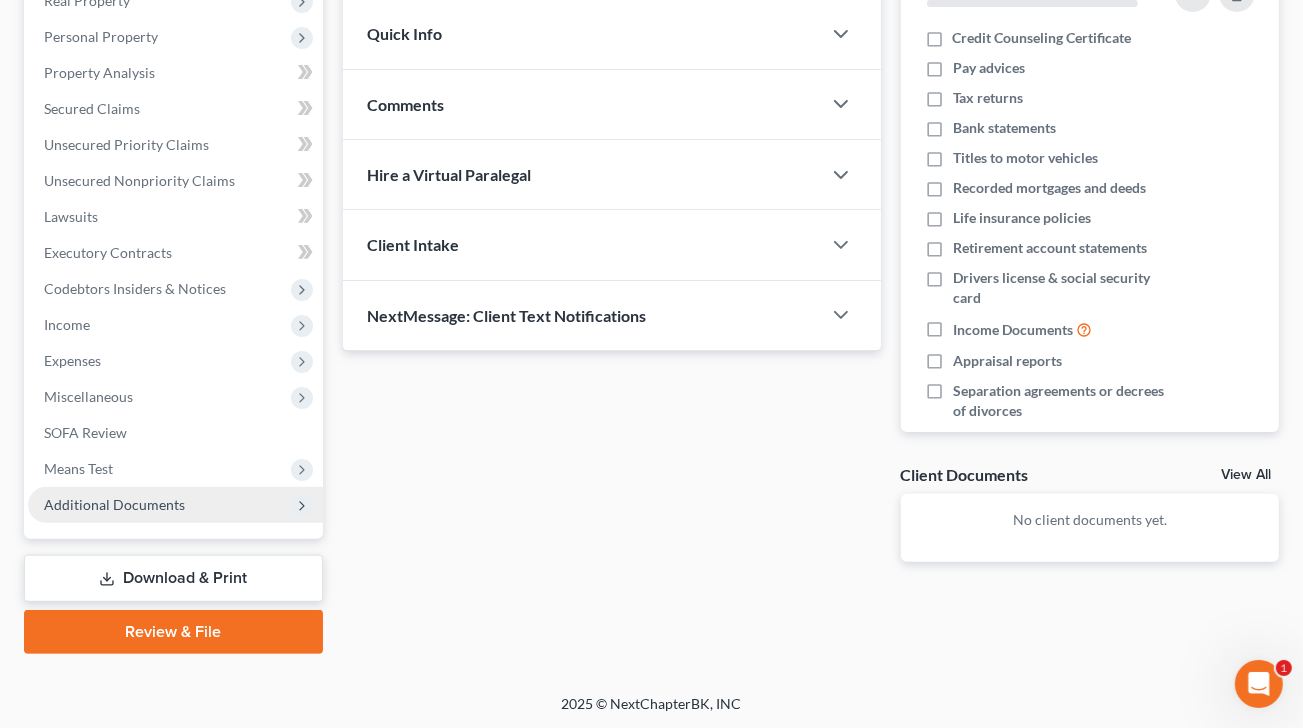 click on "Additional Documents" at bounding box center [114, 504] 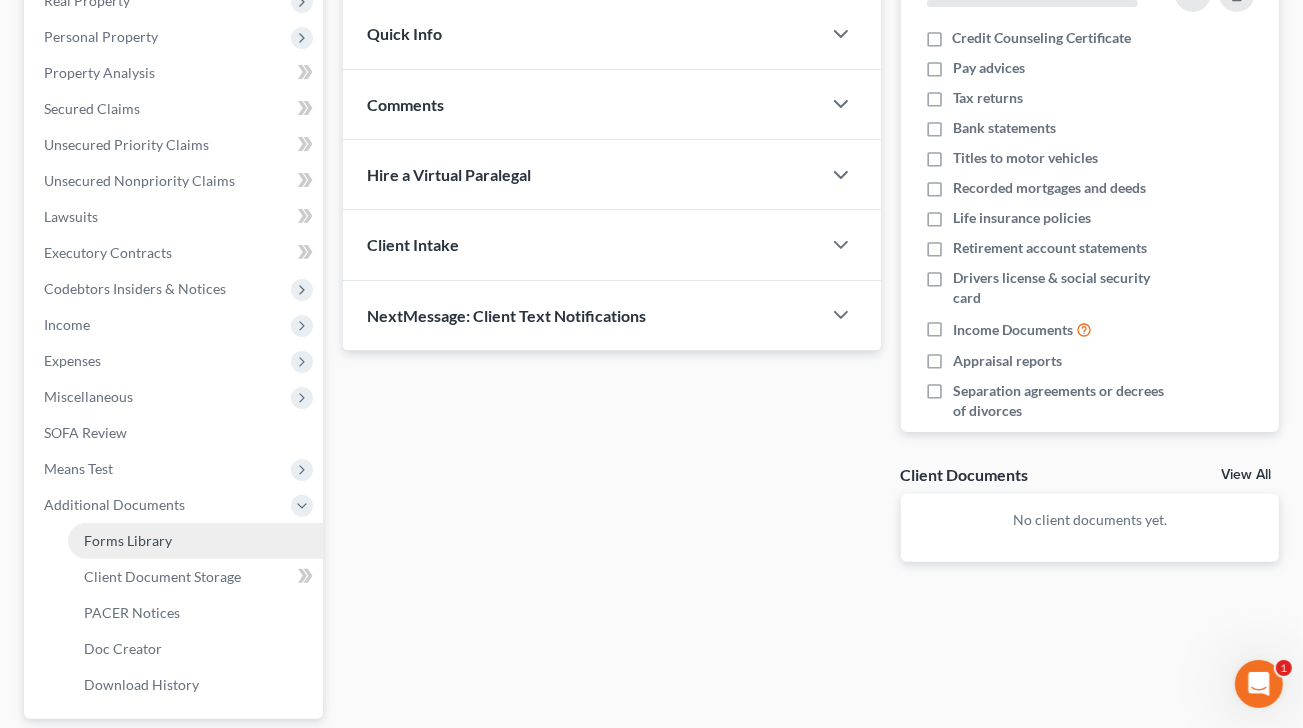 click on "Forms Library" at bounding box center [128, 540] 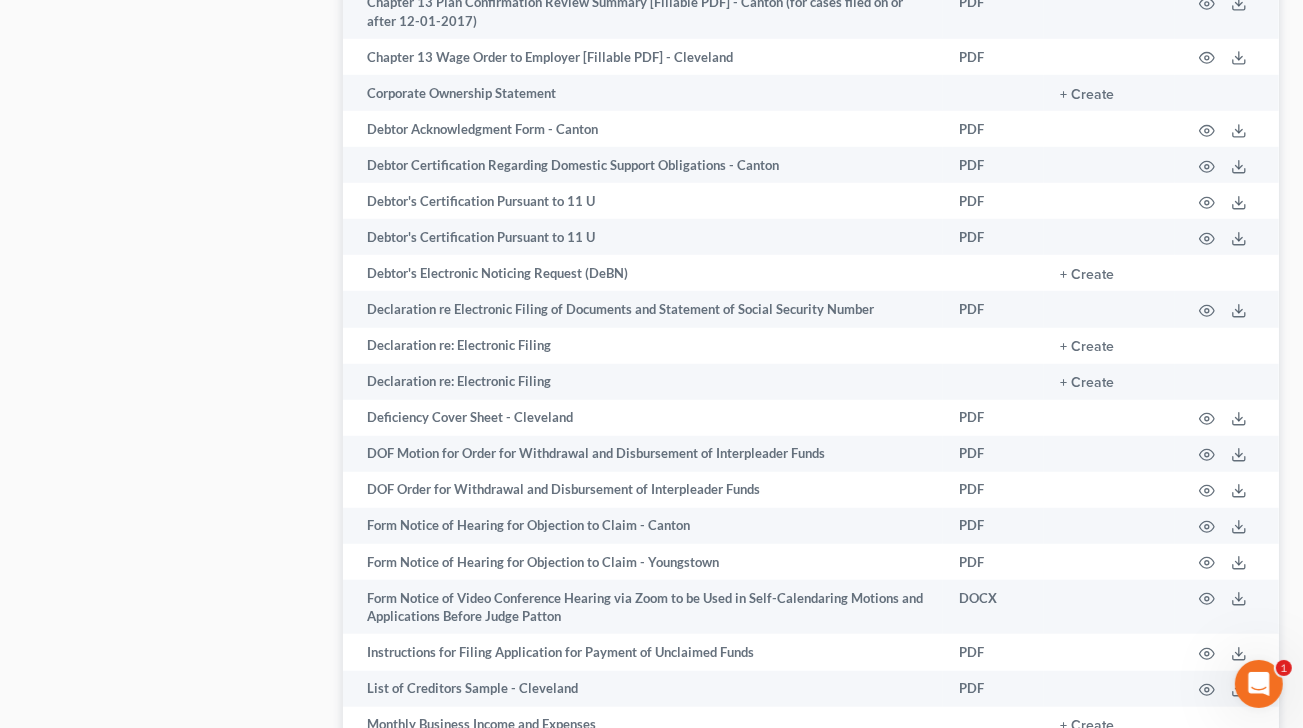 scroll, scrollTop: 1300, scrollLeft: 0, axis: vertical 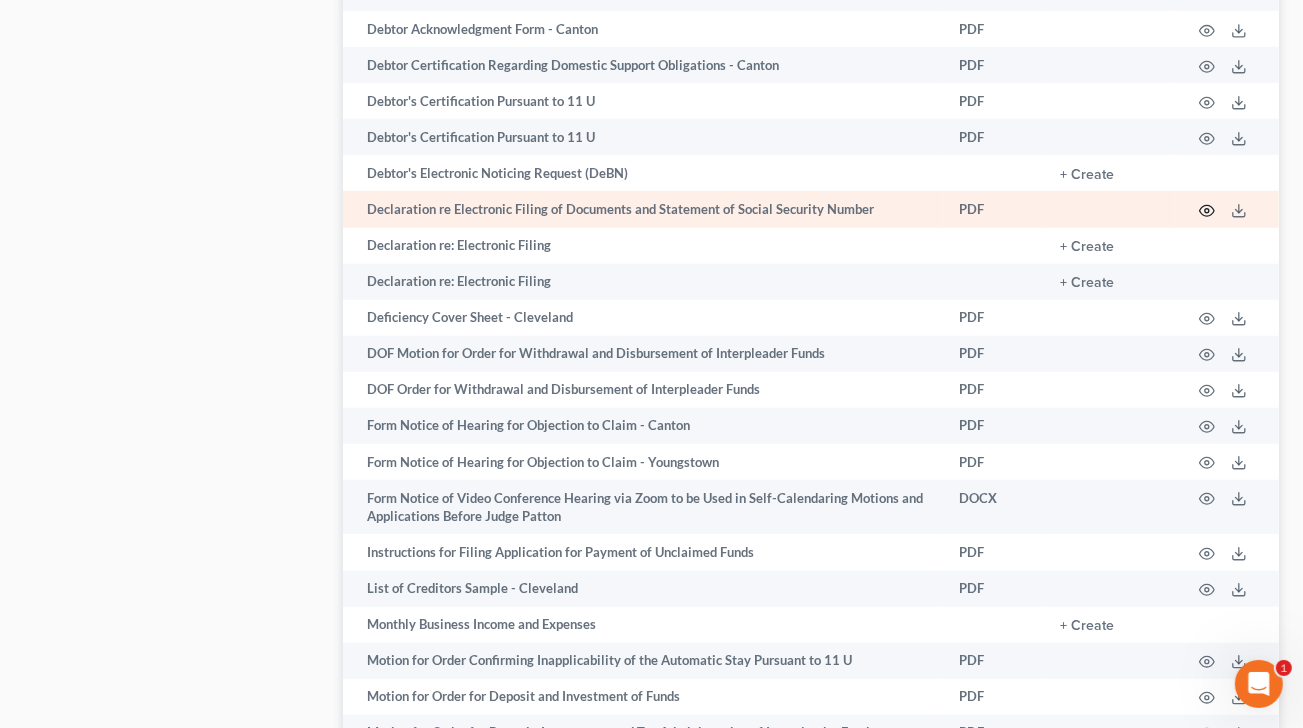 click 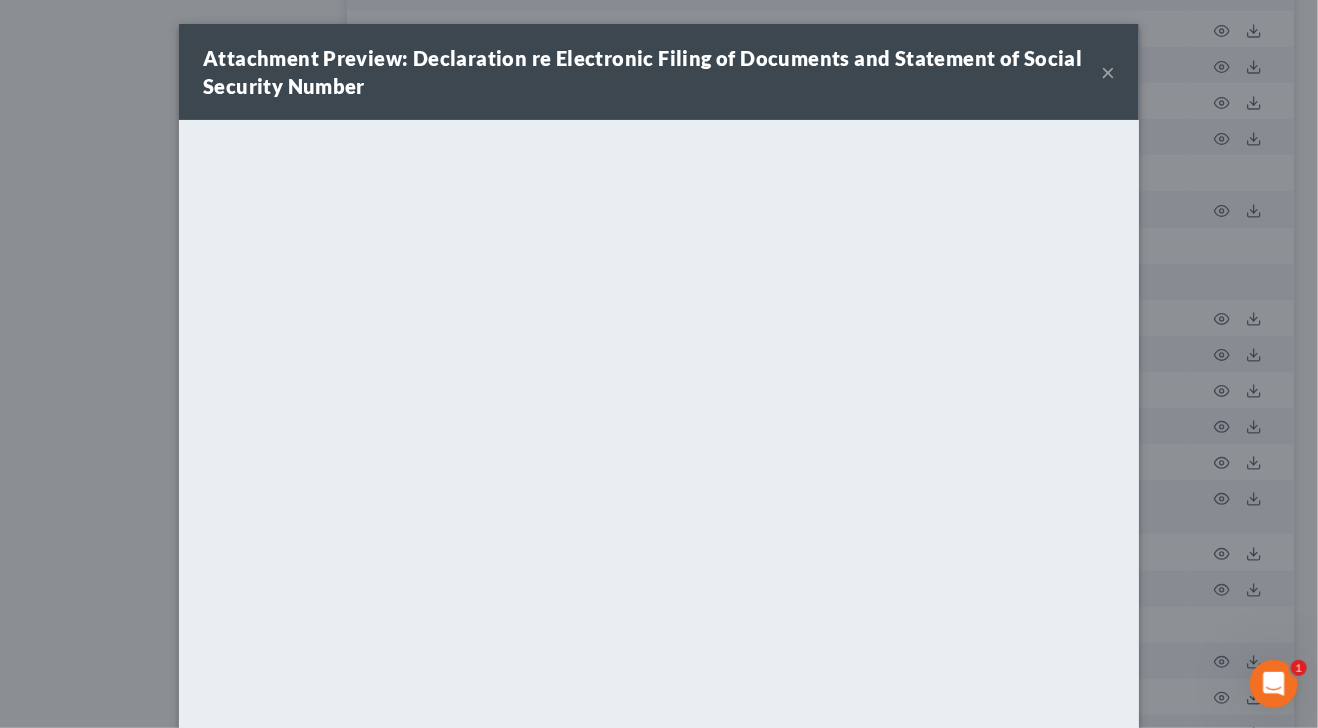 click on "×" at bounding box center (1108, 72) 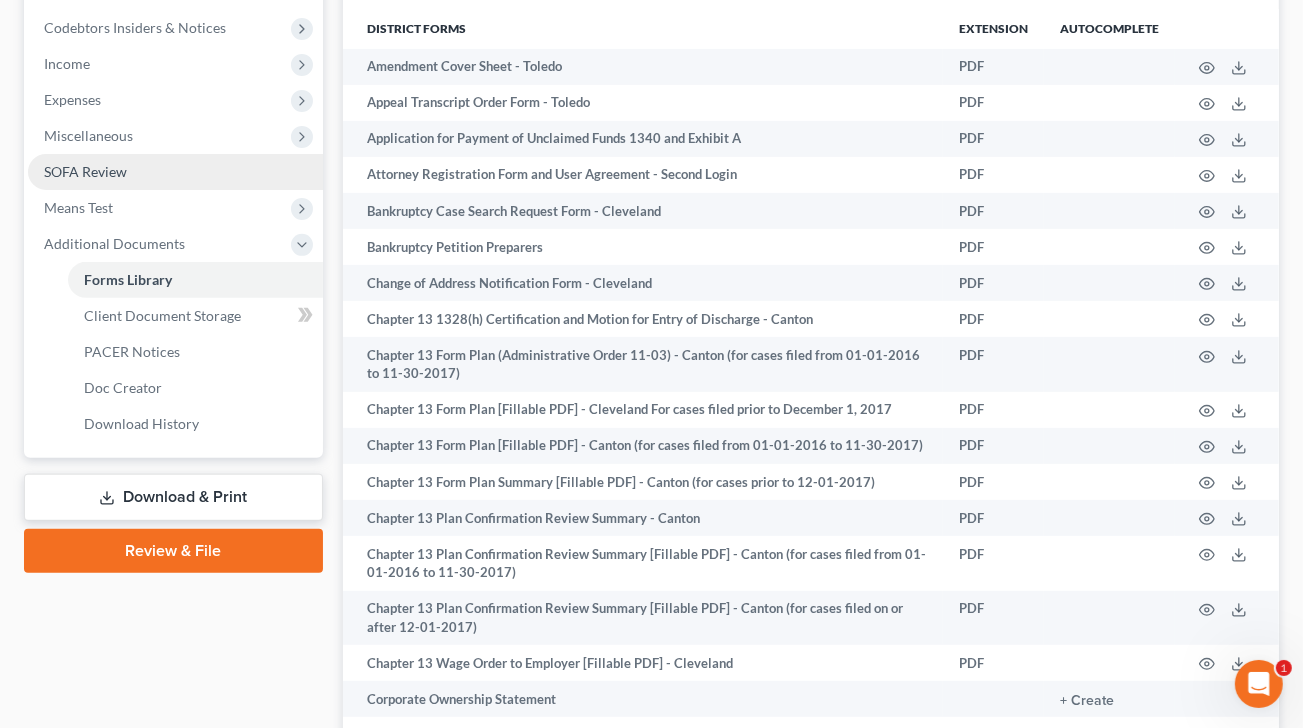 scroll, scrollTop: 600, scrollLeft: 0, axis: vertical 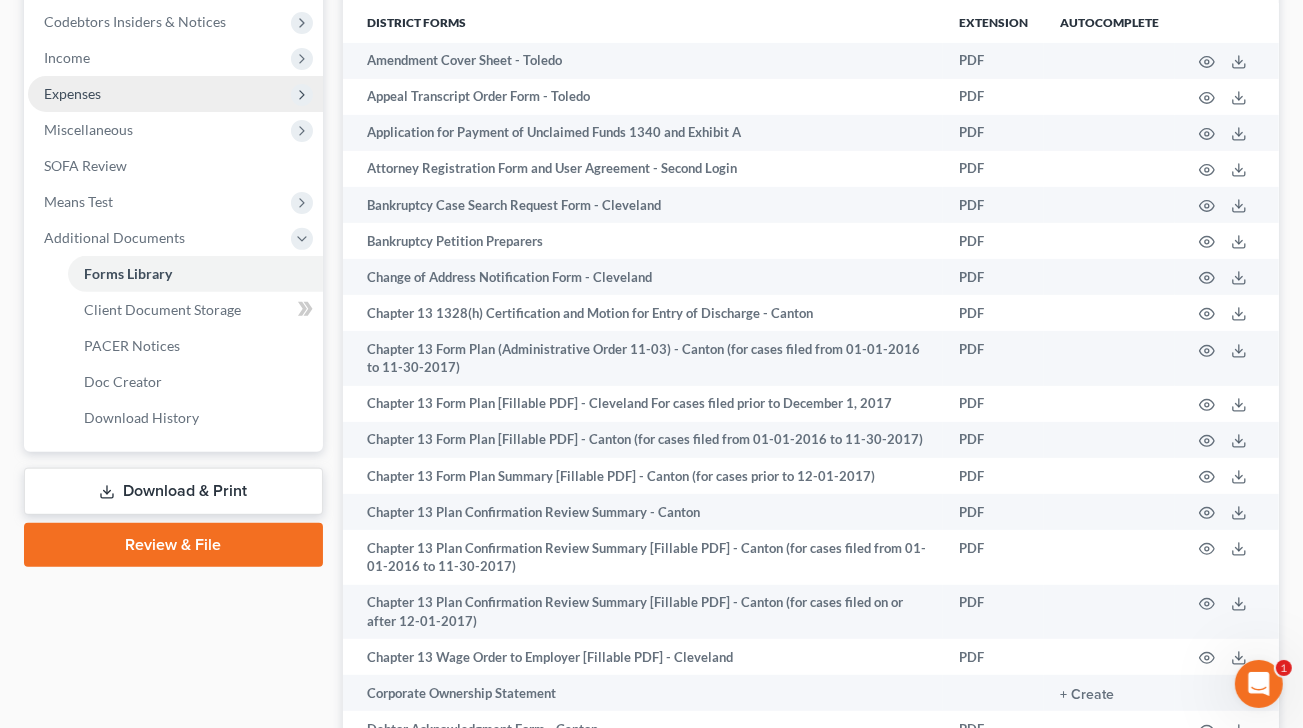 click on "Expenses" at bounding box center [72, 93] 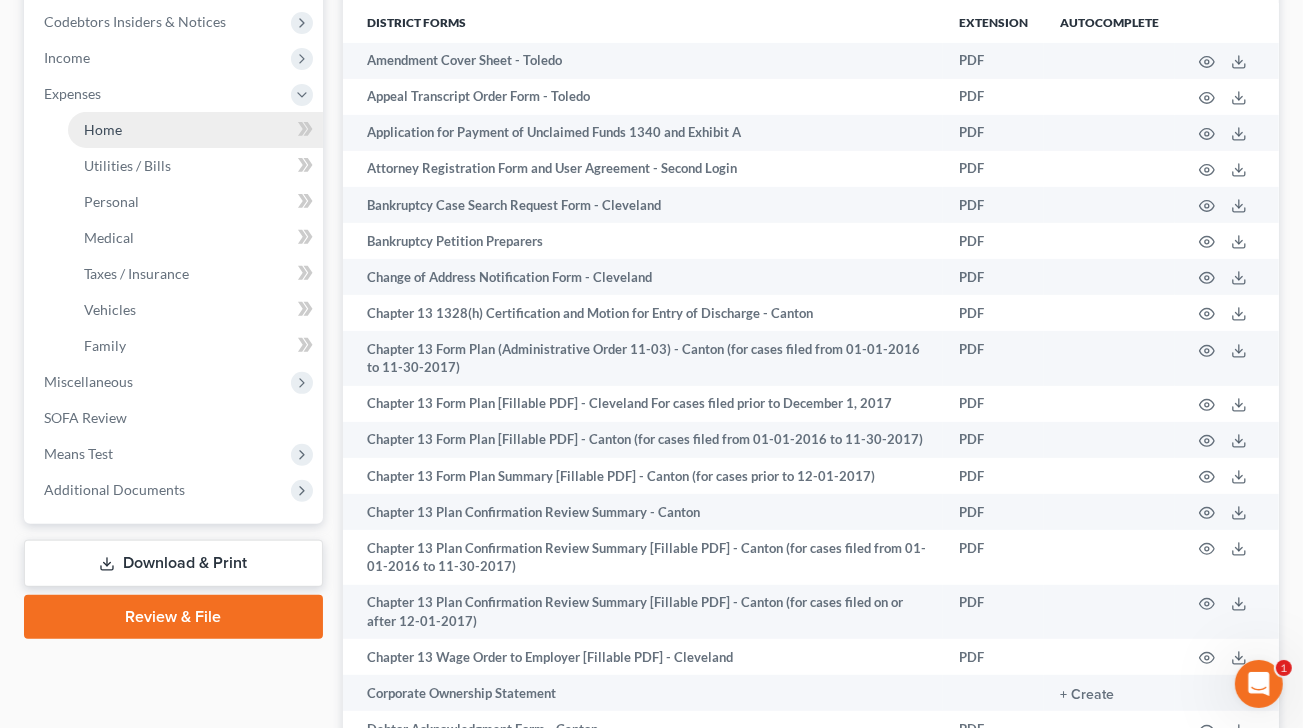 click on "Home" at bounding box center [103, 129] 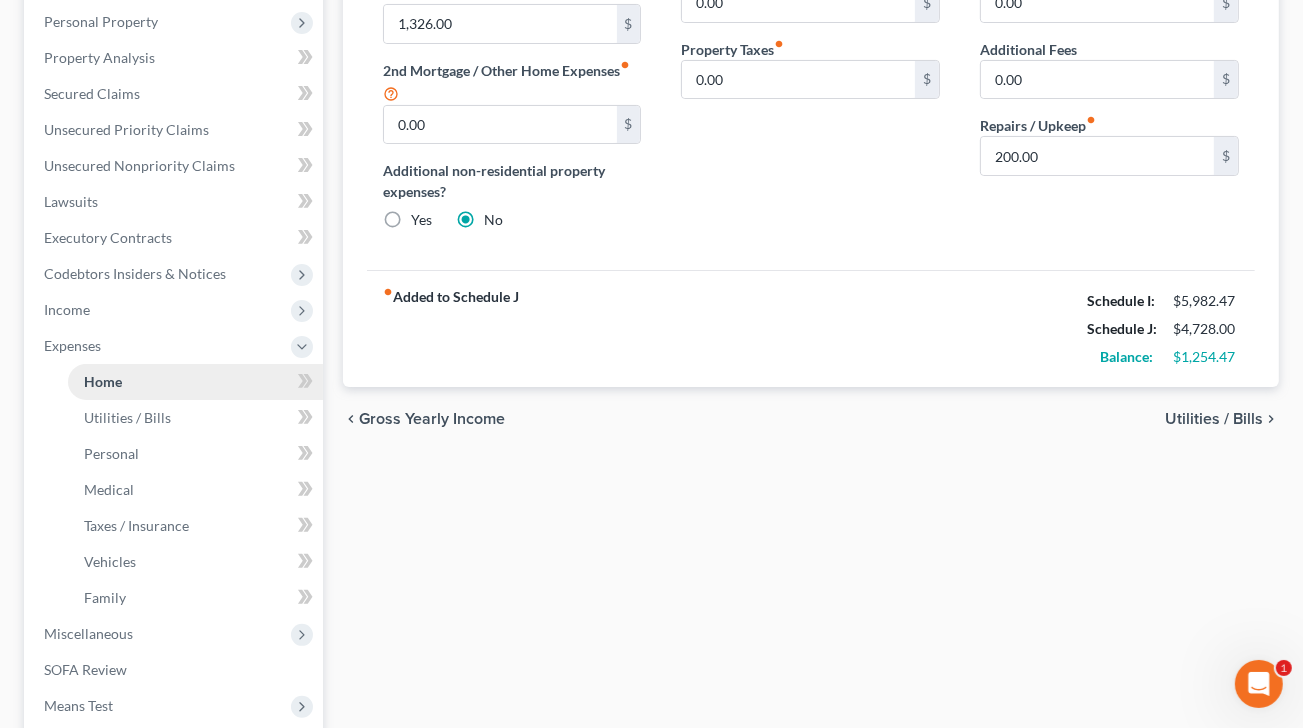 scroll, scrollTop: 0, scrollLeft: 0, axis: both 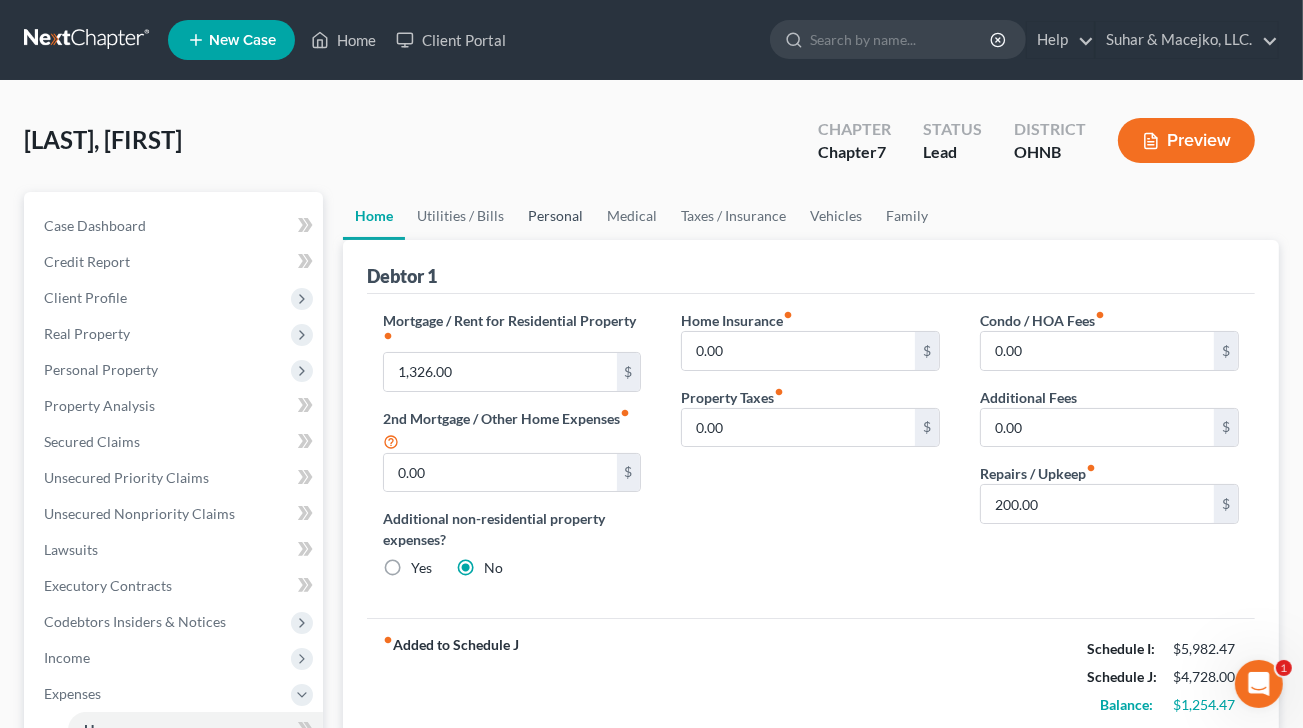 click on "Personal" at bounding box center [555, 216] 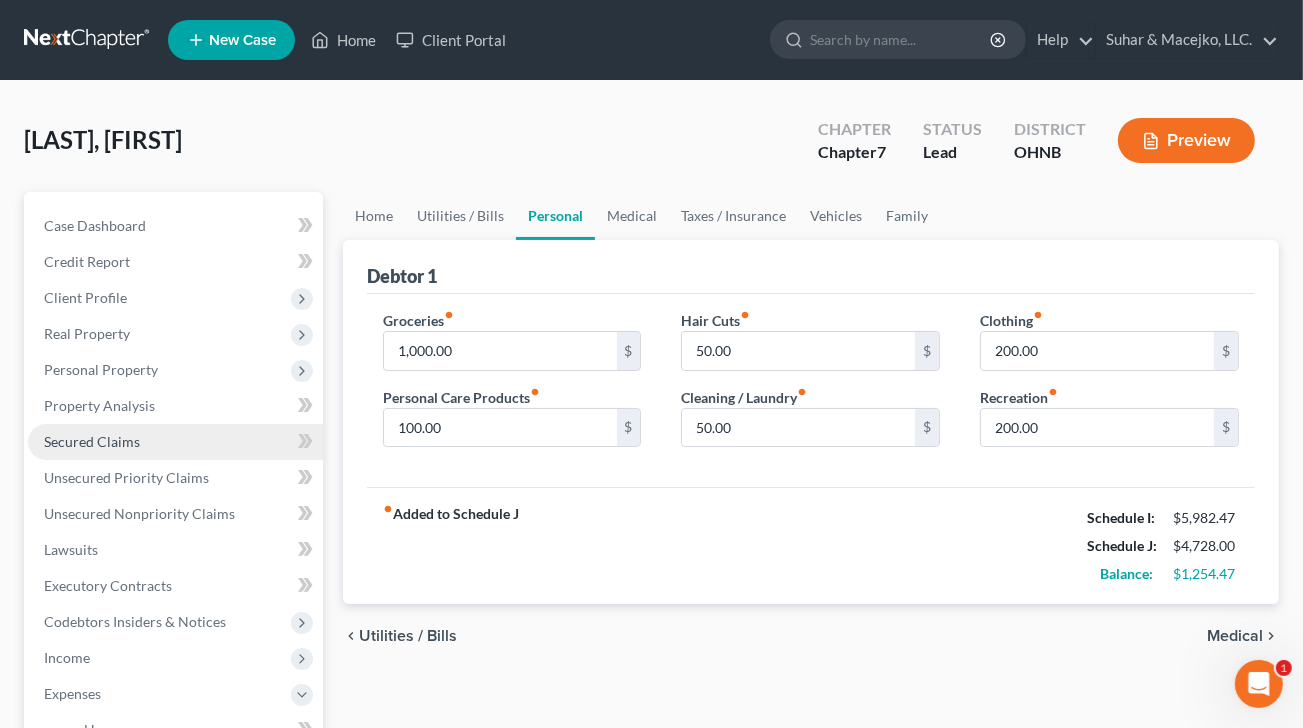 scroll, scrollTop: 100, scrollLeft: 0, axis: vertical 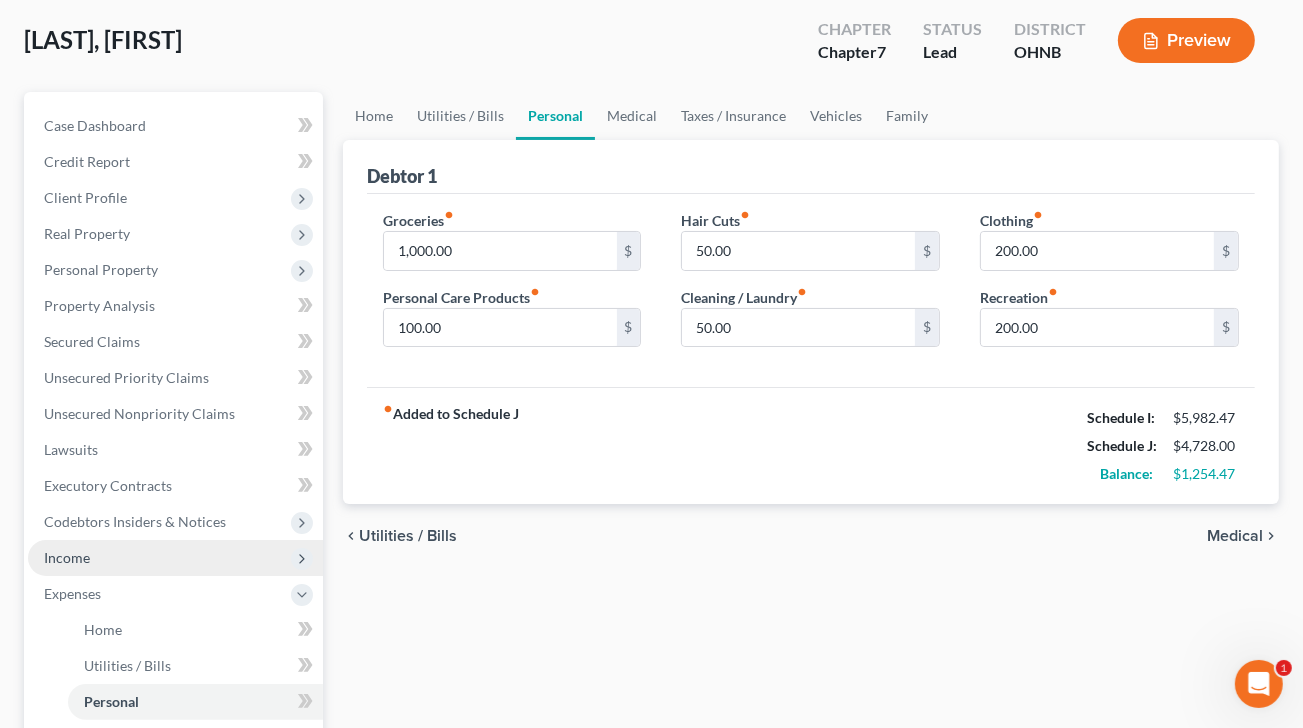 click on "Income" at bounding box center [67, 557] 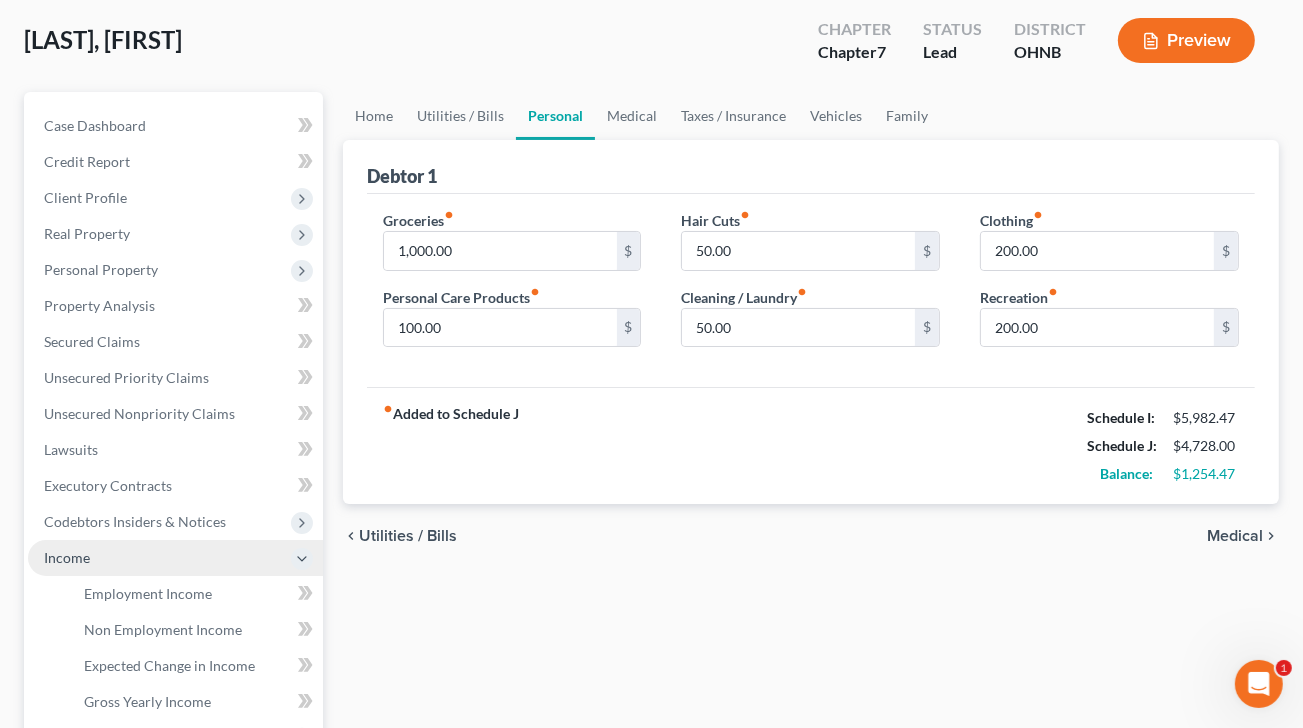 scroll, scrollTop: 300, scrollLeft: 0, axis: vertical 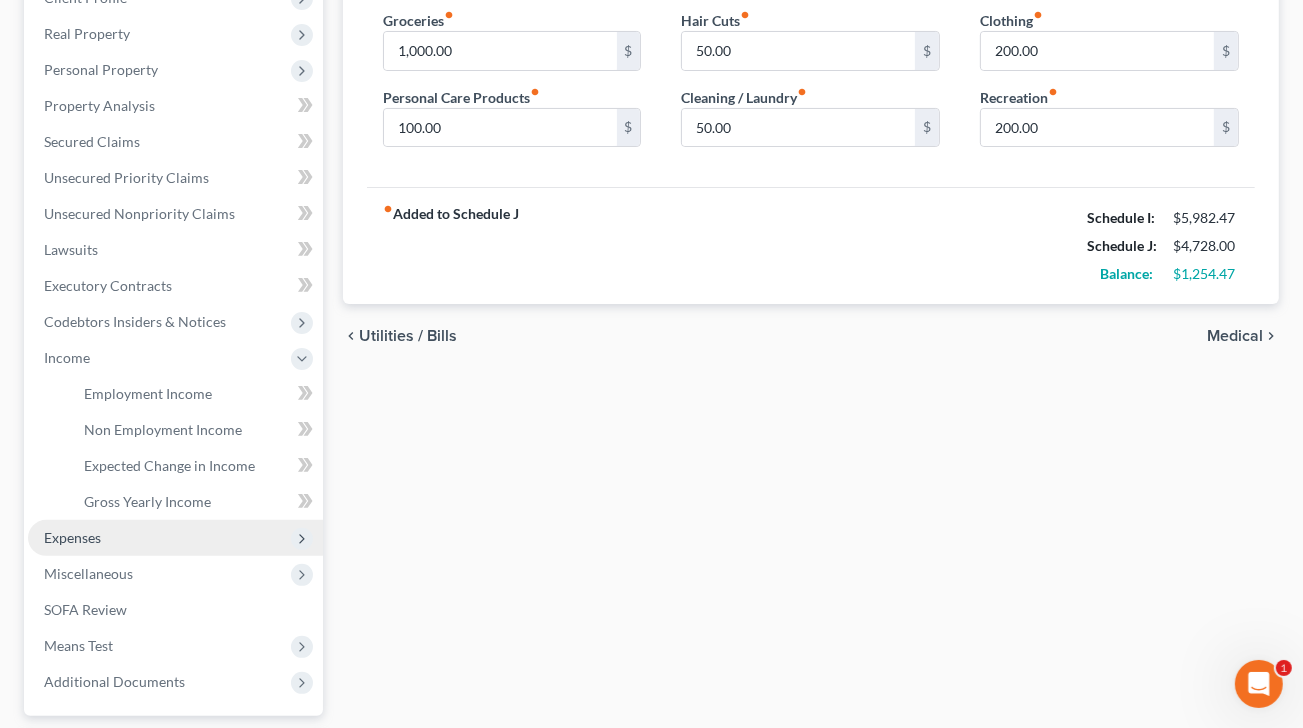 click on "Expenses" at bounding box center (72, 537) 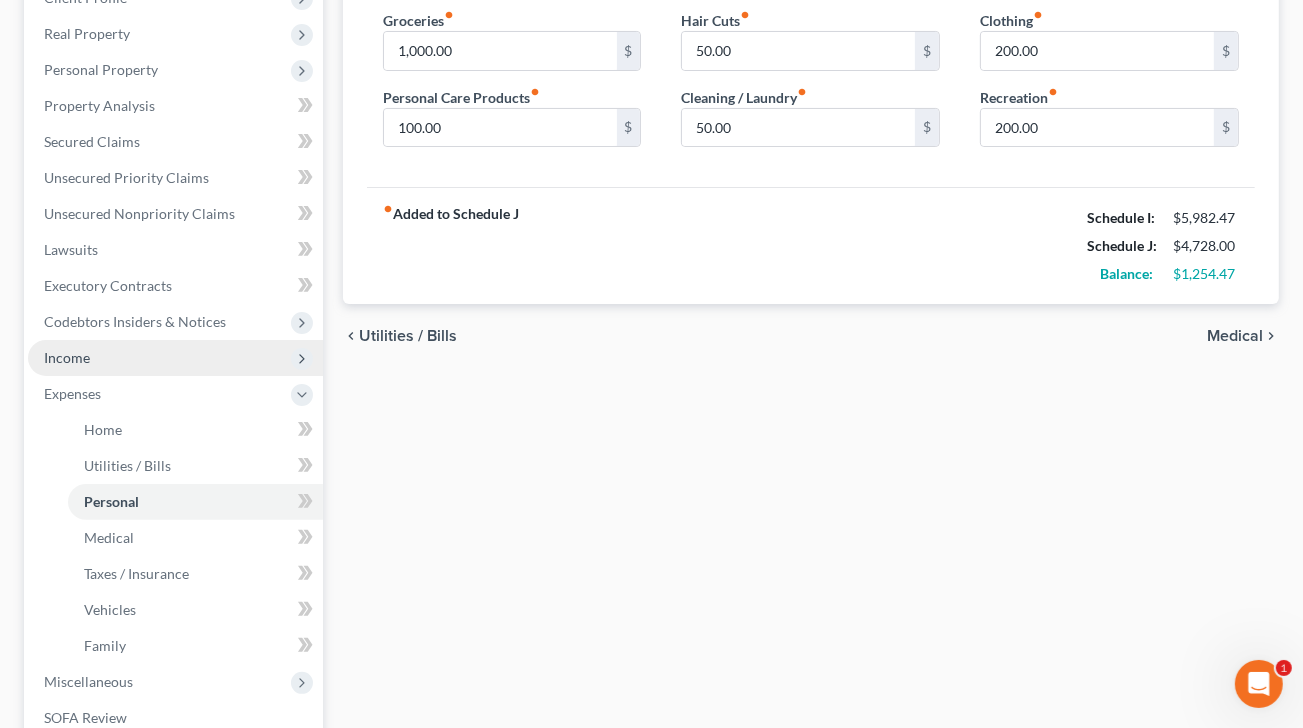 click on "Income" at bounding box center (67, 357) 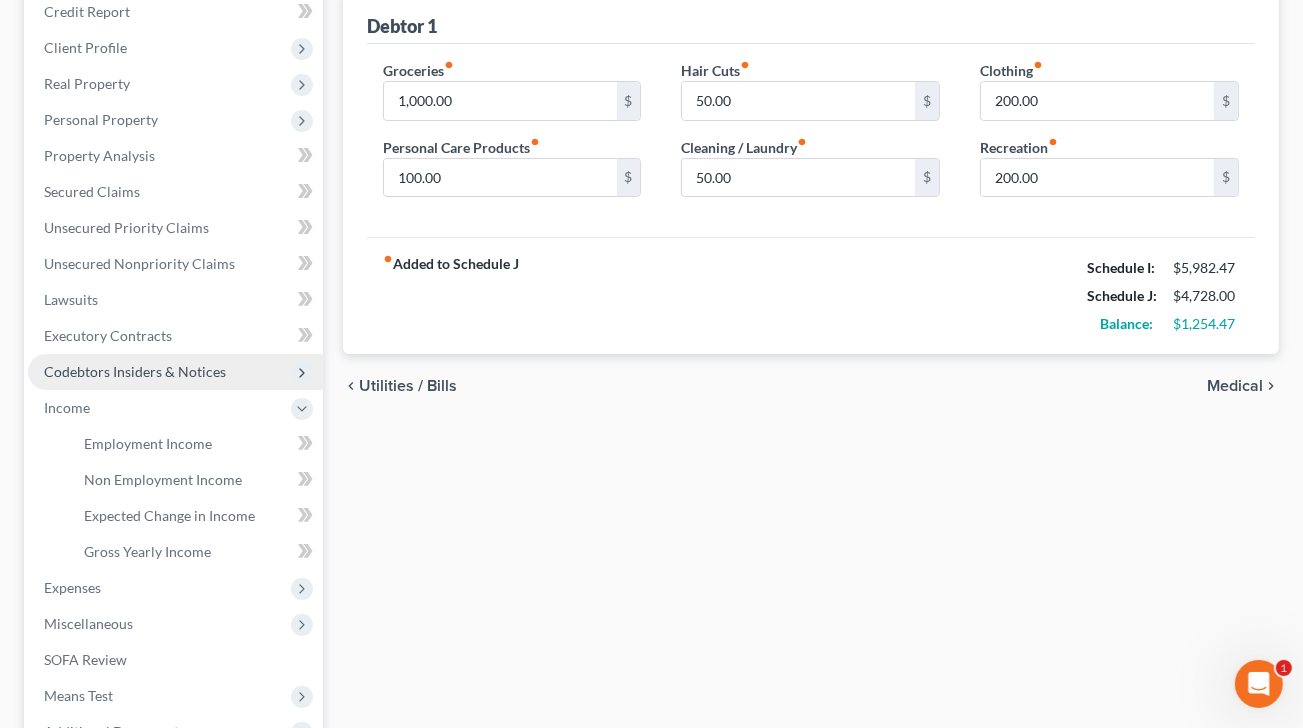 scroll, scrollTop: 300, scrollLeft: 0, axis: vertical 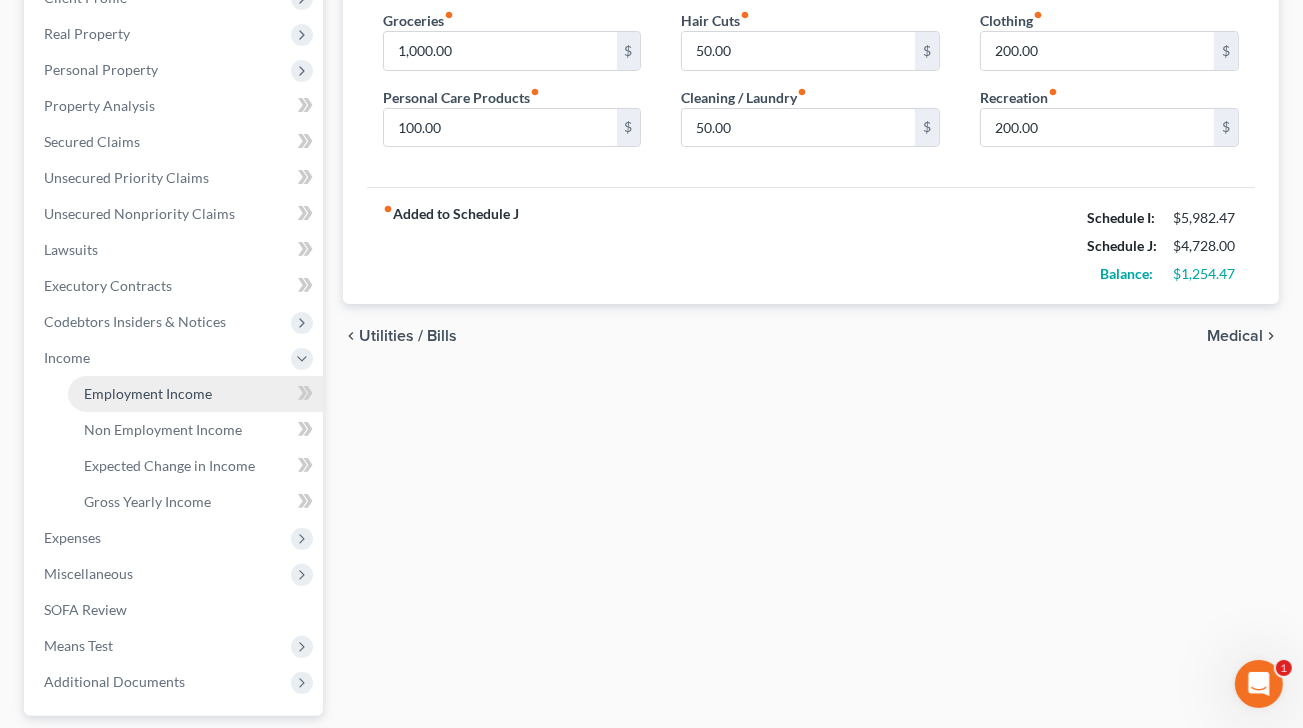 click on "Employment Income" at bounding box center [148, 393] 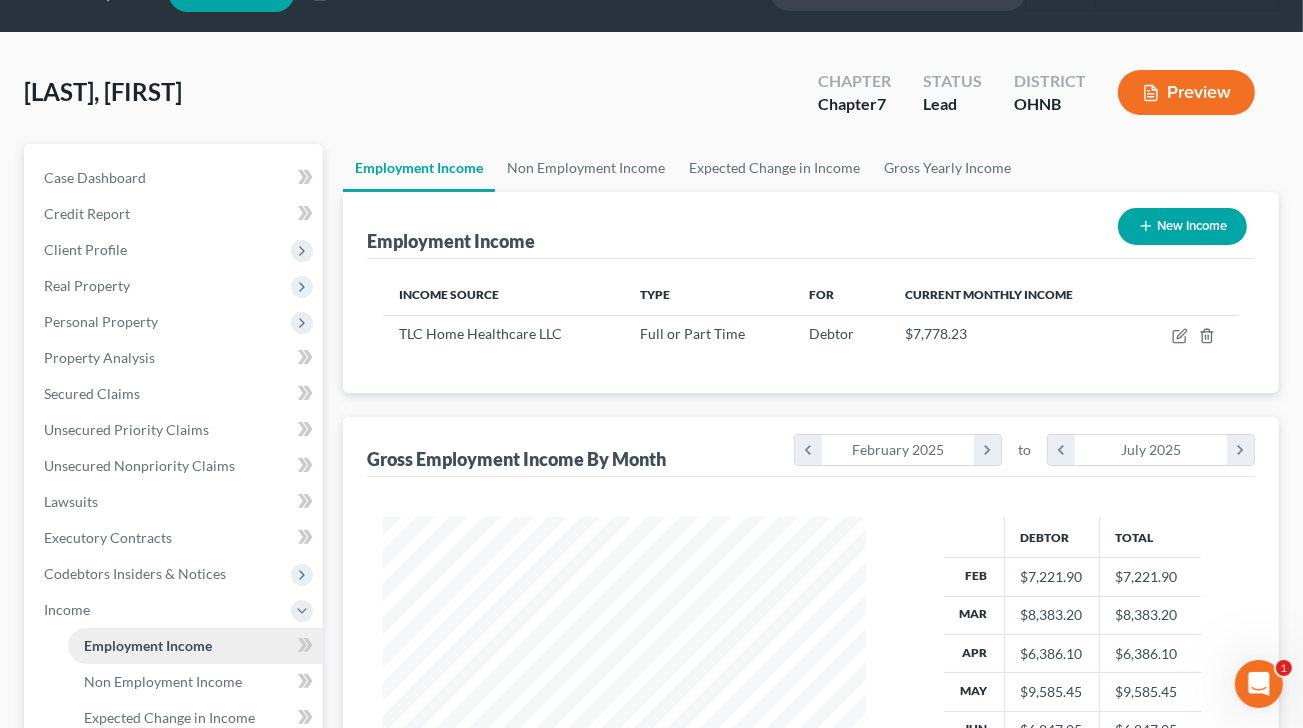 scroll, scrollTop: 0, scrollLeft: 0, axis: both 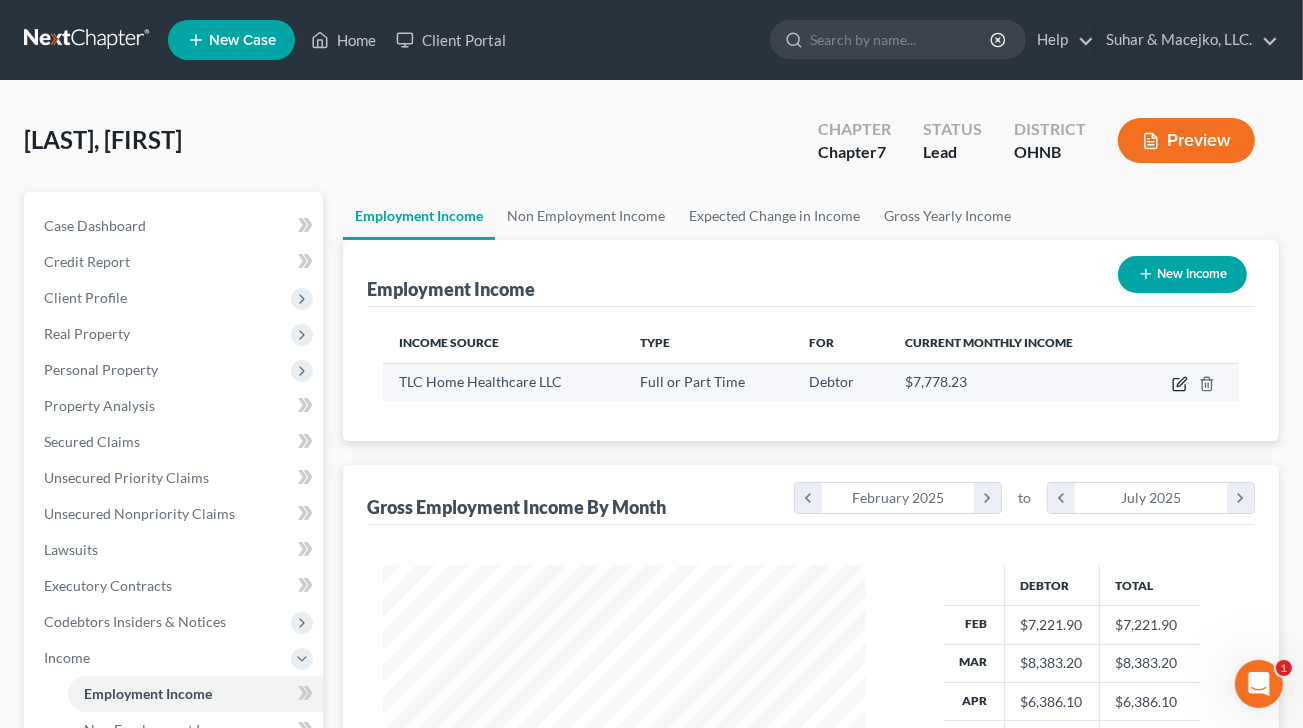 click 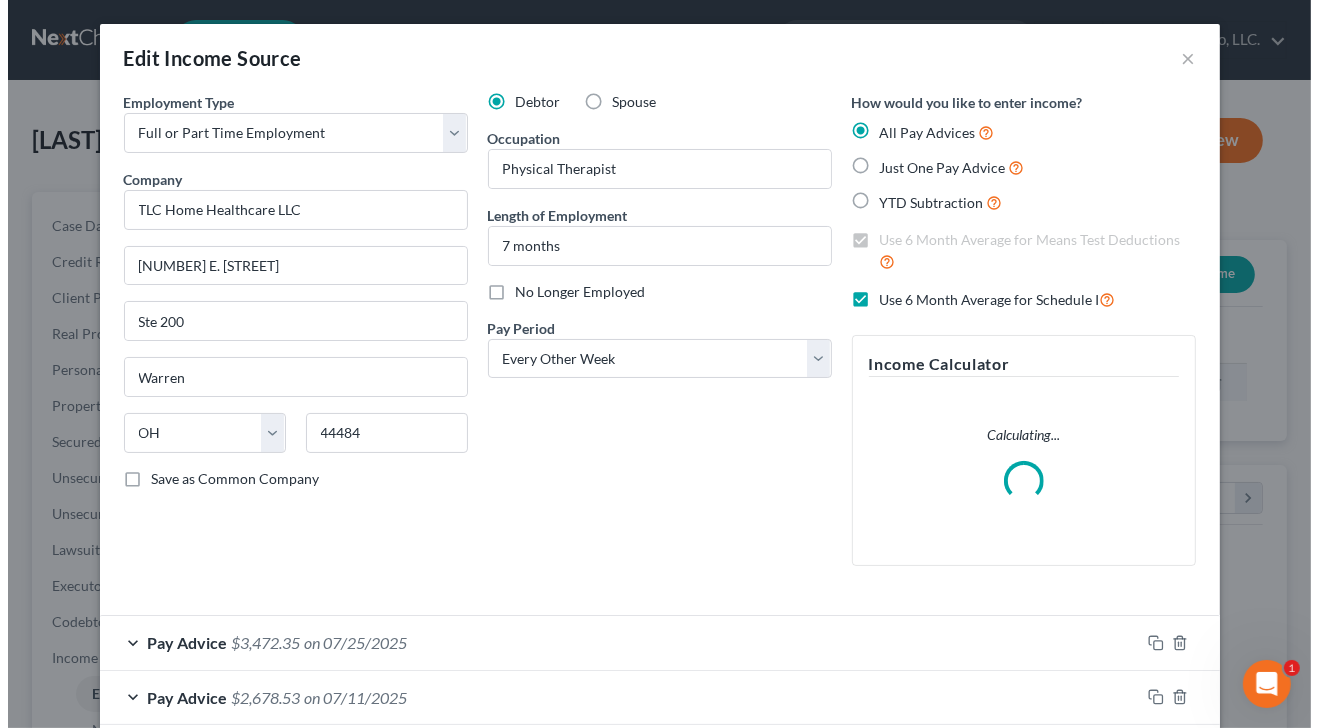scroll, scrollTop: 999643, scrollLeft: 999470, axis: both 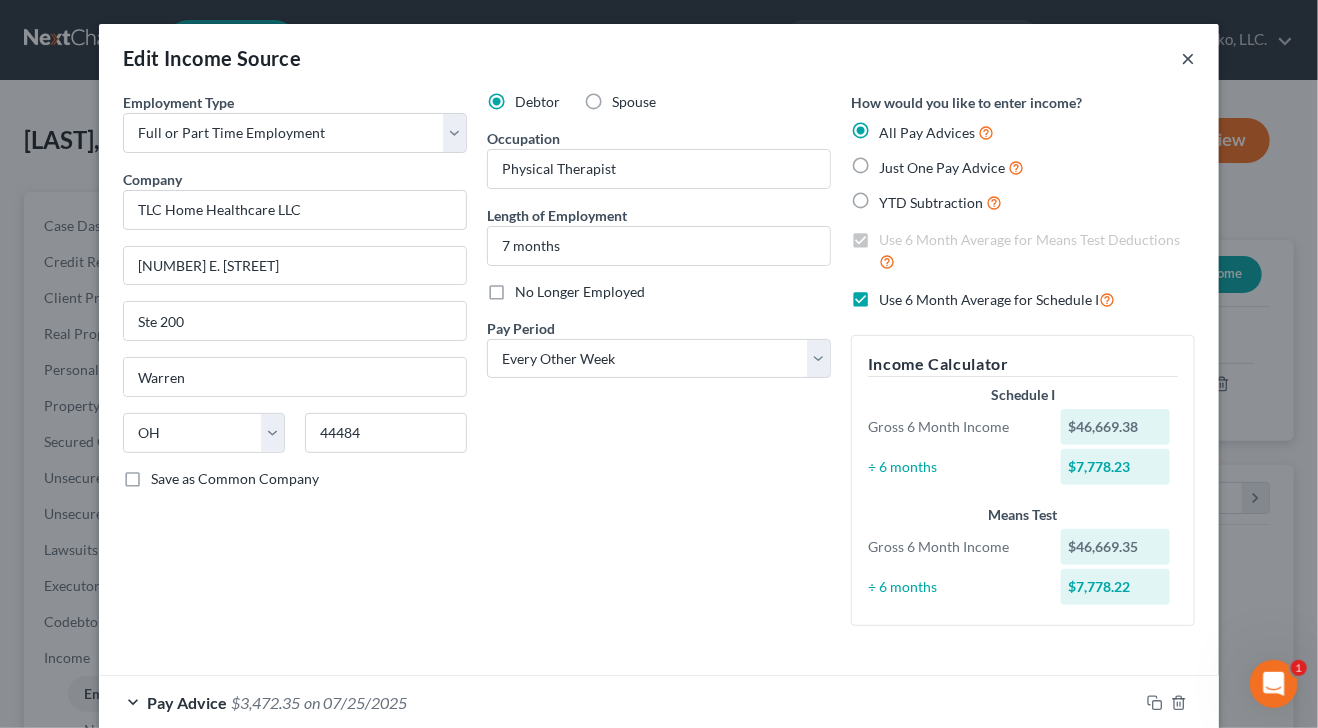 click on "×" at bounding box center (1188, 58) 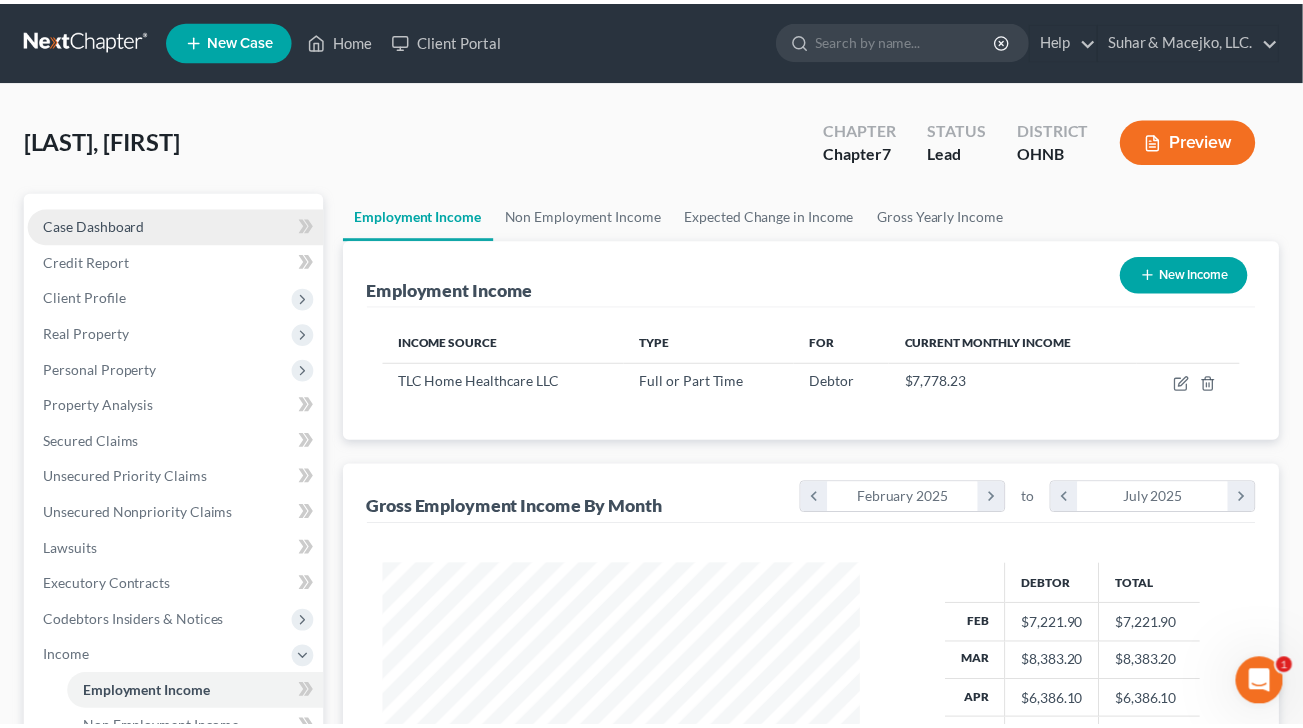 scroll, scrollTop: 356, scrollLeft: 522, axis: both 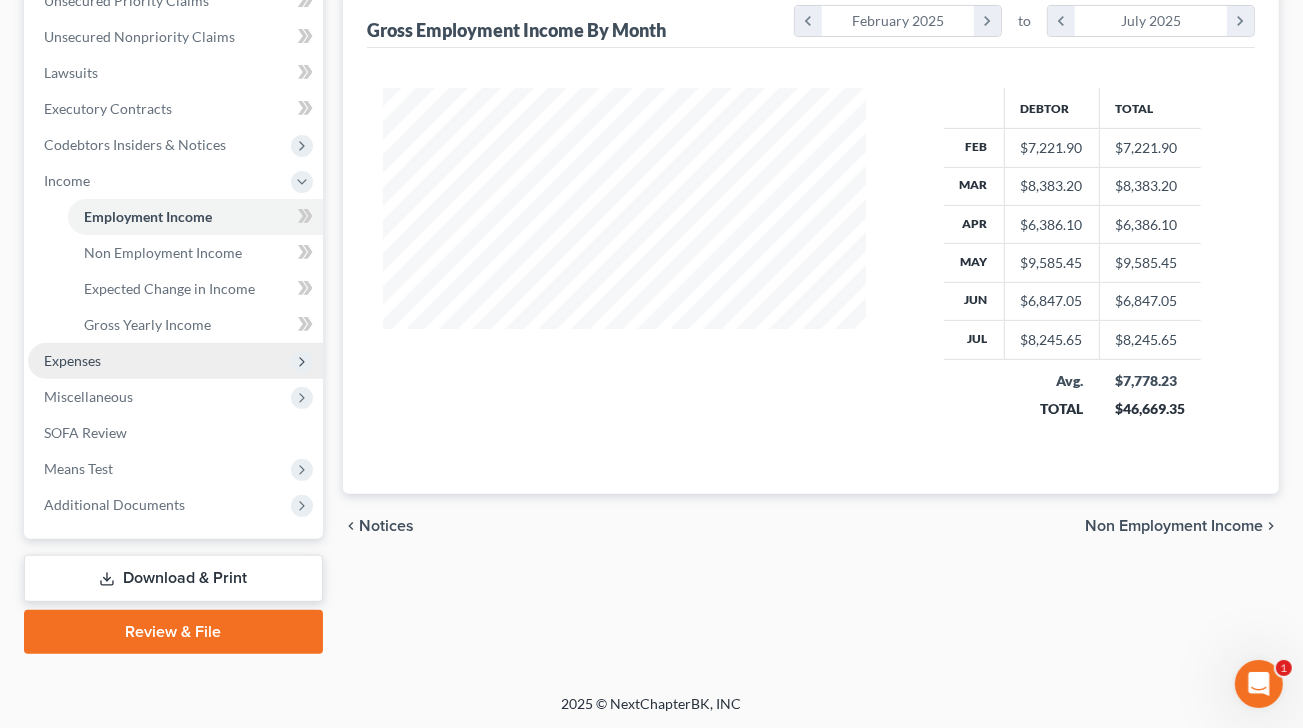 click on "Expenses" at bounding box center (72, 360) 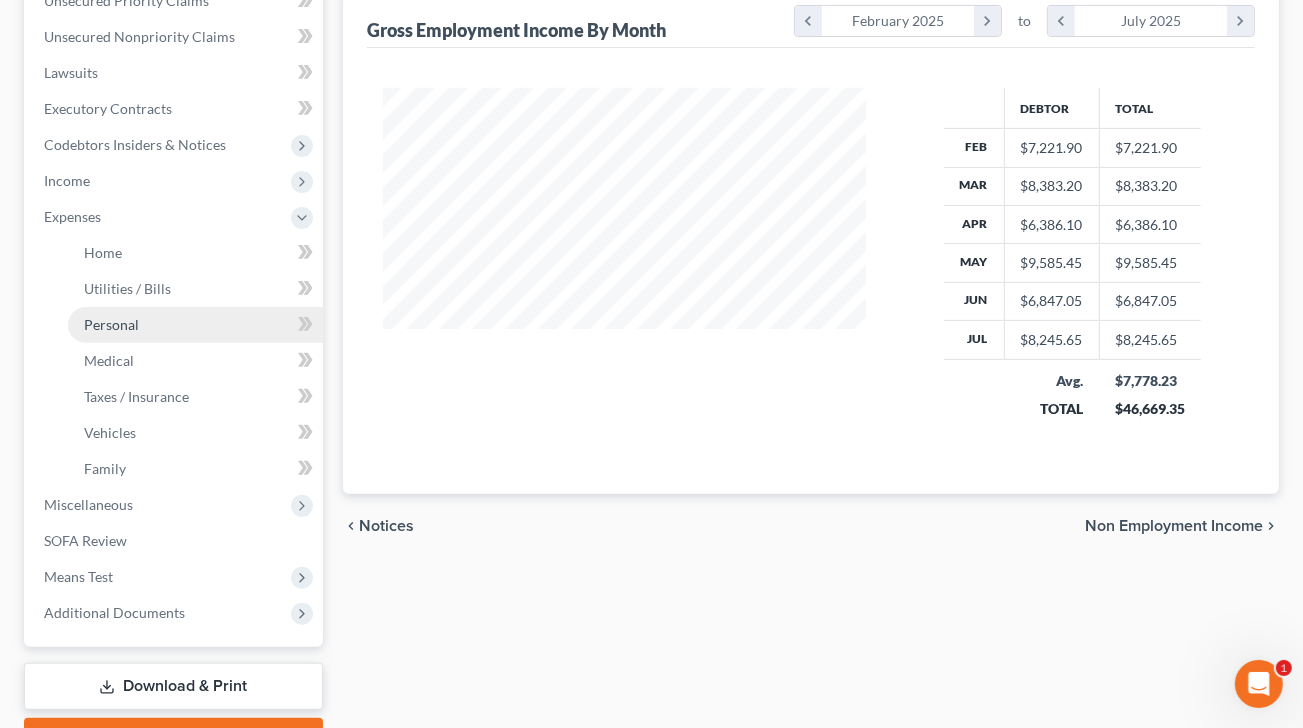 scroll, scrollTop: 585, scrollLeft: 0, axis: vertical 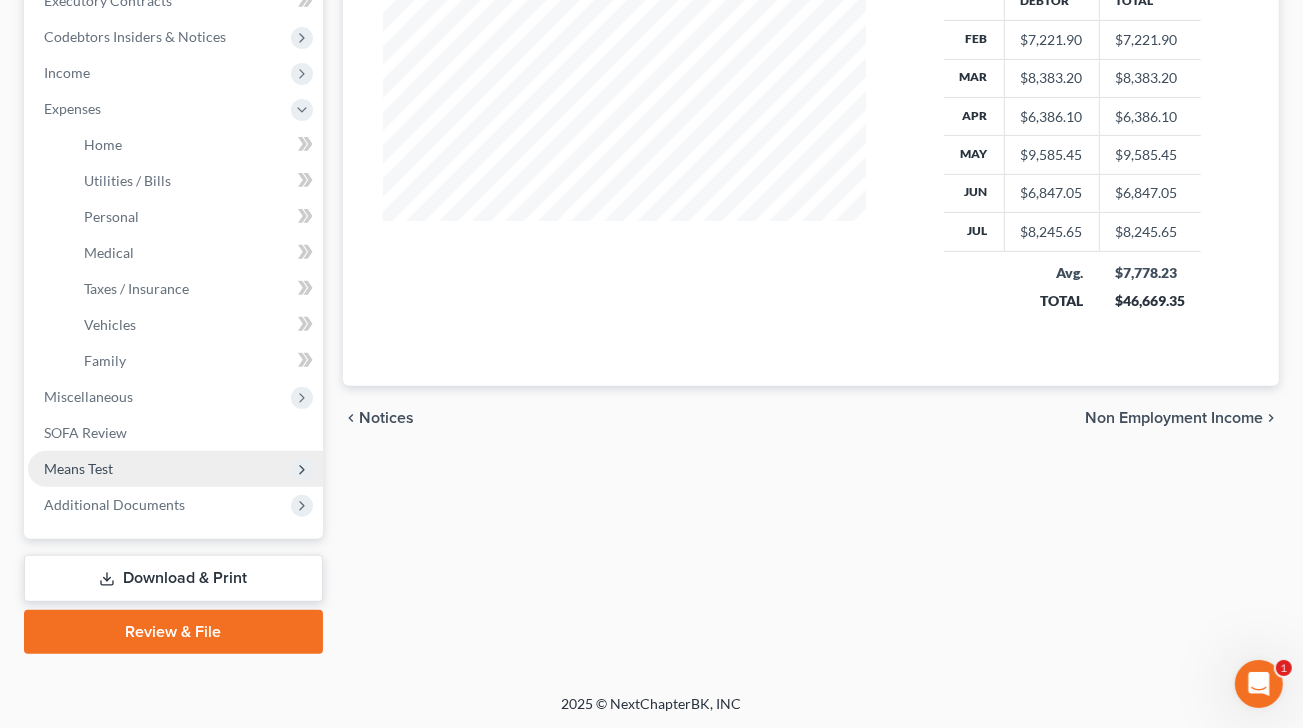 click on "Means Test" at bounding box center [78, 468] 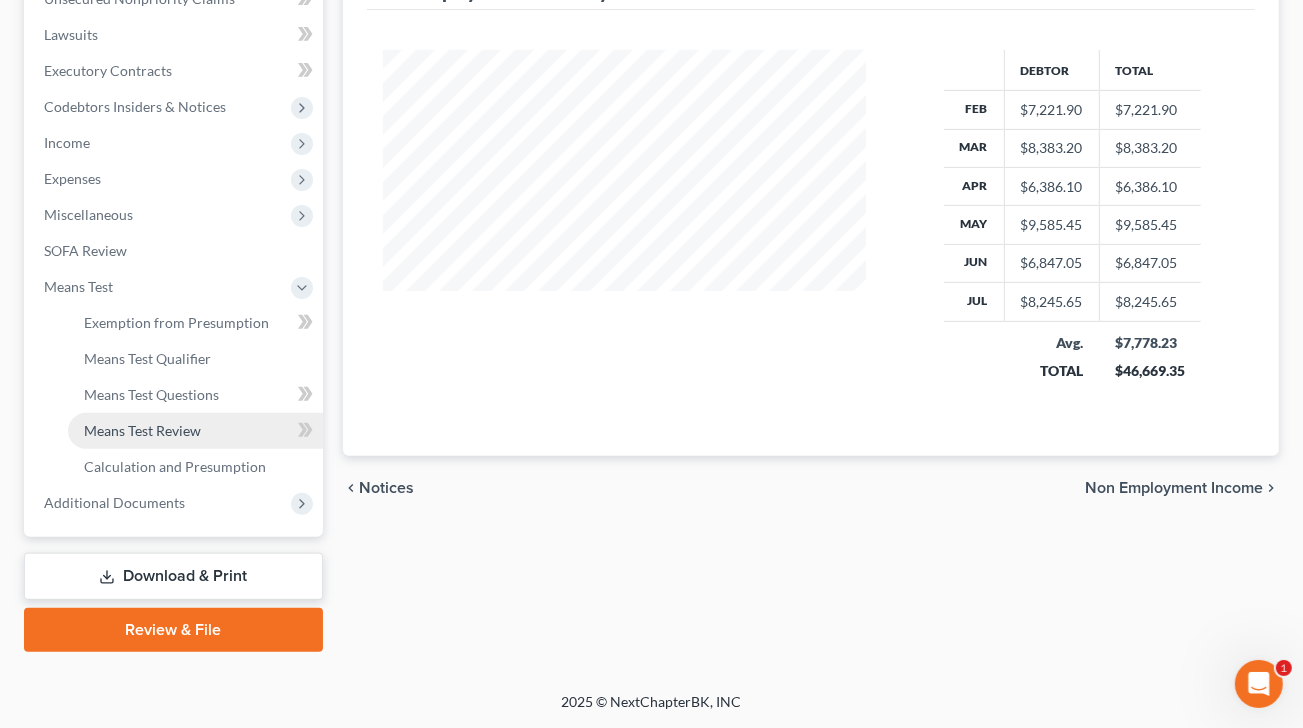 scroll, scrollTop: 513, scrollLeft: 0, axis: vertical 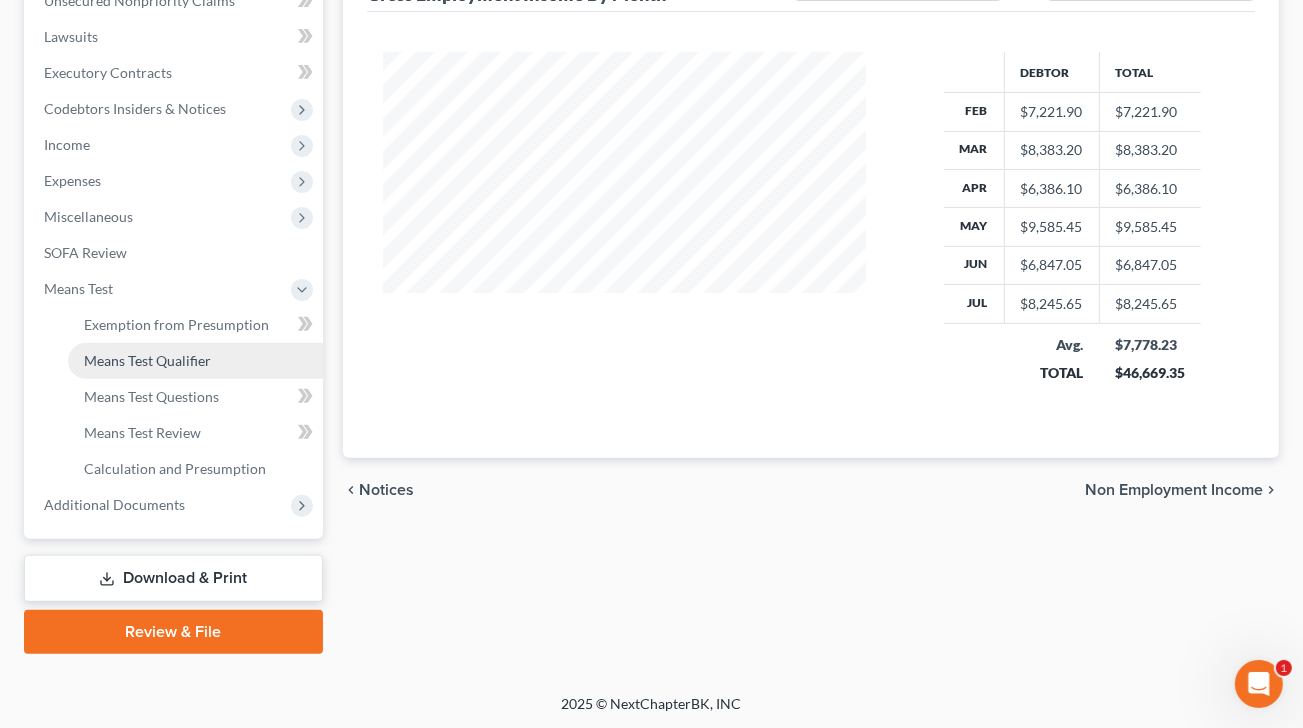 click on "Means Test Qualifier" at bounding box center [147, 360] 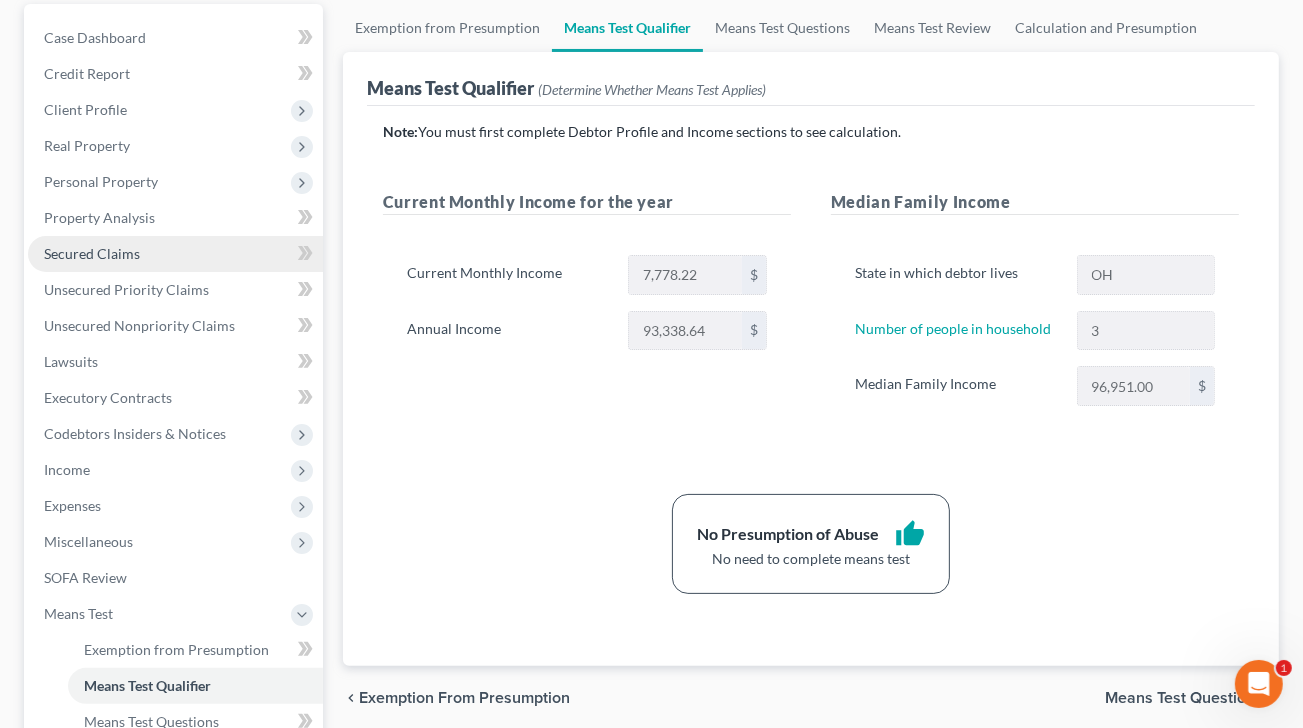 scroll, scrollTop: 200, scrollLeft: 0, axis: vertical 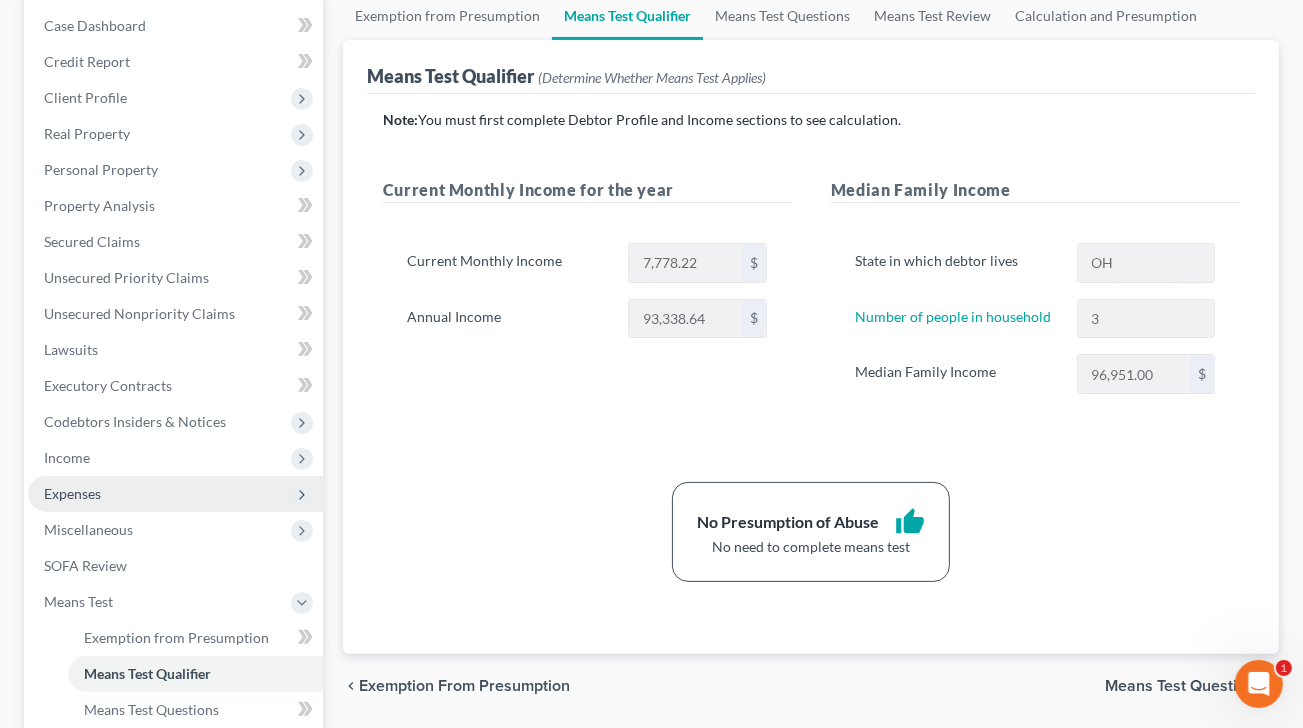 click on "Expenses" at bounding box center (72, 493) 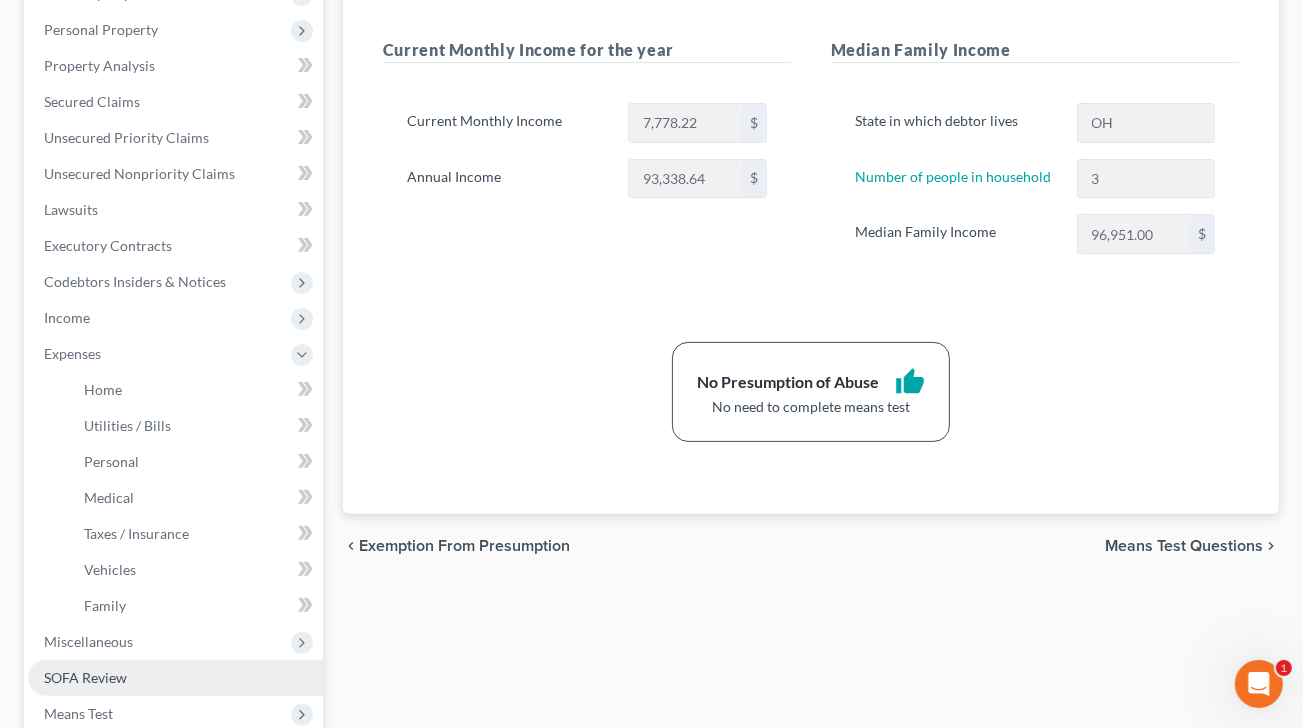 scroll, scrollTop: 400, scrollLeft: 0, axis: vertical 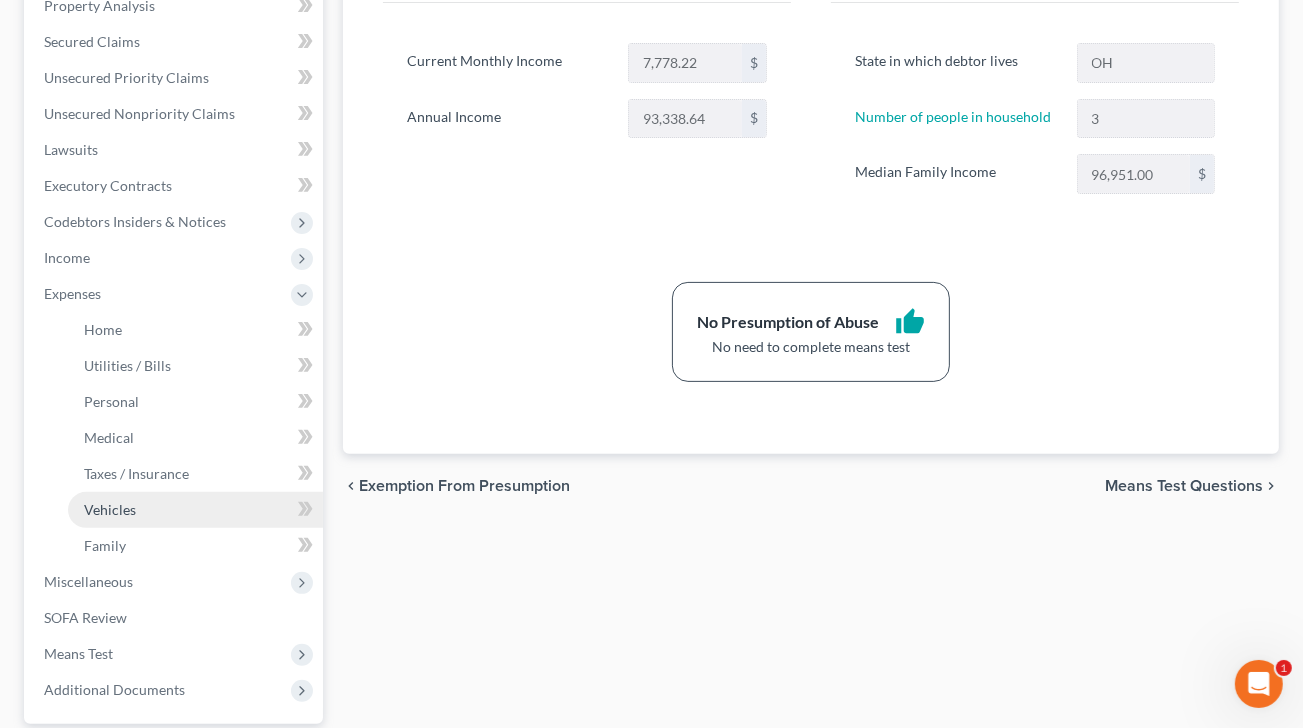 click on "Vehicles" at bounding box center (195, 510) 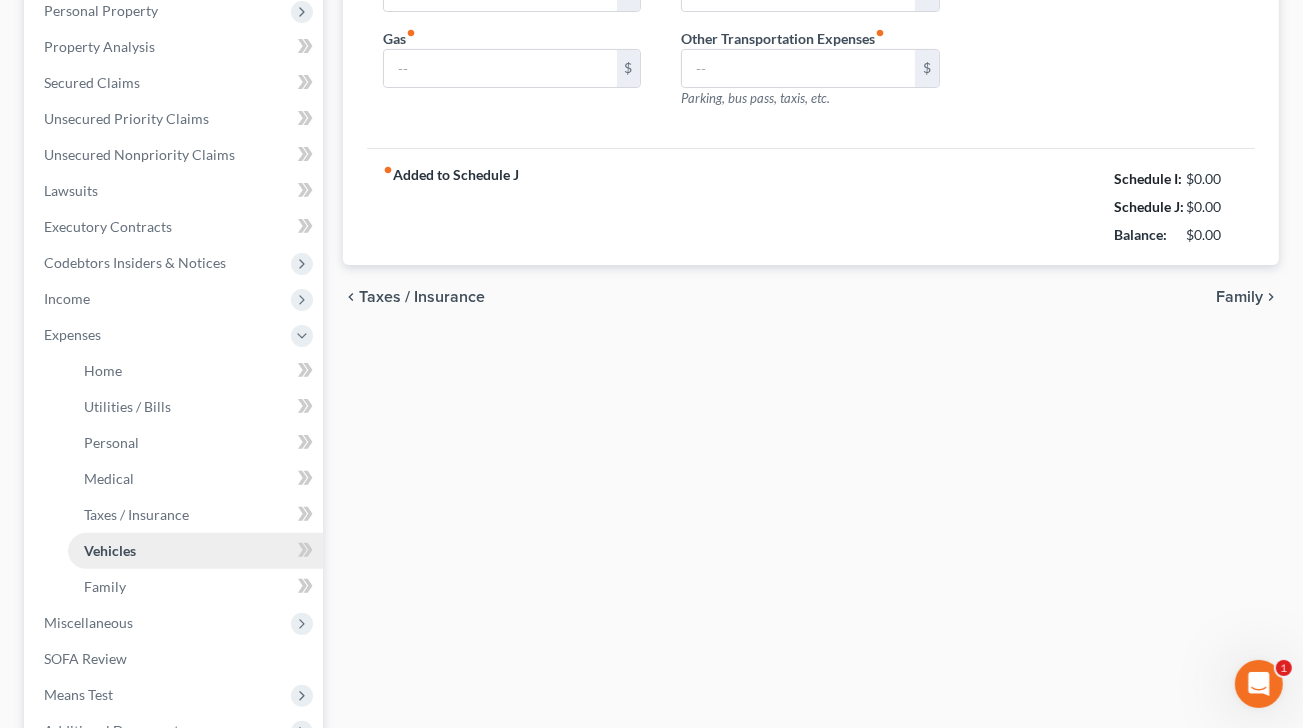 type on "150.00" 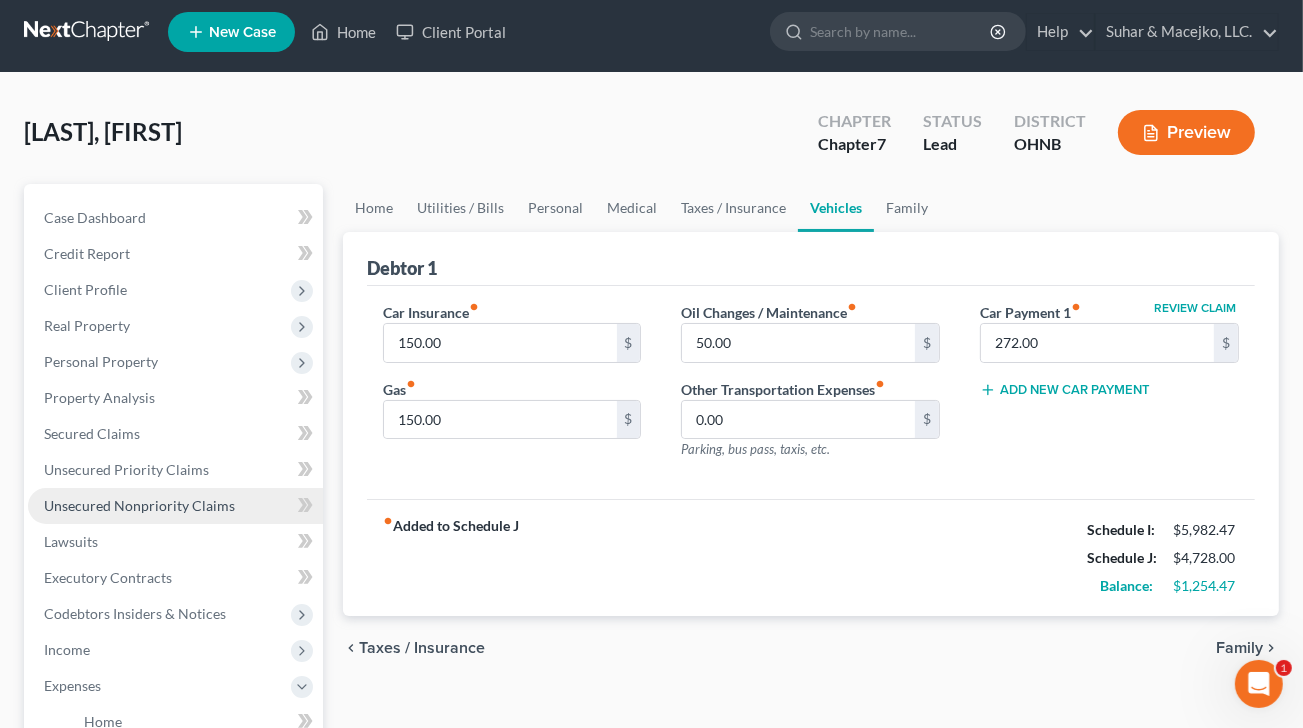 scroll, scrollTop: 0, scrollLeft: 0, axis: both 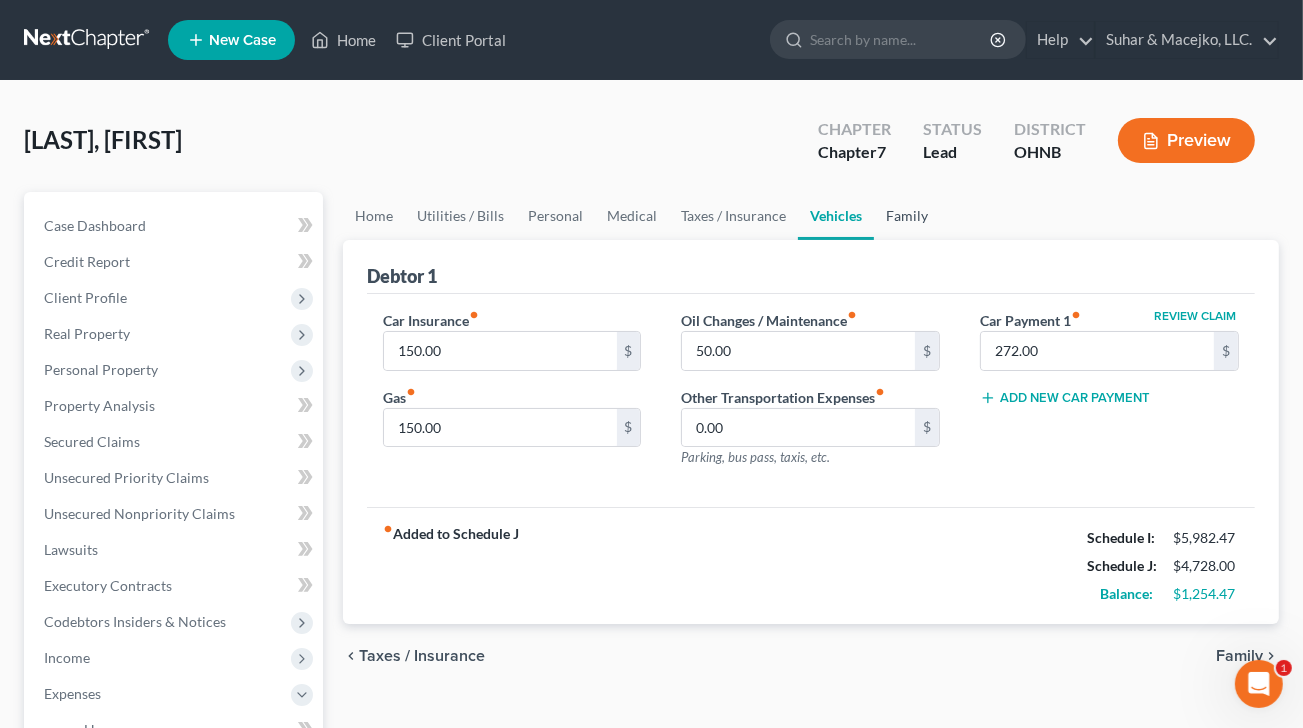 click on "Family" at bounding box center [907, 216] 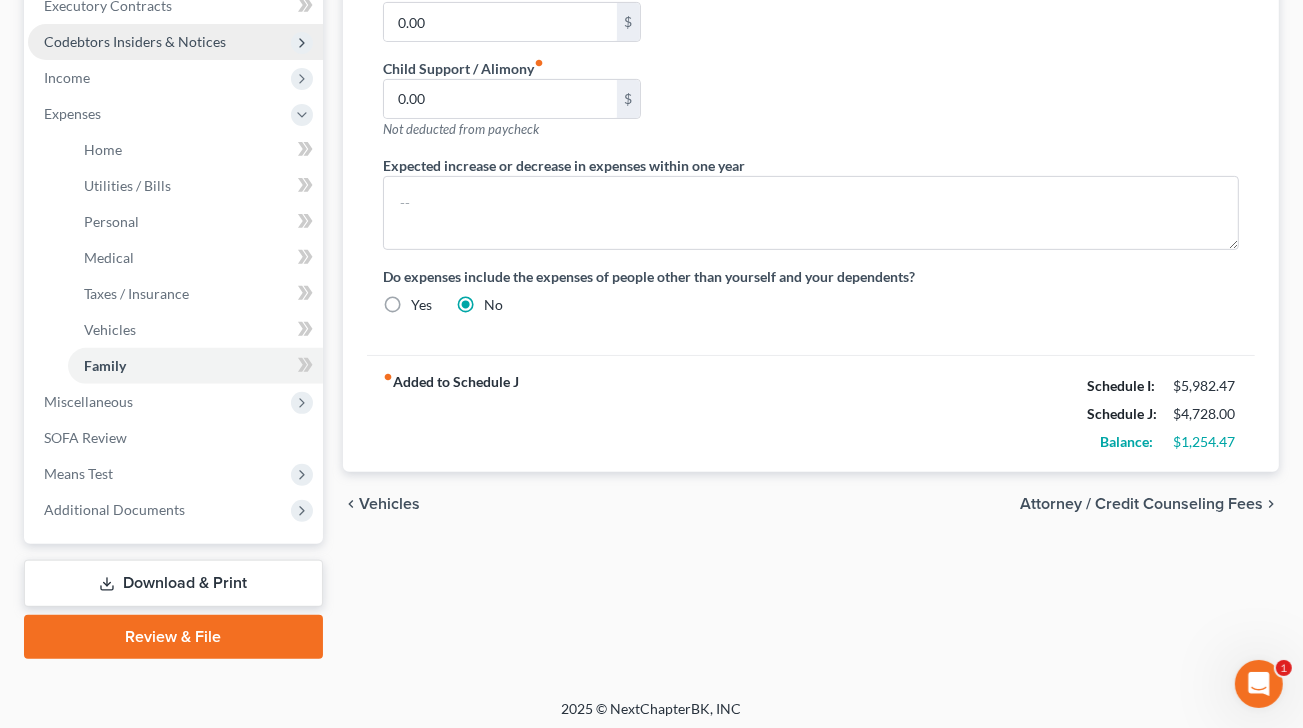 scroll, scrollTop: 585, scrollLeft: 0, axis: vertical 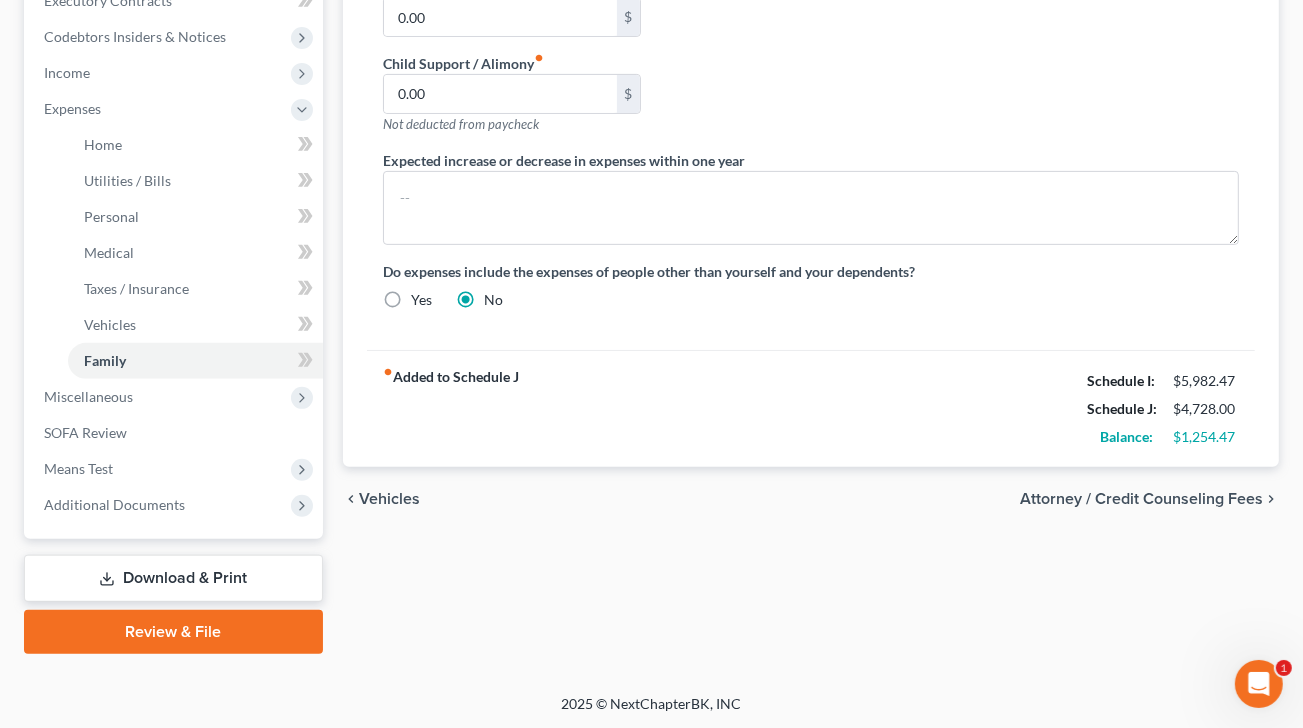 click on "Download & Print" at bounding box center [173, 578] 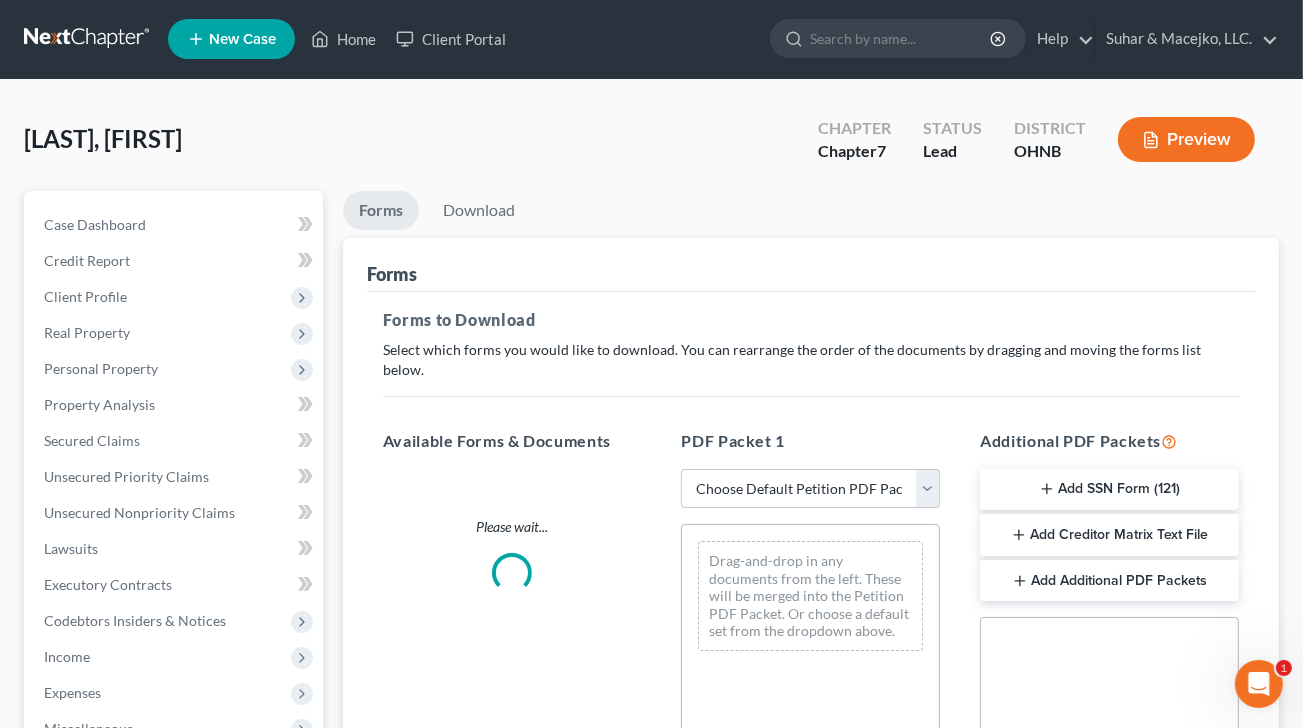 scroll, scrollTop: 0, scrollLeft: 0, axis: both 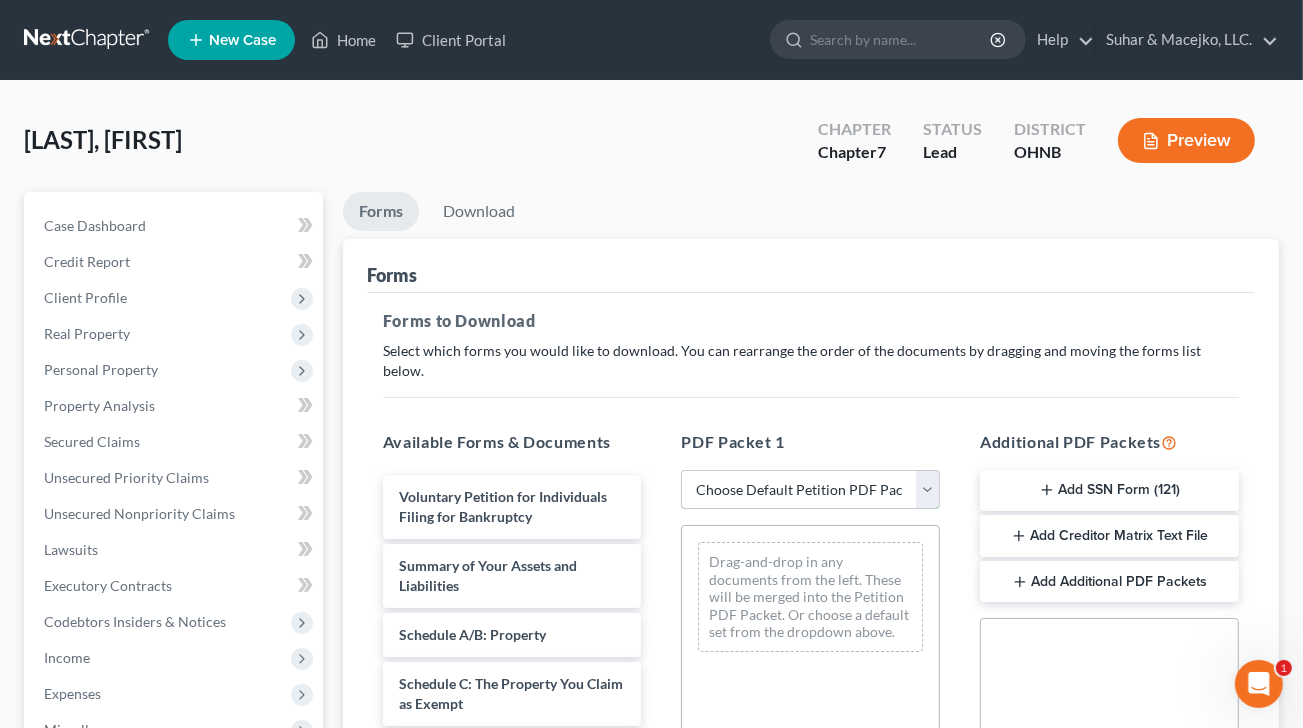 click on "Choose Default Petition PDF Packet Complete Bankruptcy Petition (all forms and schedules) Emergency Filing Forms (Petition and Creditor List Only) Amended Forms Signature Pages Only" at bounding box center (810, 490) 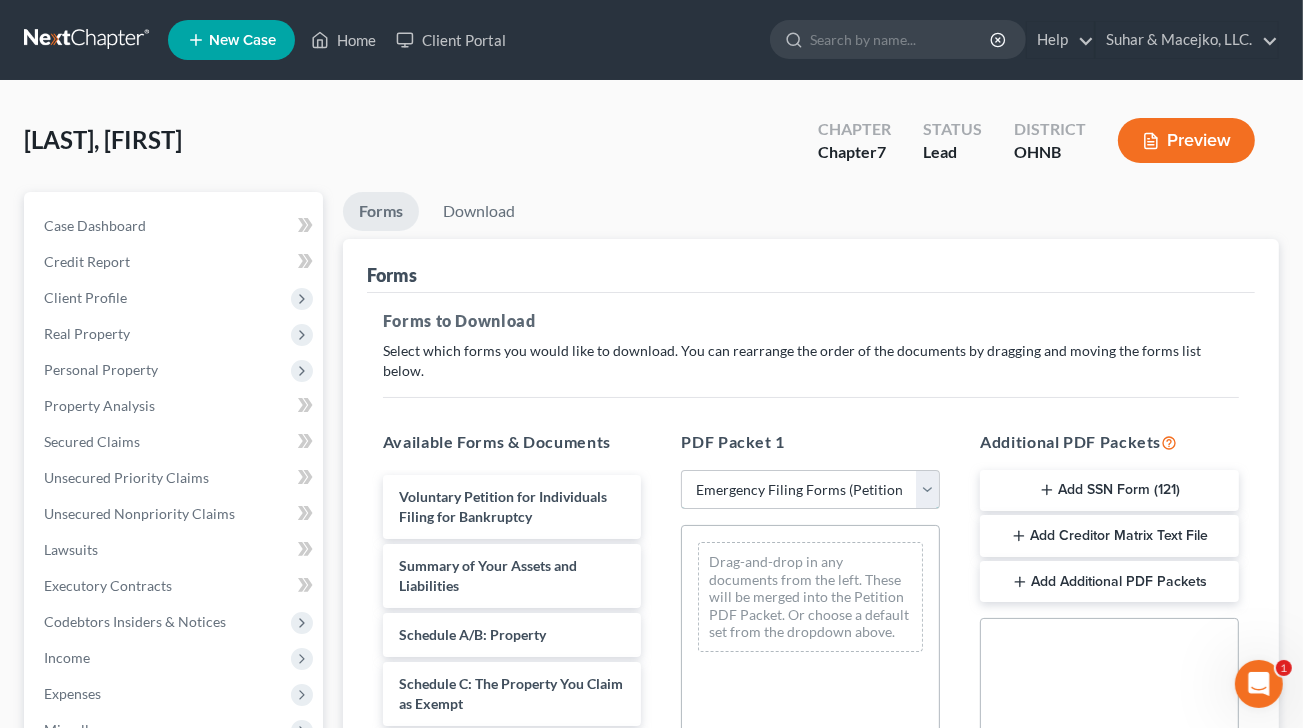 click on "Choose Default Petition PDF Packet Complete Bankruptcy Petition (all forms and schedules) Emergency Filing Forms (Petition and Creditor List Only) Amended Forms Signature Pages Only" at bounding box center (810, 490) 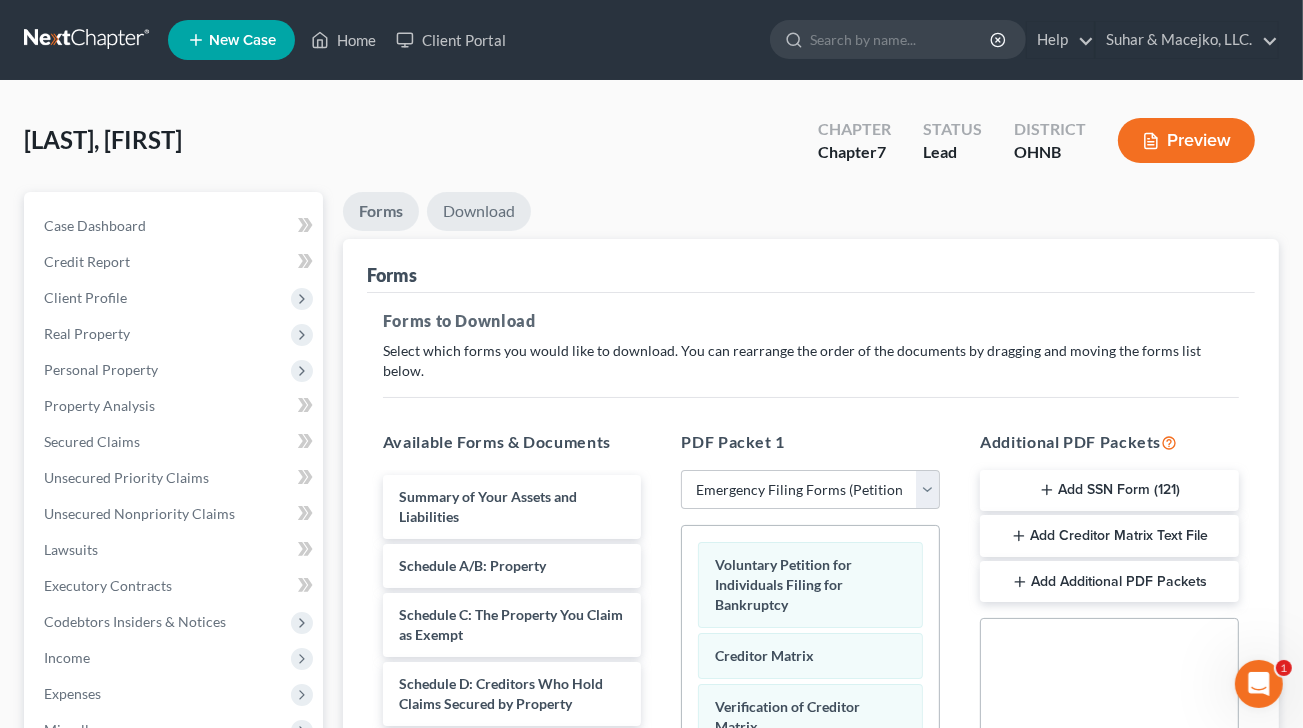 click on "Download" at bounding box center [479, 211] 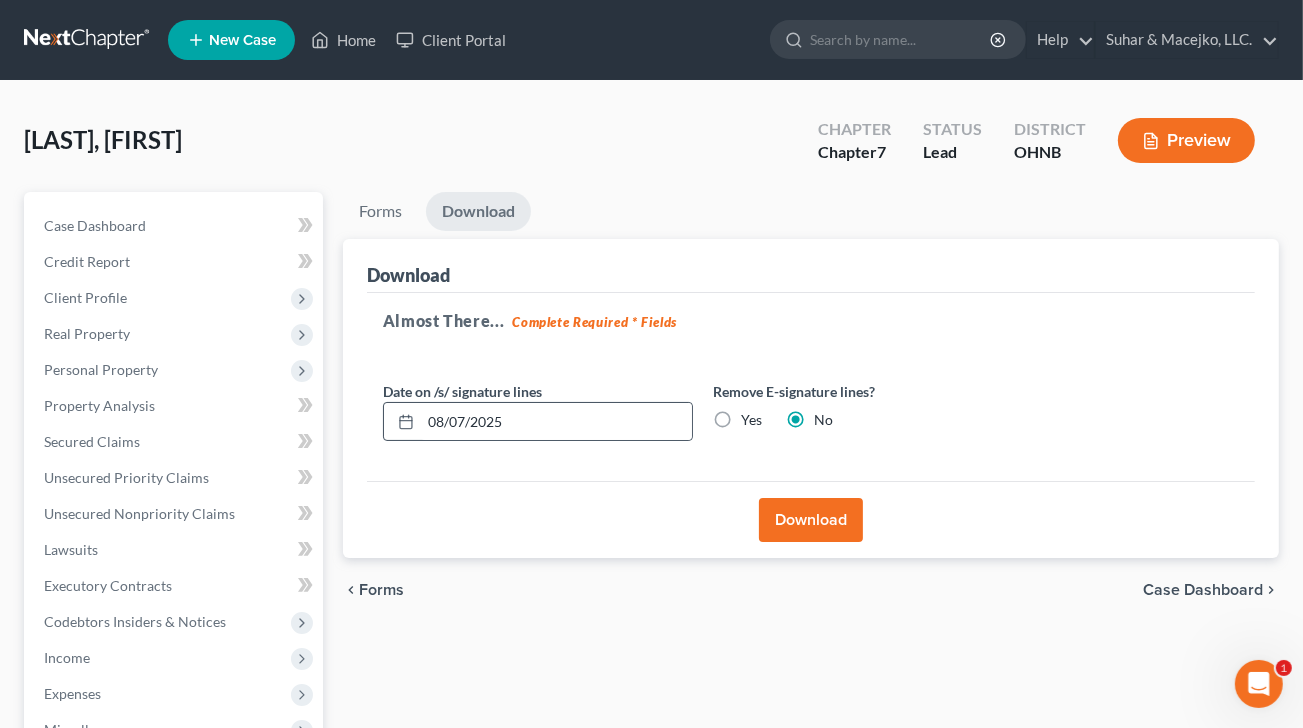 click 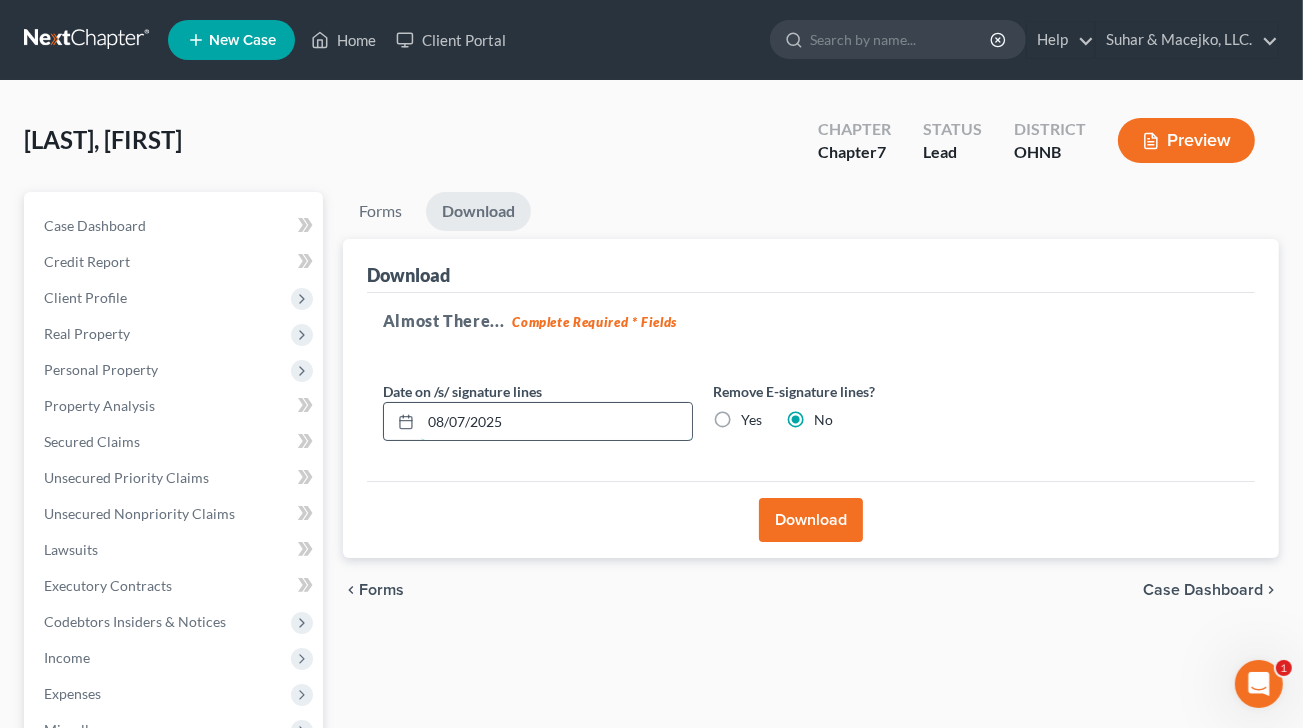 click on "08/07/2025" at bounding box center (556, 422) 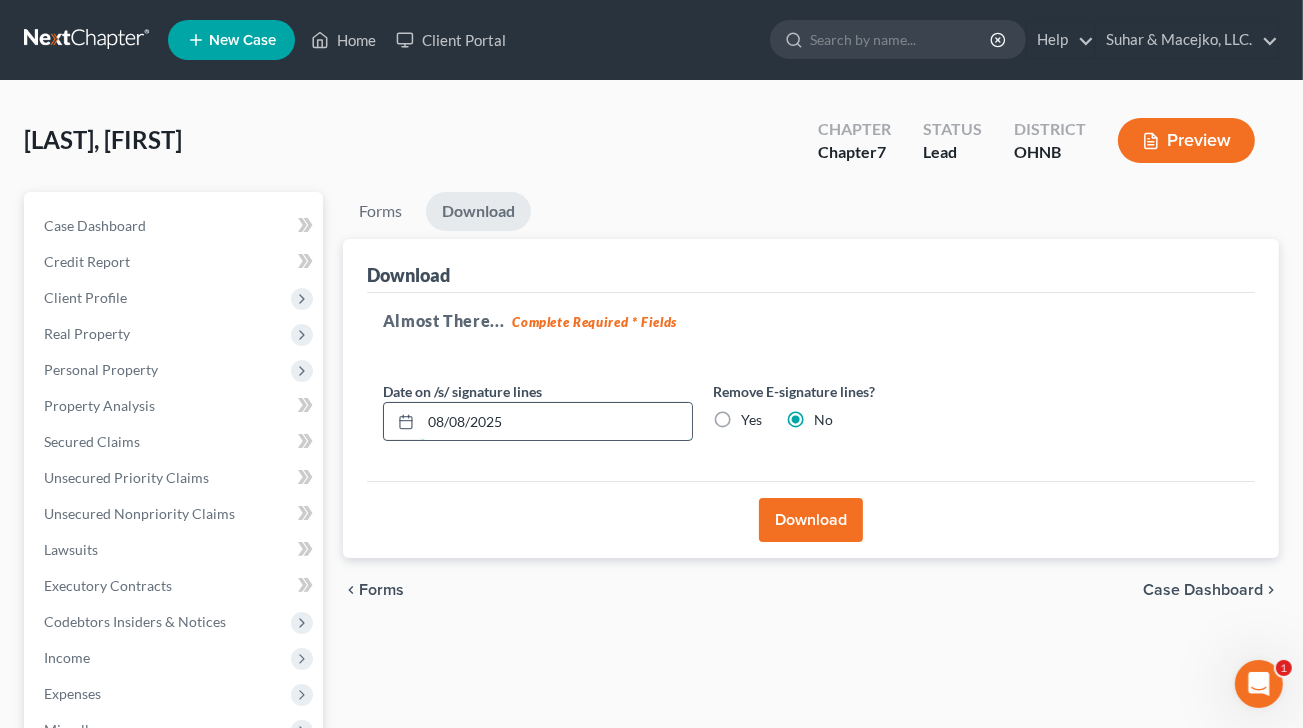 click on "08/08/2025" at bounding box center (556, 422) 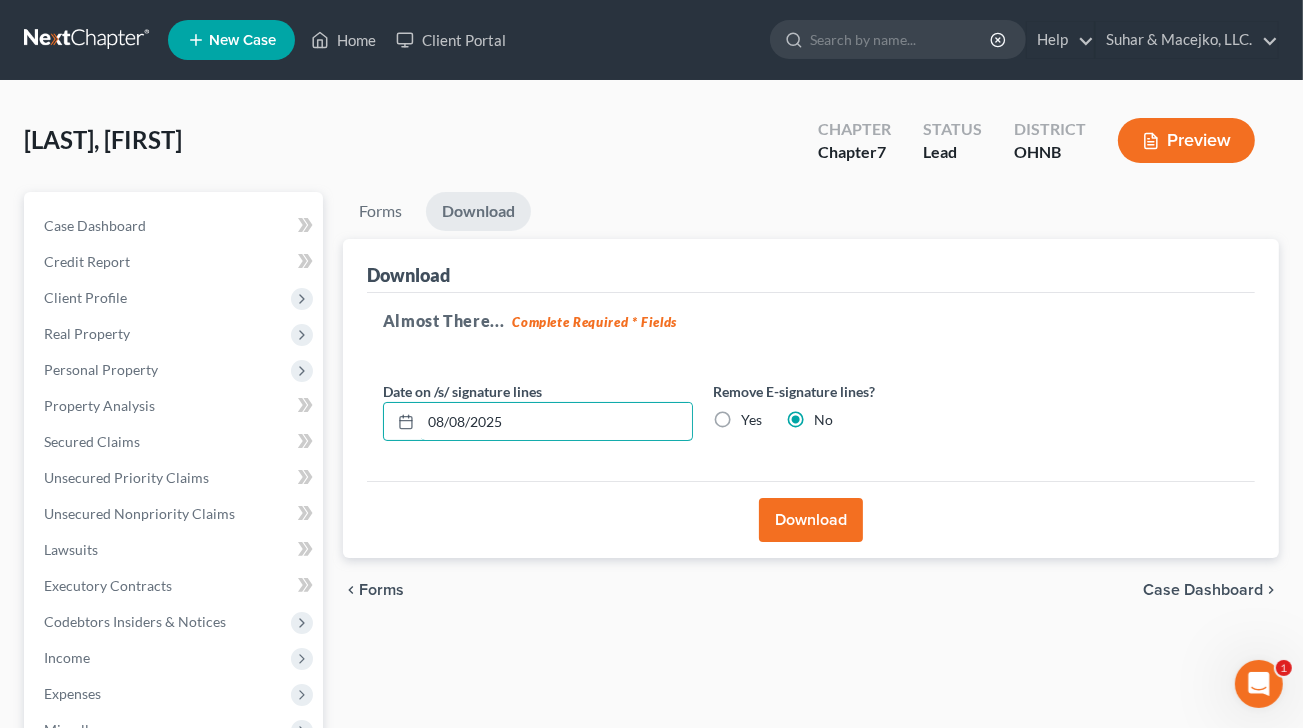 type on "08/08/2025" 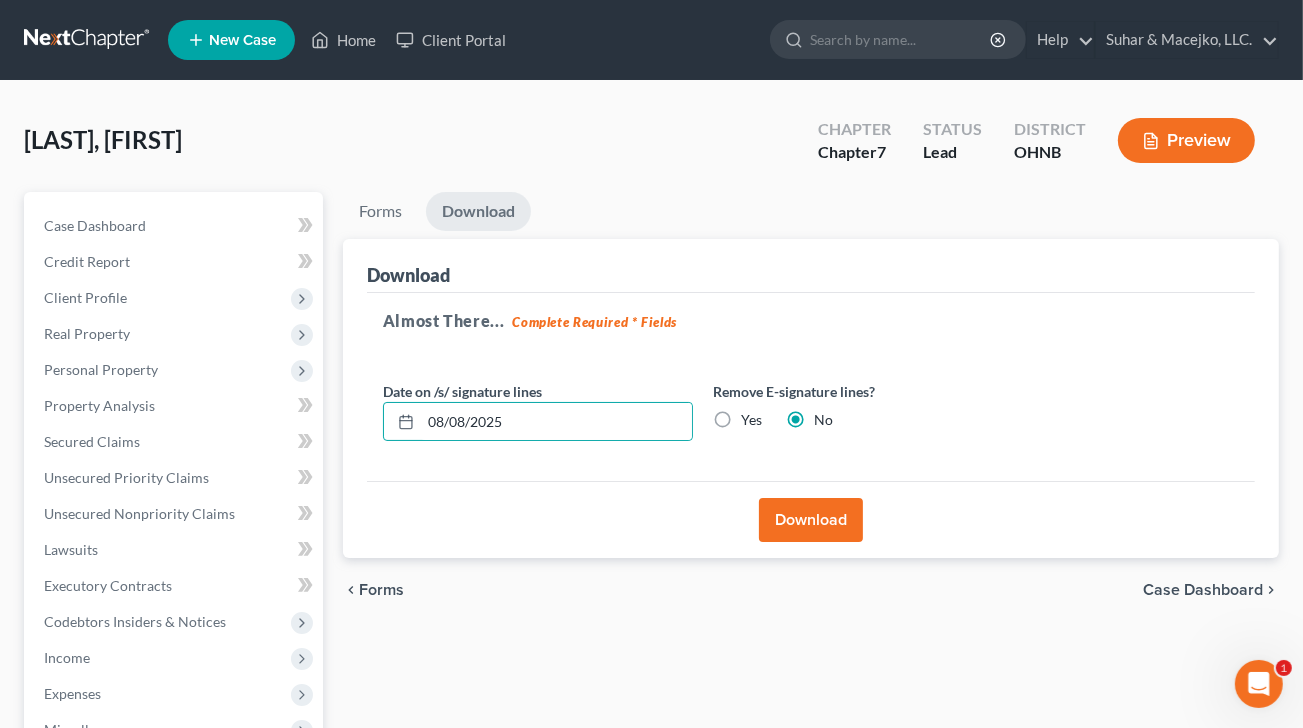 click on "Download" at bounding box center [478, 211] 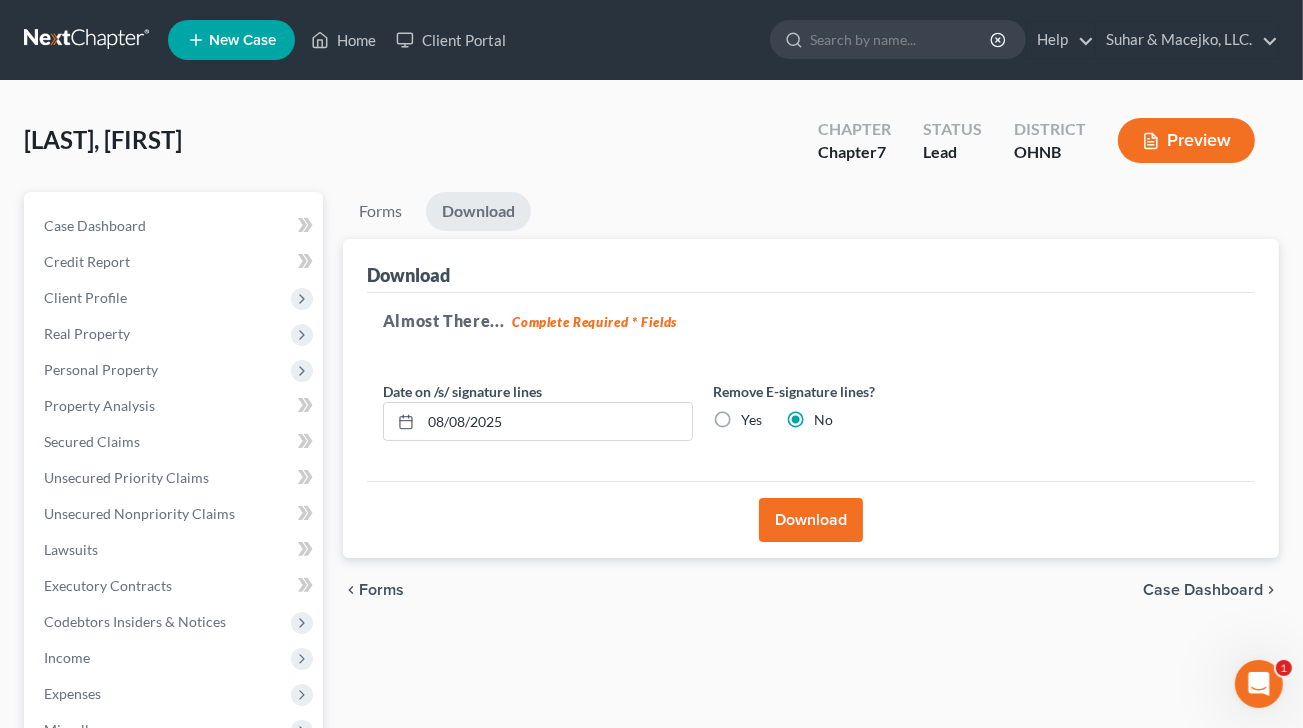 click on "Download" at bounding box center [811, 520] 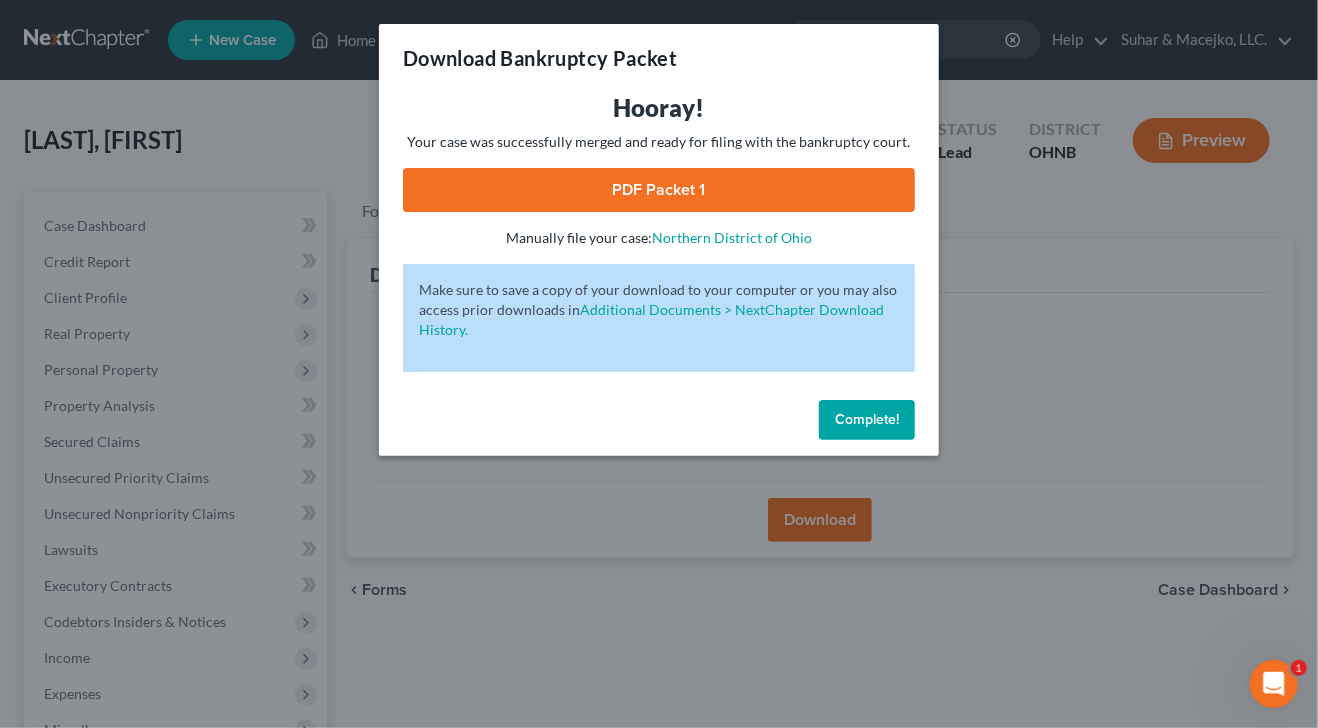 click on "PDF Packet 1" at bounding box center [659, 190] 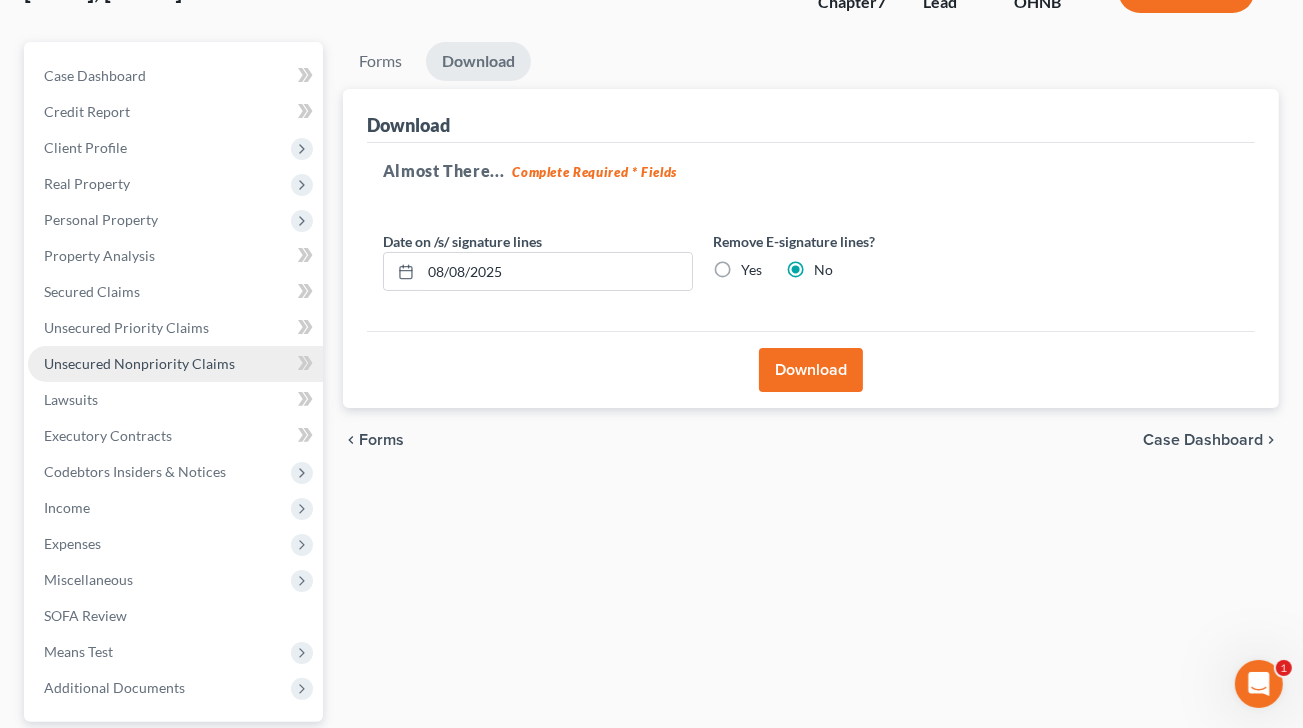 scroll, scrollTop: 200, scrollLeft: 0, axis: vertical 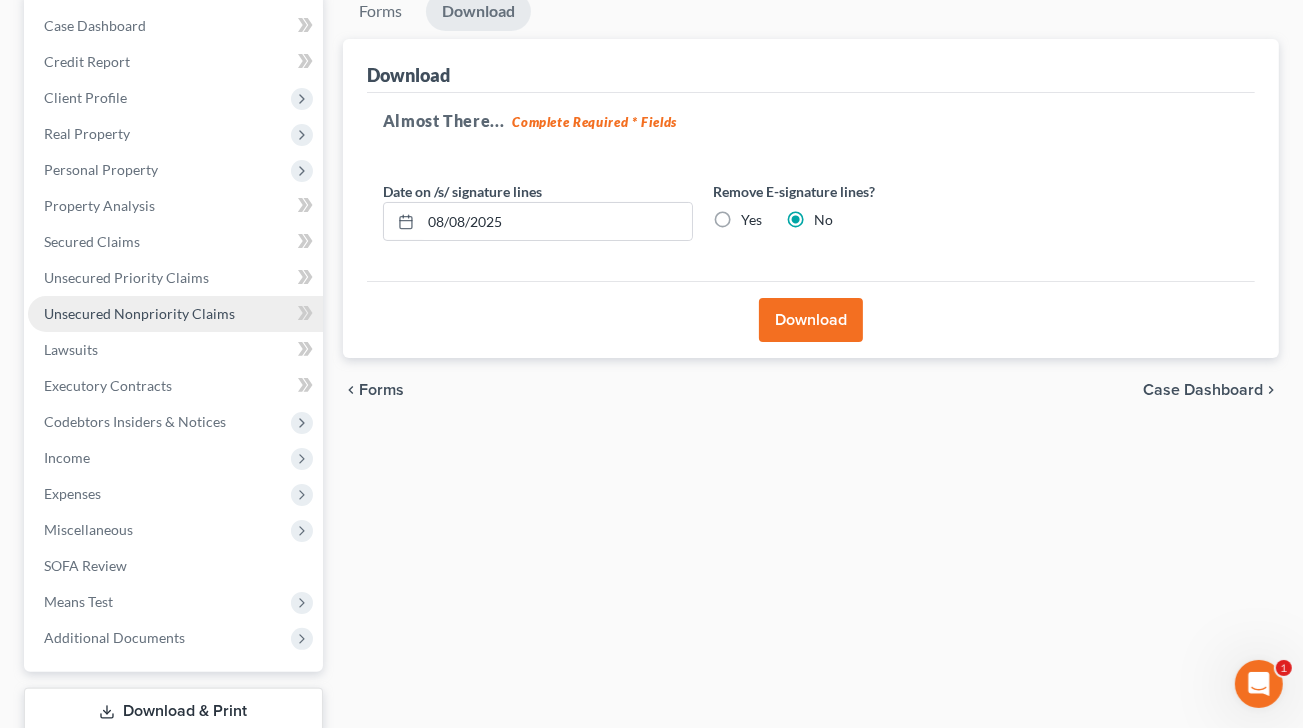 click on "Unsecured Nonpriority Claims" at bounding box center [139, 313] 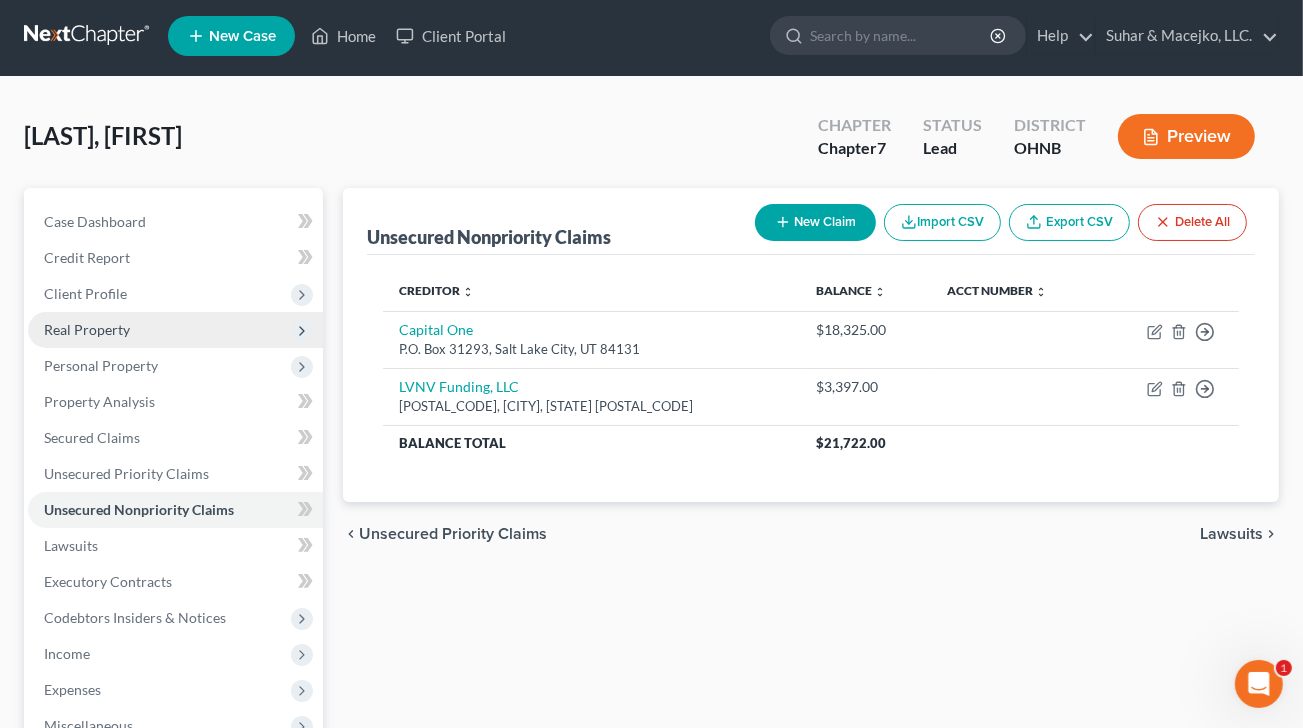 scroll, scrollTop: 0, scrollLeft: 0, axis: both 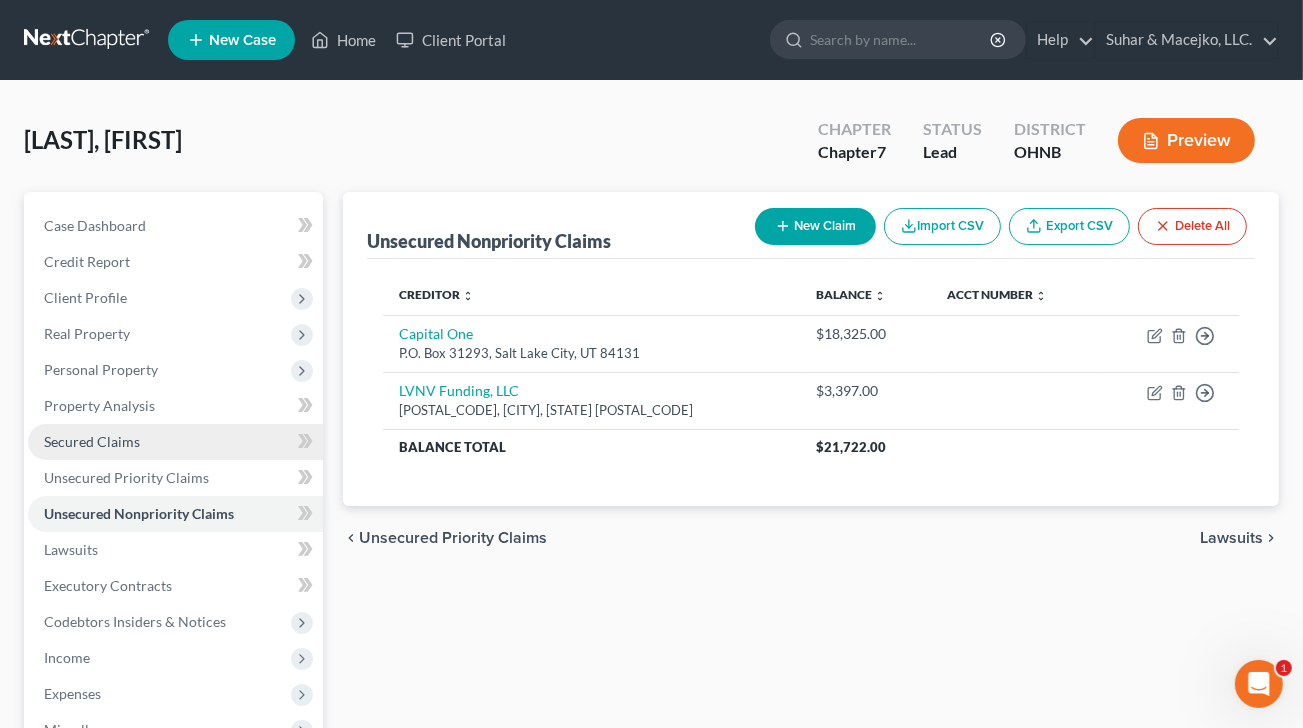 click on "Secured Claims" at bounding box center [92, 441] 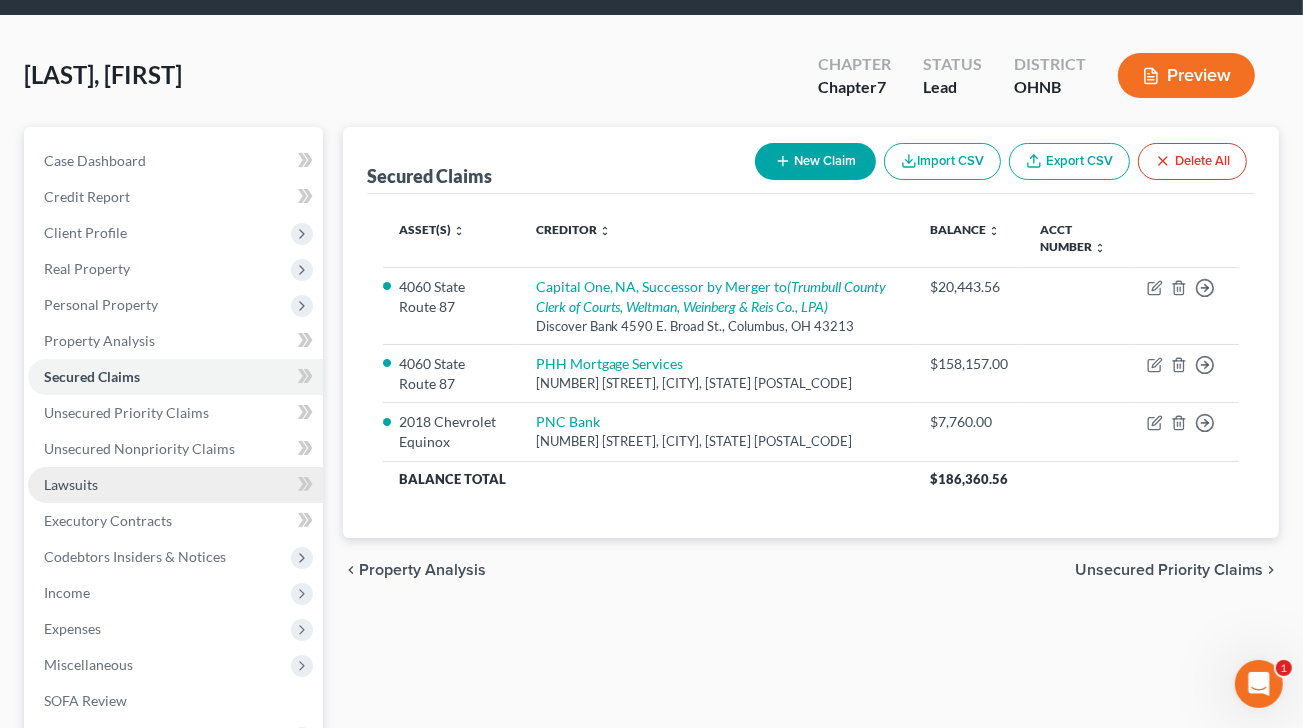scroll, scrollTop: 100, scrollLeft: 0, axis: vertical 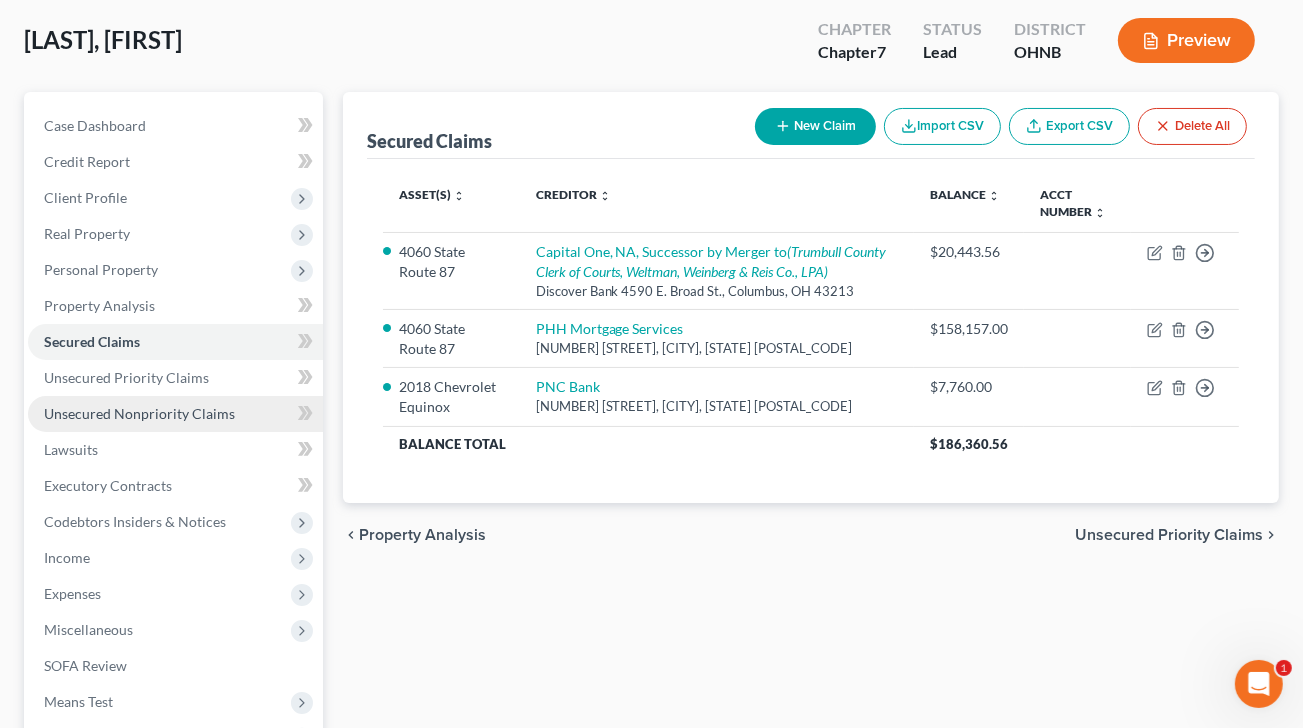 click on "Unsecured Nonpriority Claims" at bounding box center (139, 413) 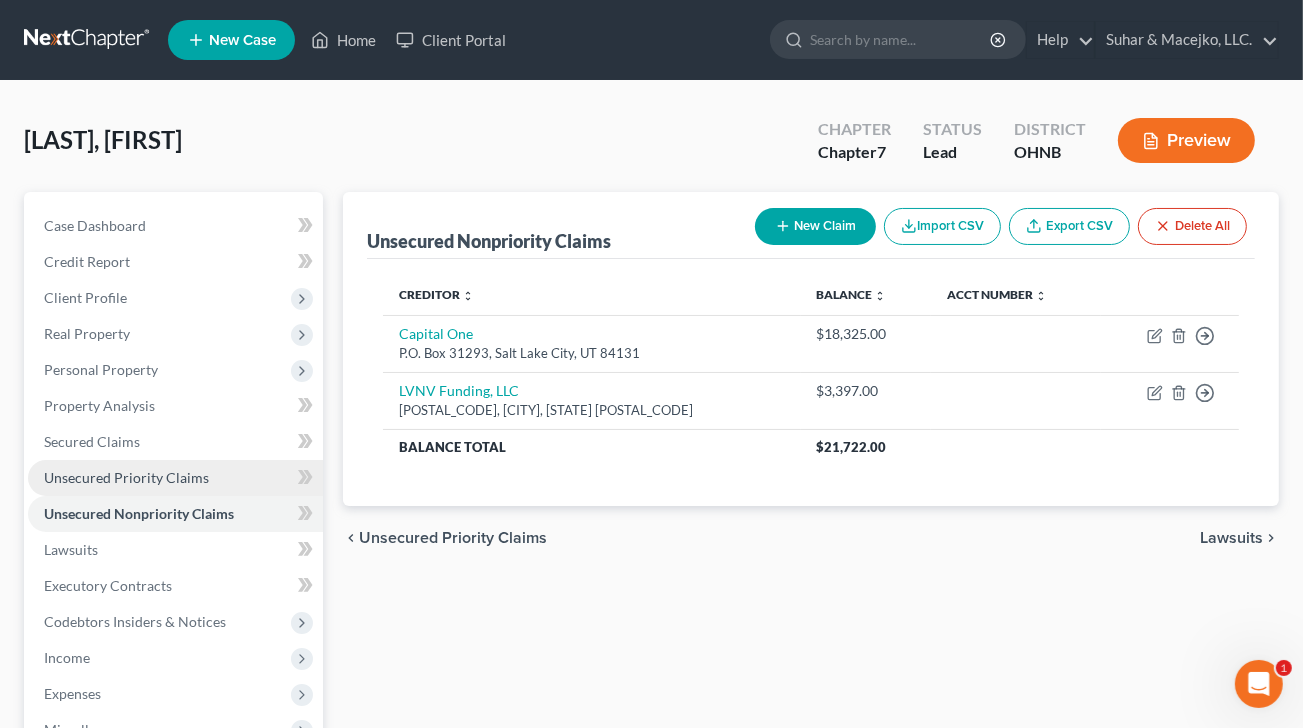 scroll, scrollTop: 100, scrollLeft: 0, axis: vertical 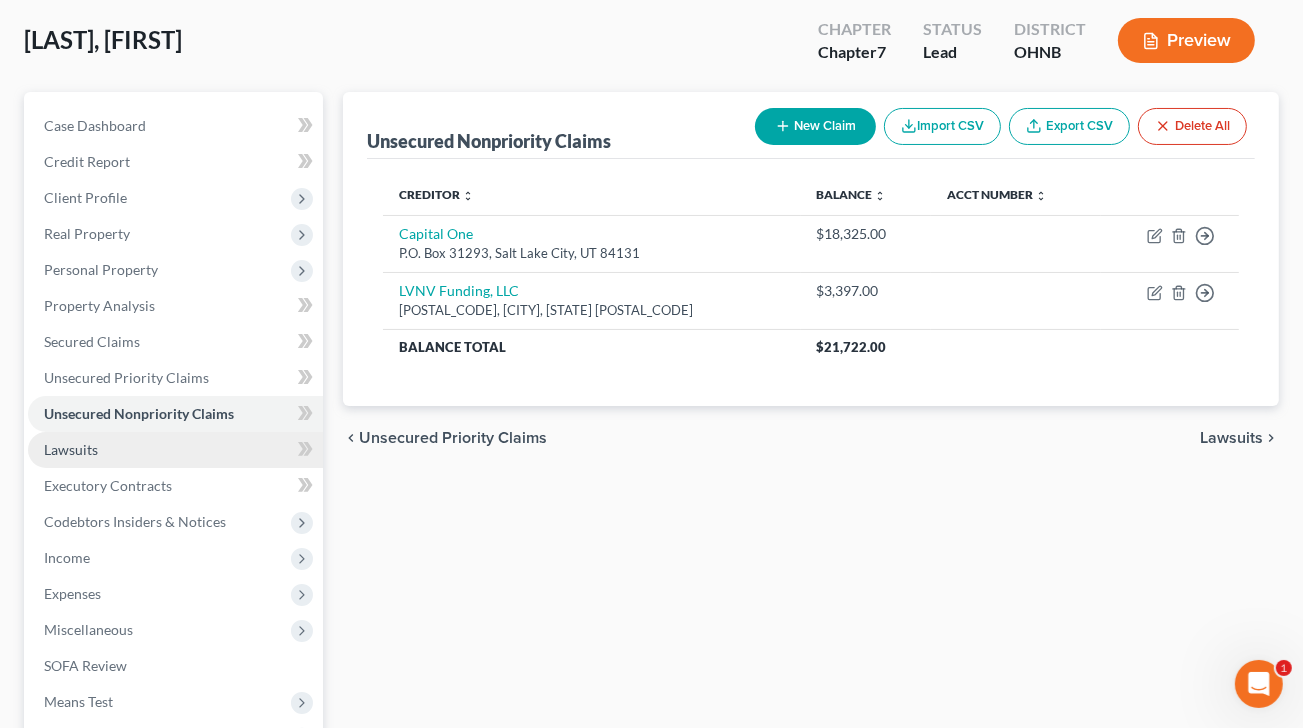 click on "Lawsuits" at bounding box center (71, 449) 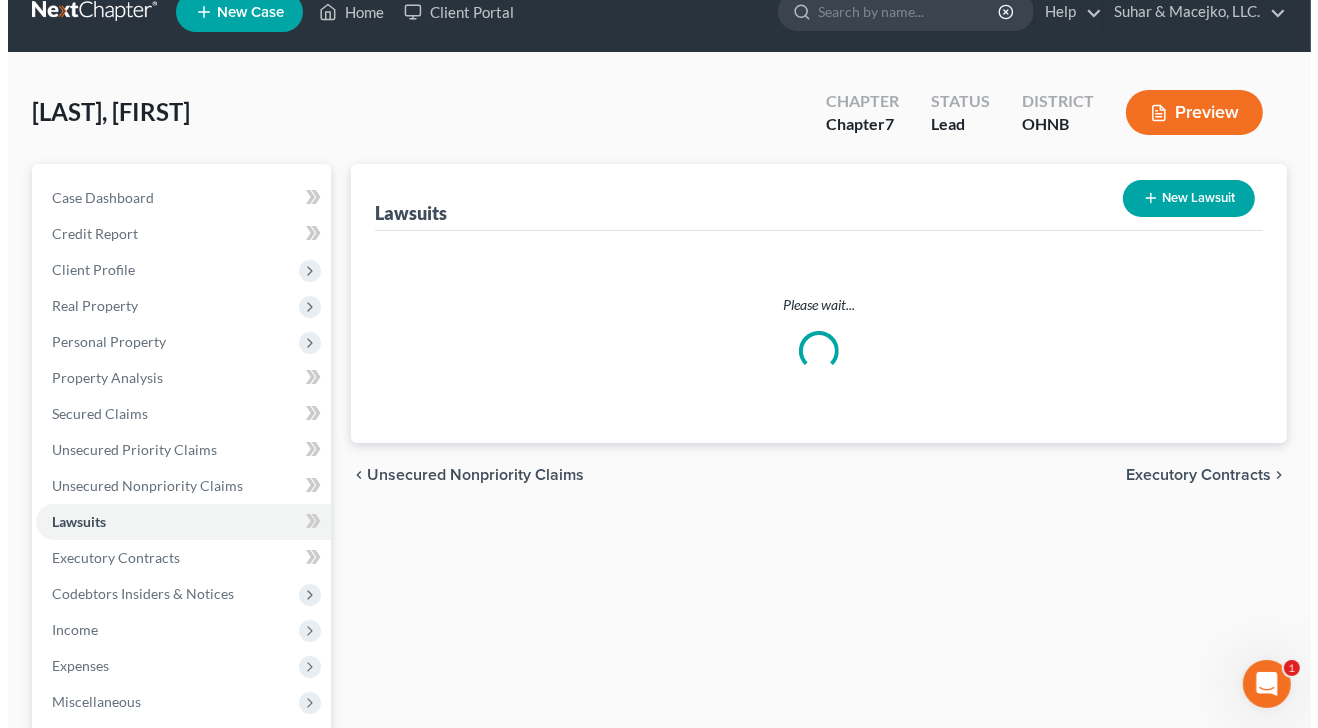 scroll, scrollTop: 0, scrollLeft: 0, axis: both 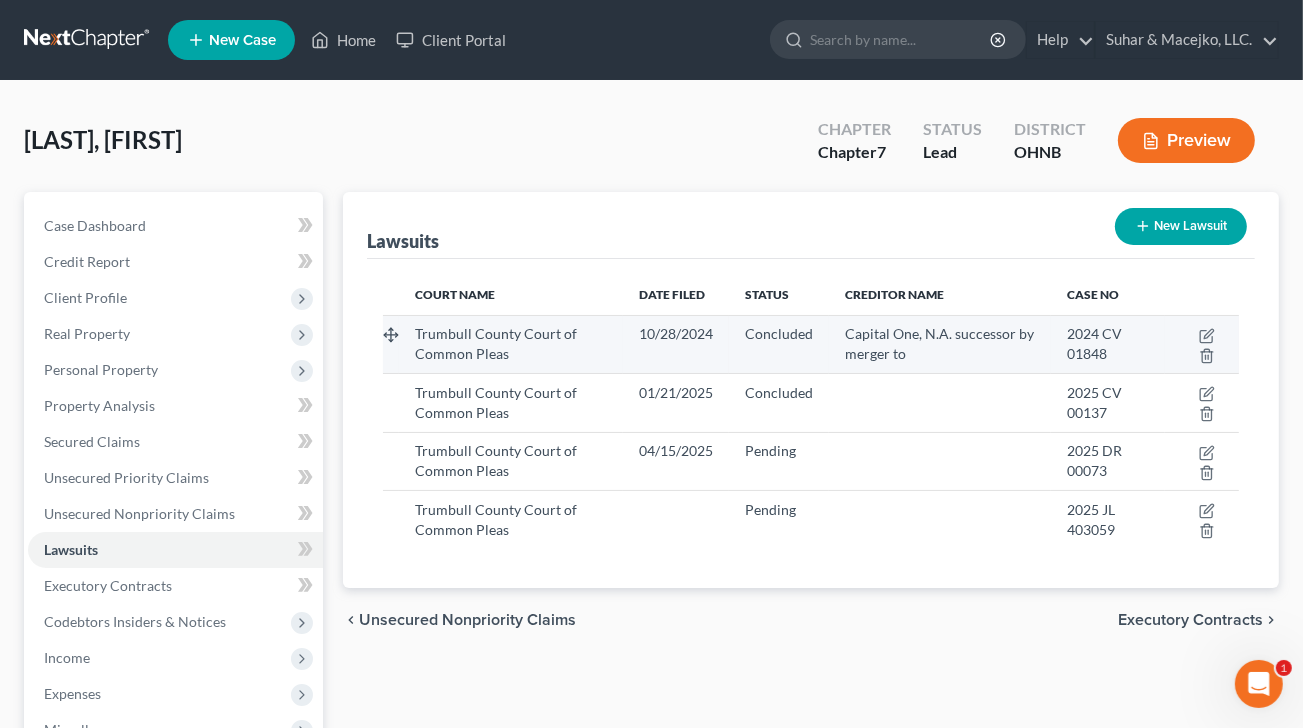 click on "Capital One, N.A. successor by merger to" at bounding box center (939, 343) 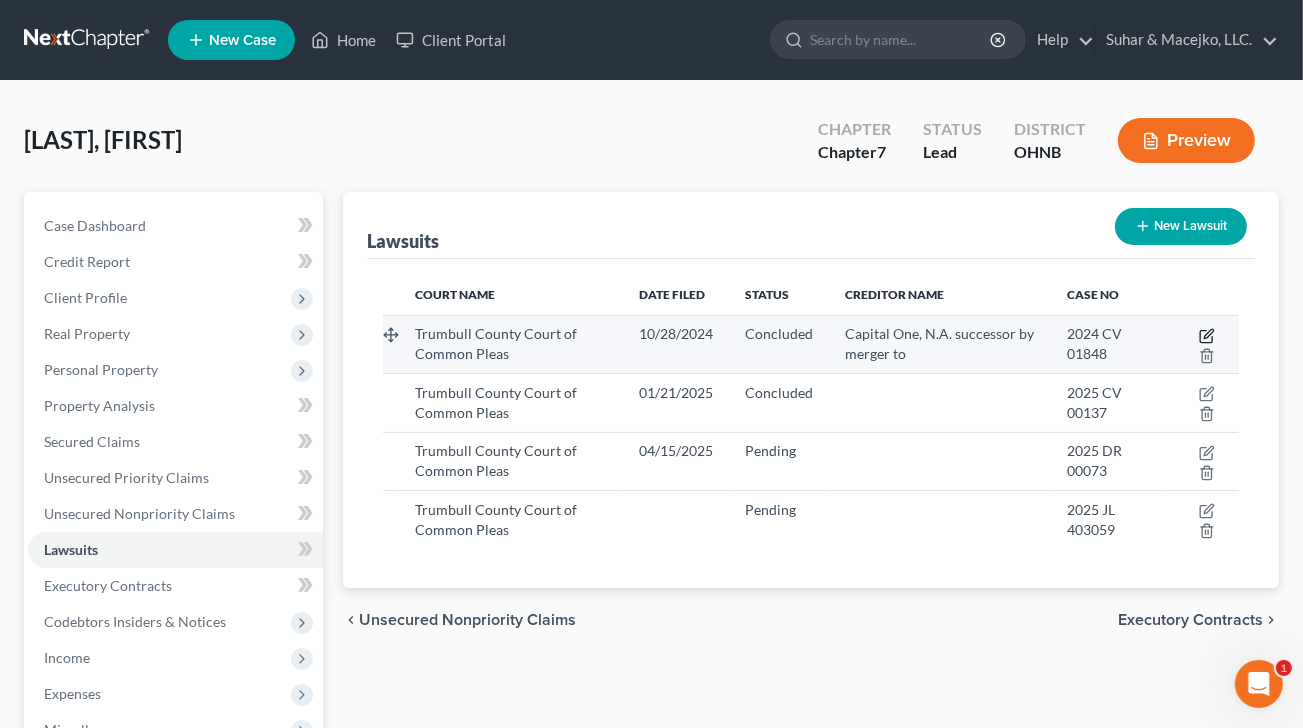 click 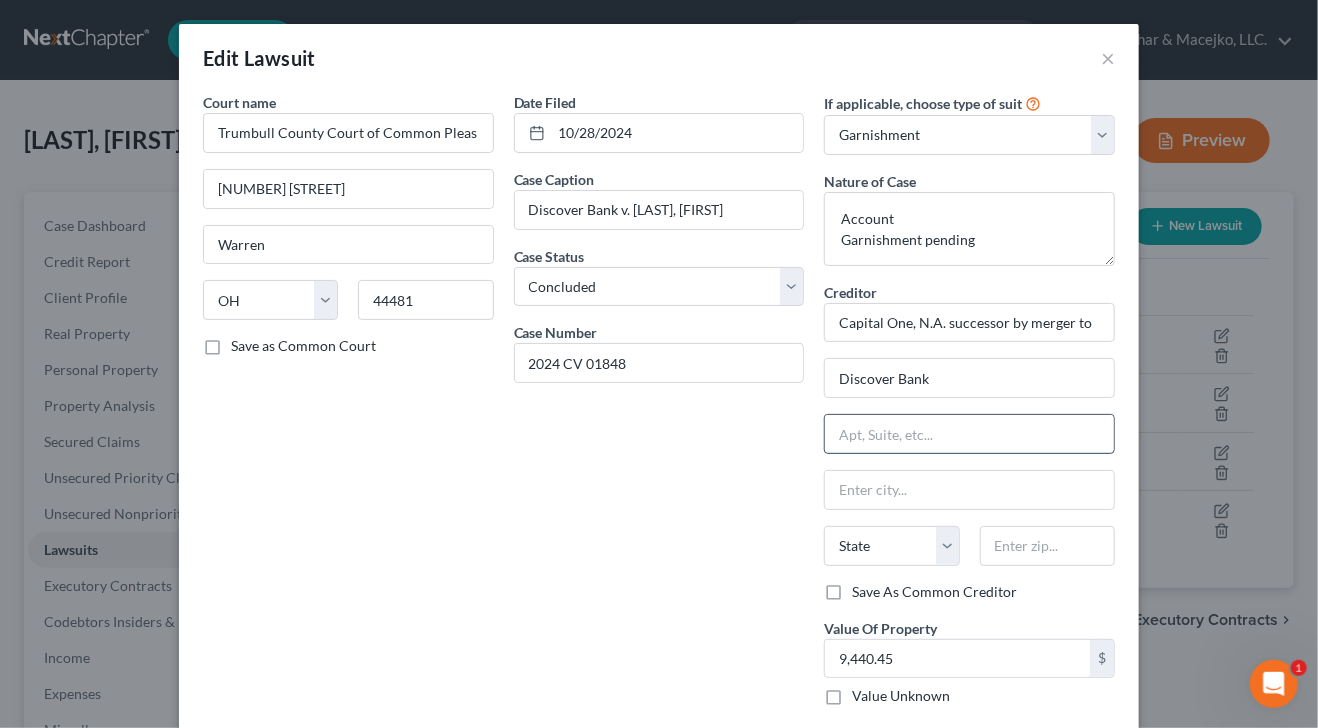 click at bounding box center [969, 434] 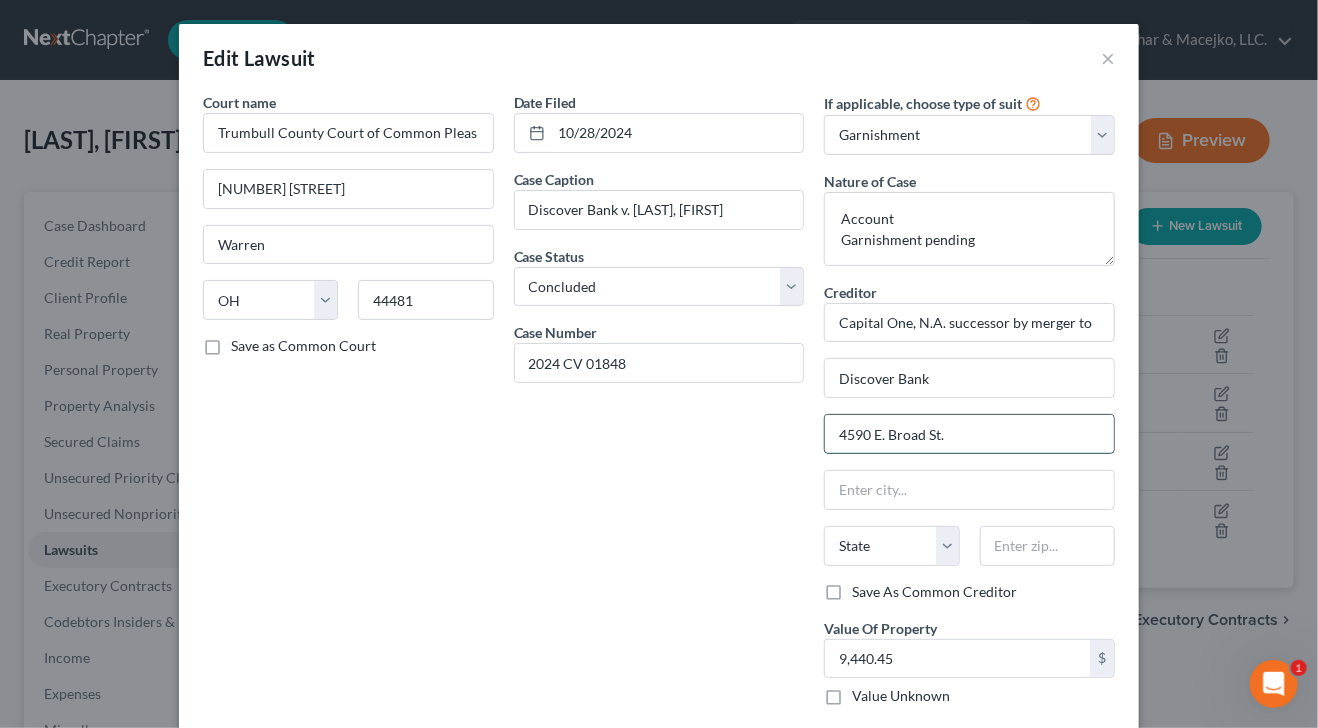 type on "4590 E. Broad St." 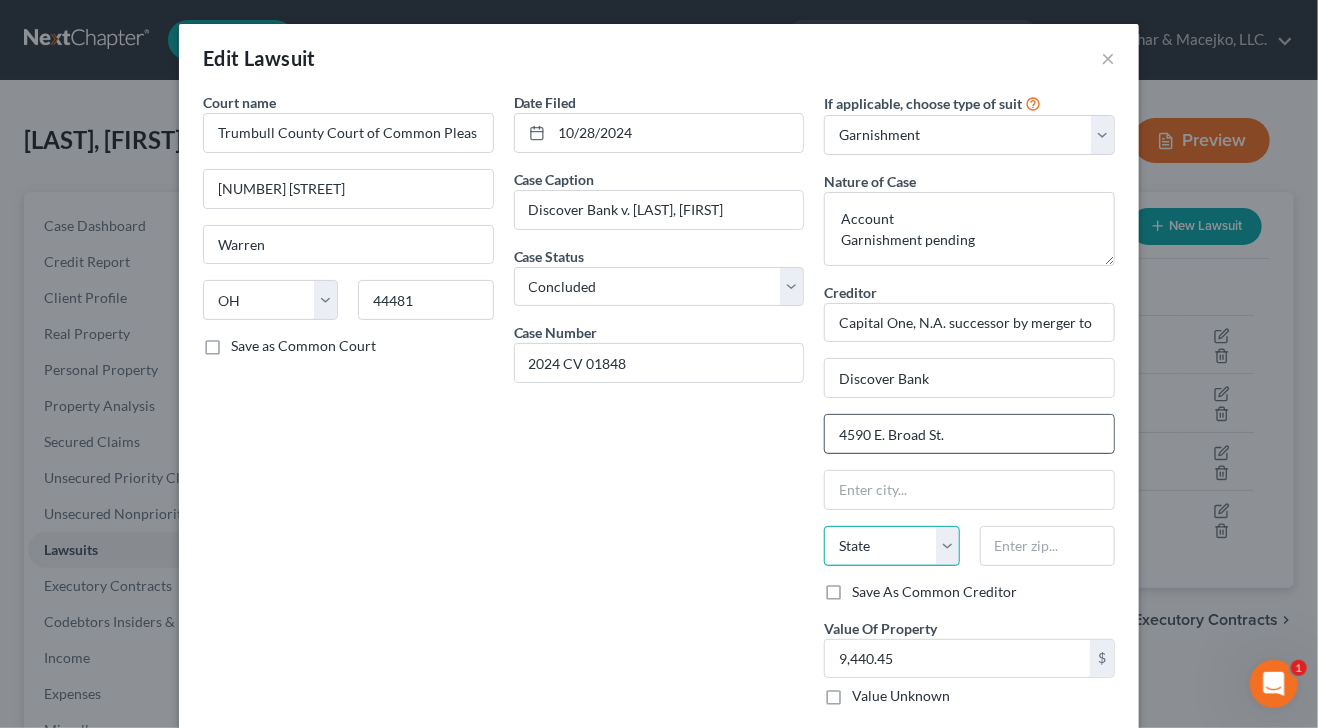 select on "36" 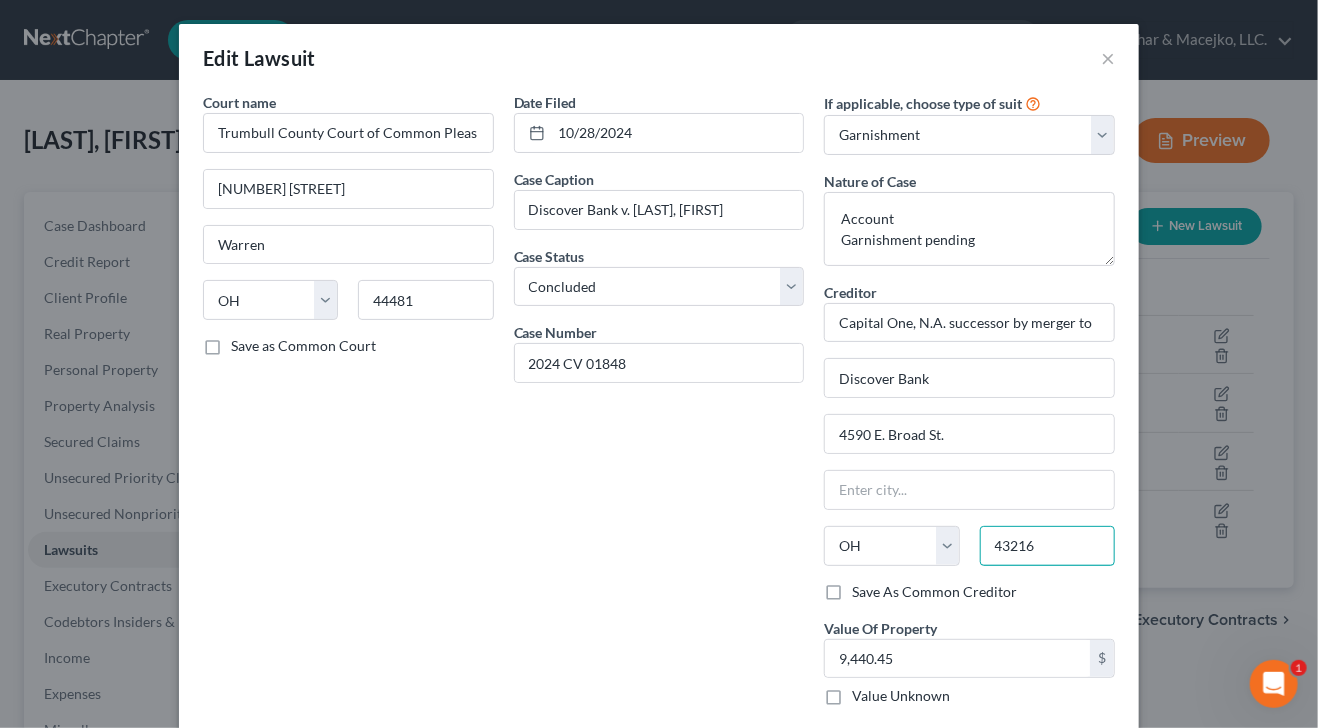 type on "43216" 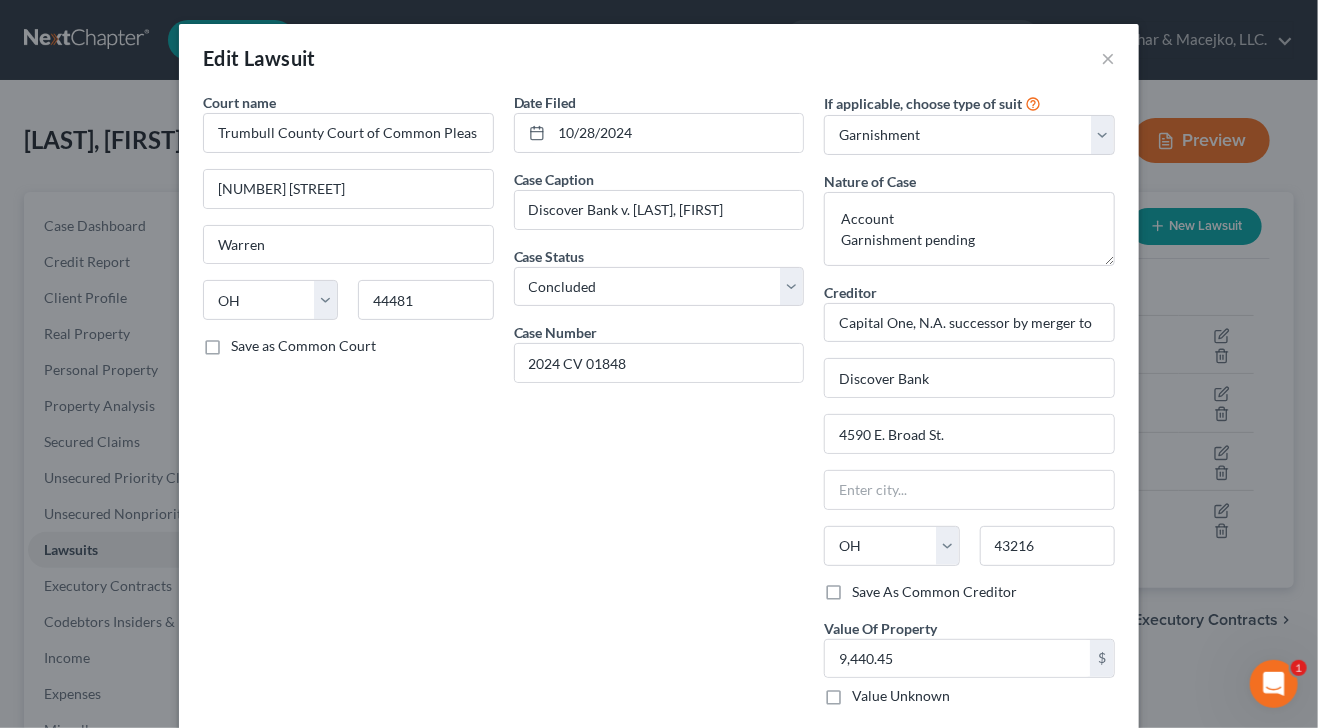 type on "Columbus" 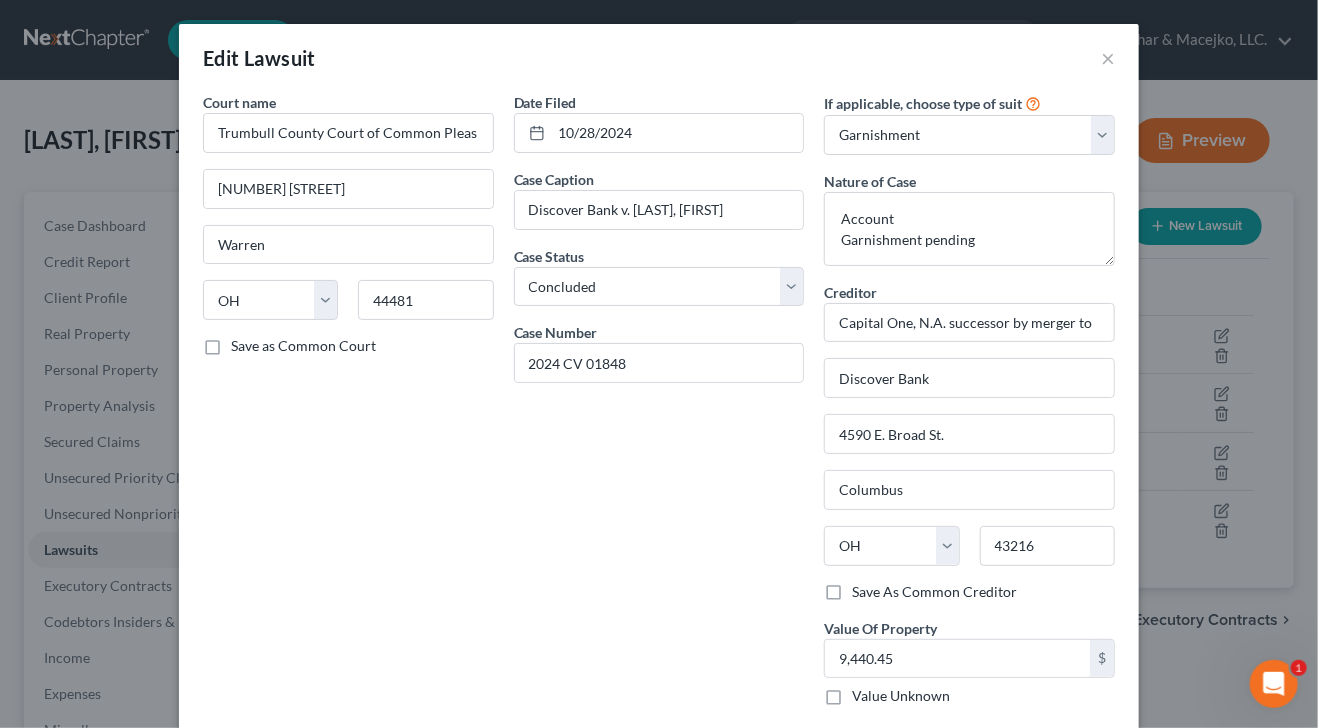 click on "Date Filed 10/28/2024 Case Caption Discover Bank v. [FIRST] [LAST]
Case Status
*
Select Pending On Appeal Concluded Case Number 2024 CV 01848" at bounding box center [659, 445] 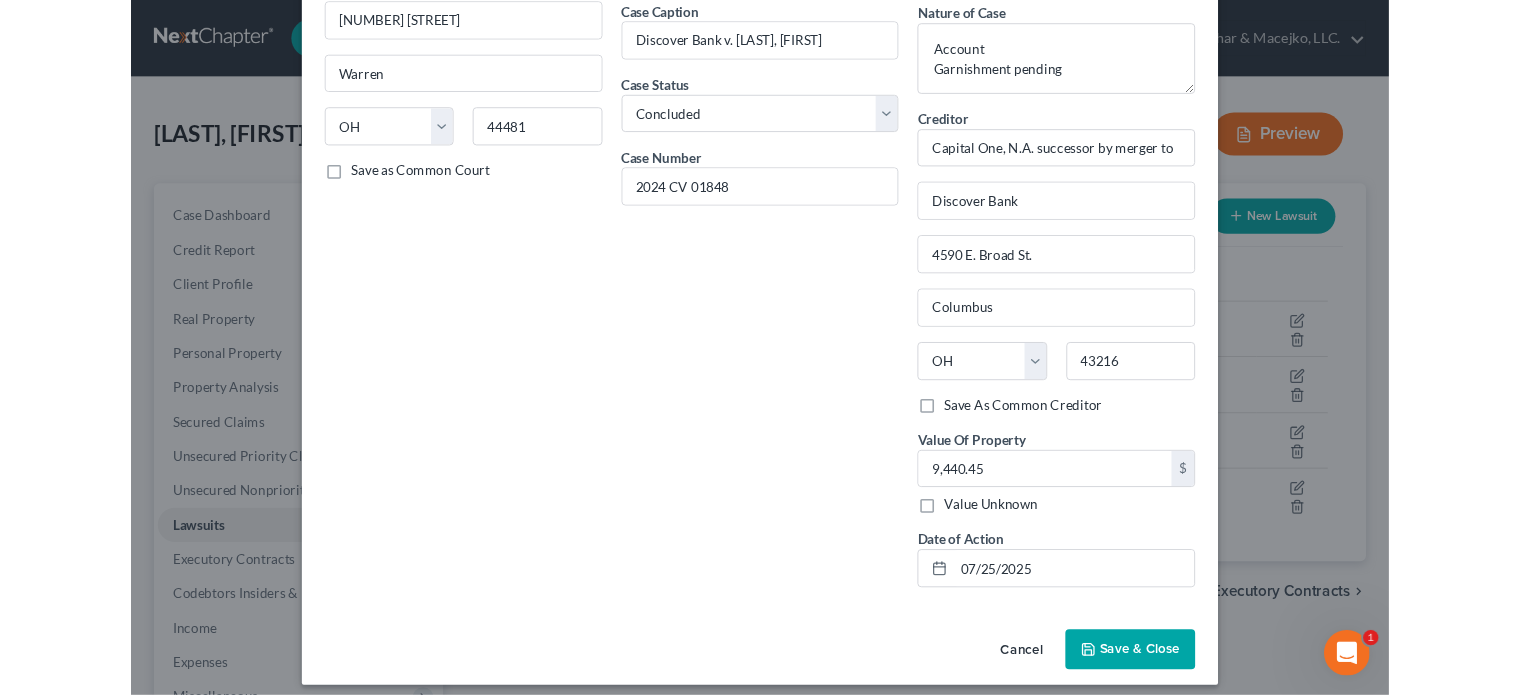 scroll, scrollTop: 177, scrollLeft: 0, axis: vertical 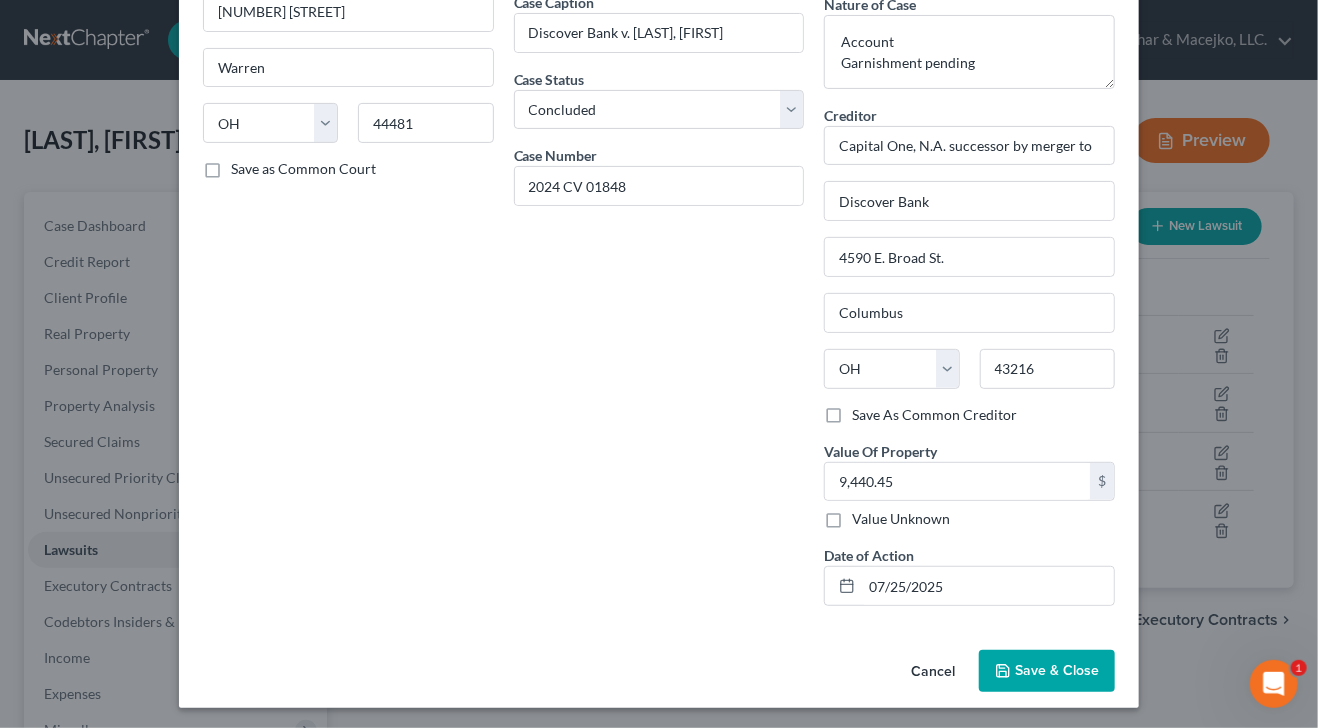 click on "Save & Close" at bounding box center (1057, 670) 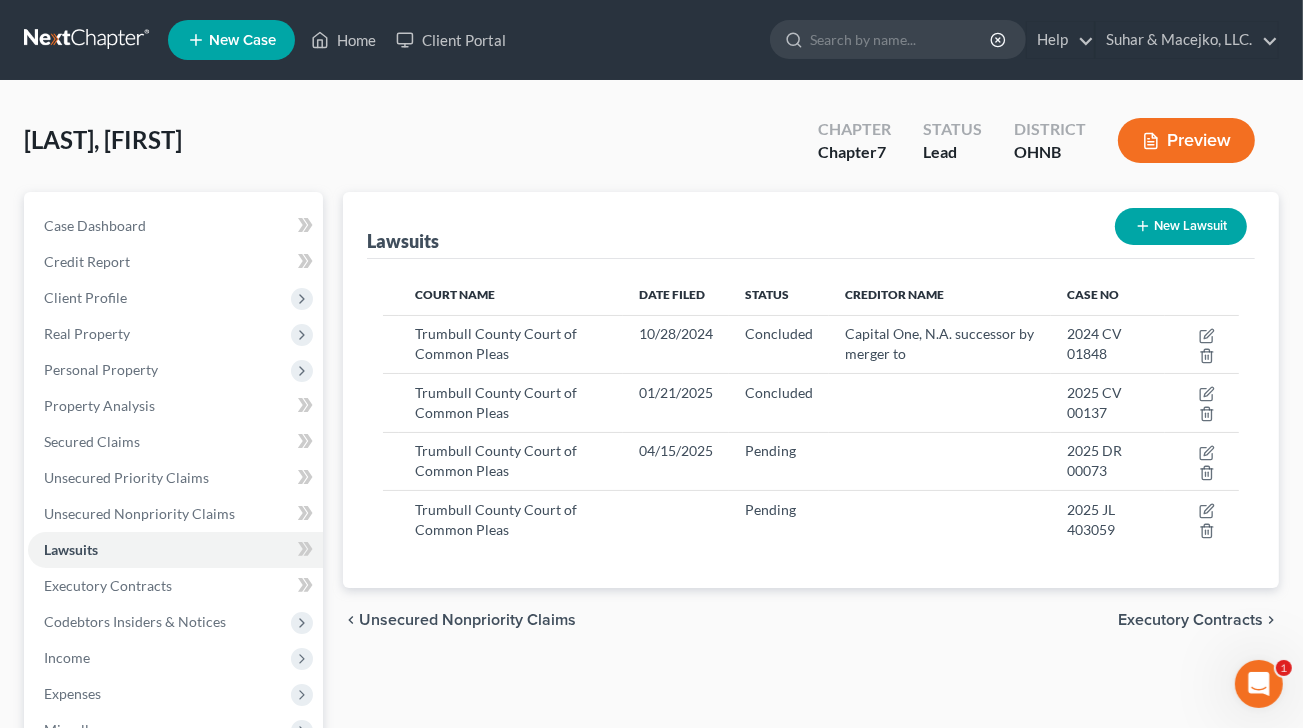 click on "[LAST_NAME], [FIRST_NAME] Upgraded Chapter Chapter  7 Status Lead District OHNB Preview" at bounding box center [651, 148] 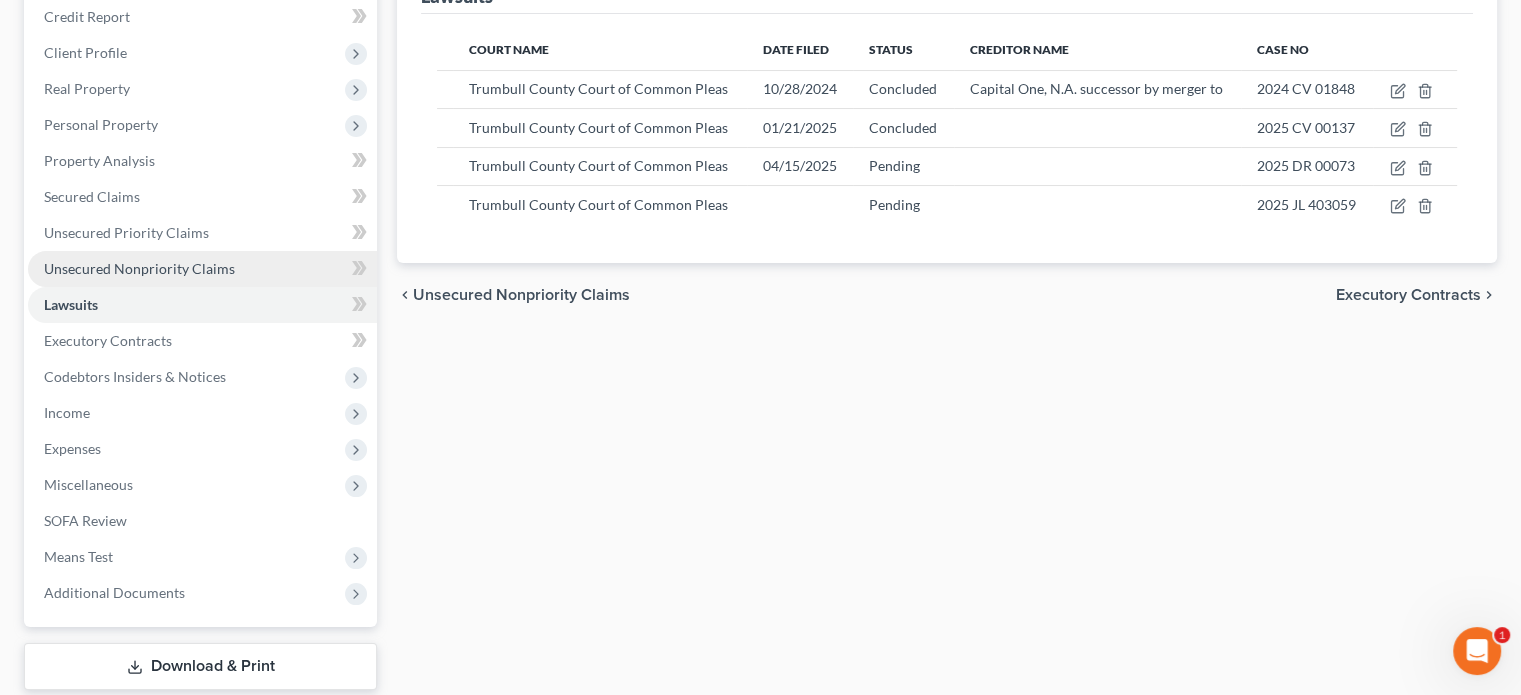 scroll, scrollTop: 300, scrollLeft: 0, axis: vertical 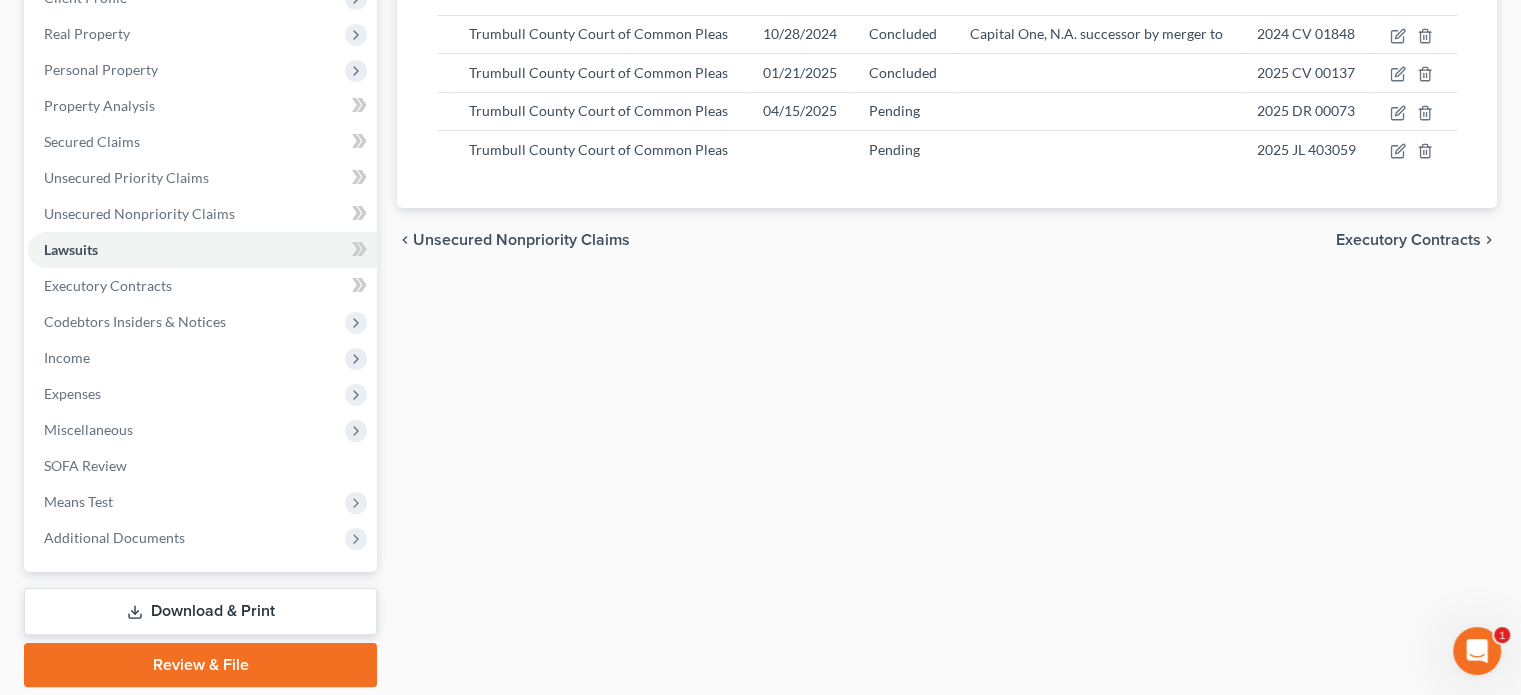 click on "Download & Print" at bounding box center (200, 611) 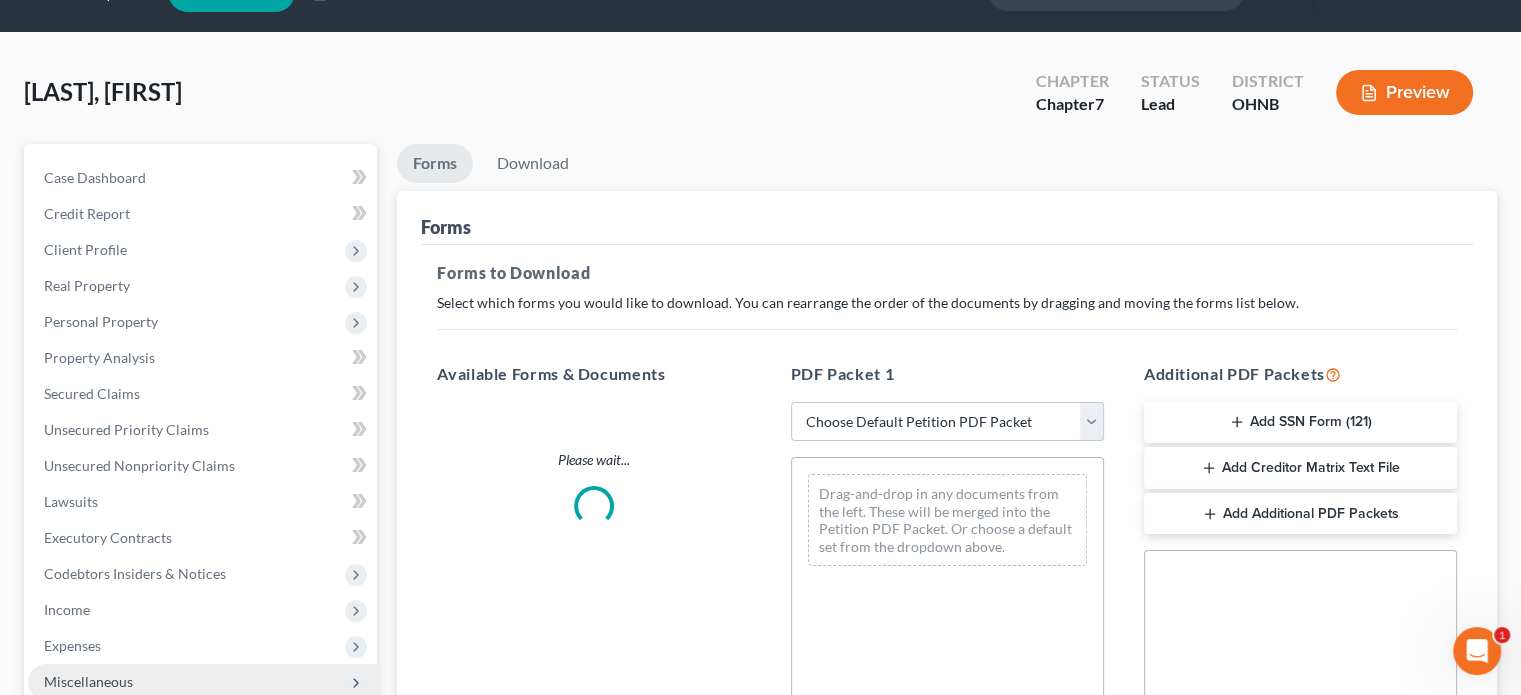 scroll, scrollTop: 0, scrollLeft: 0, axis: both 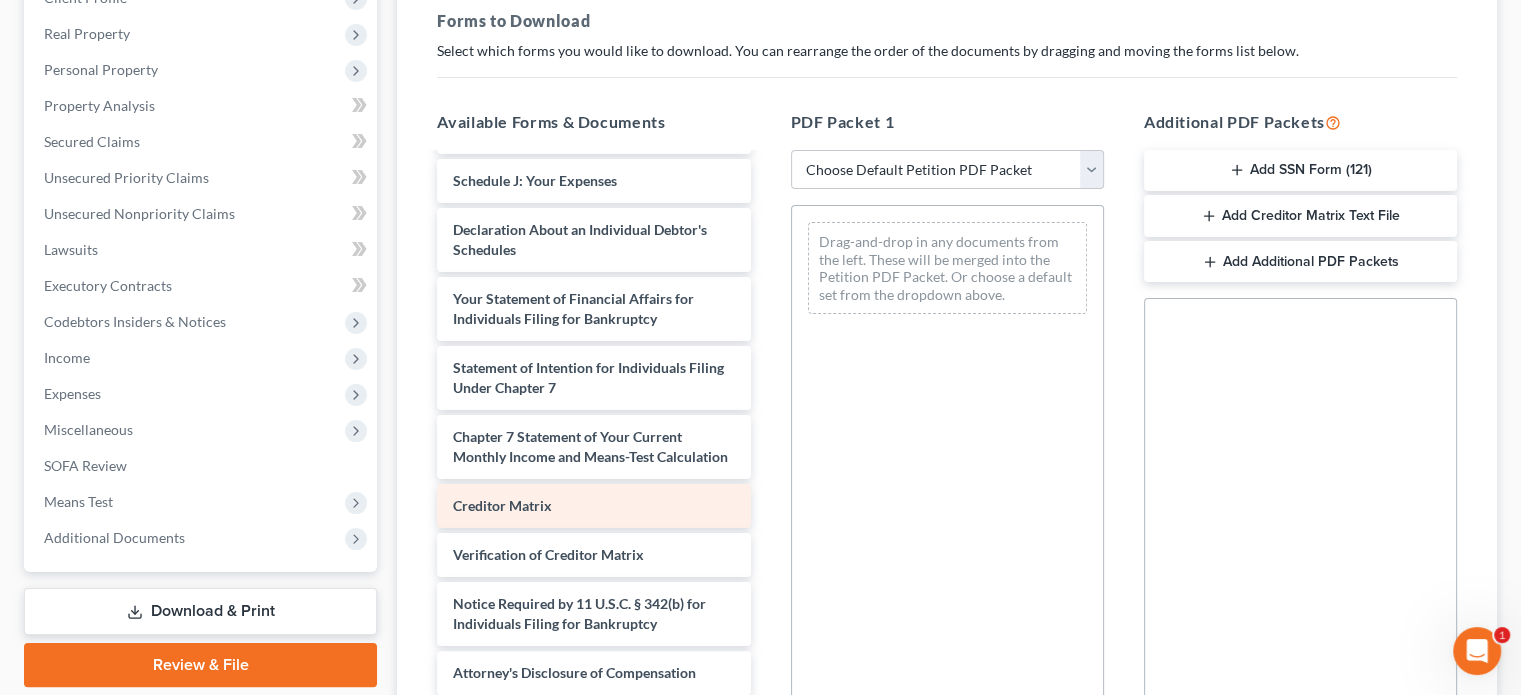click on "Creditor Matrix" at bounding box center [502, 505] 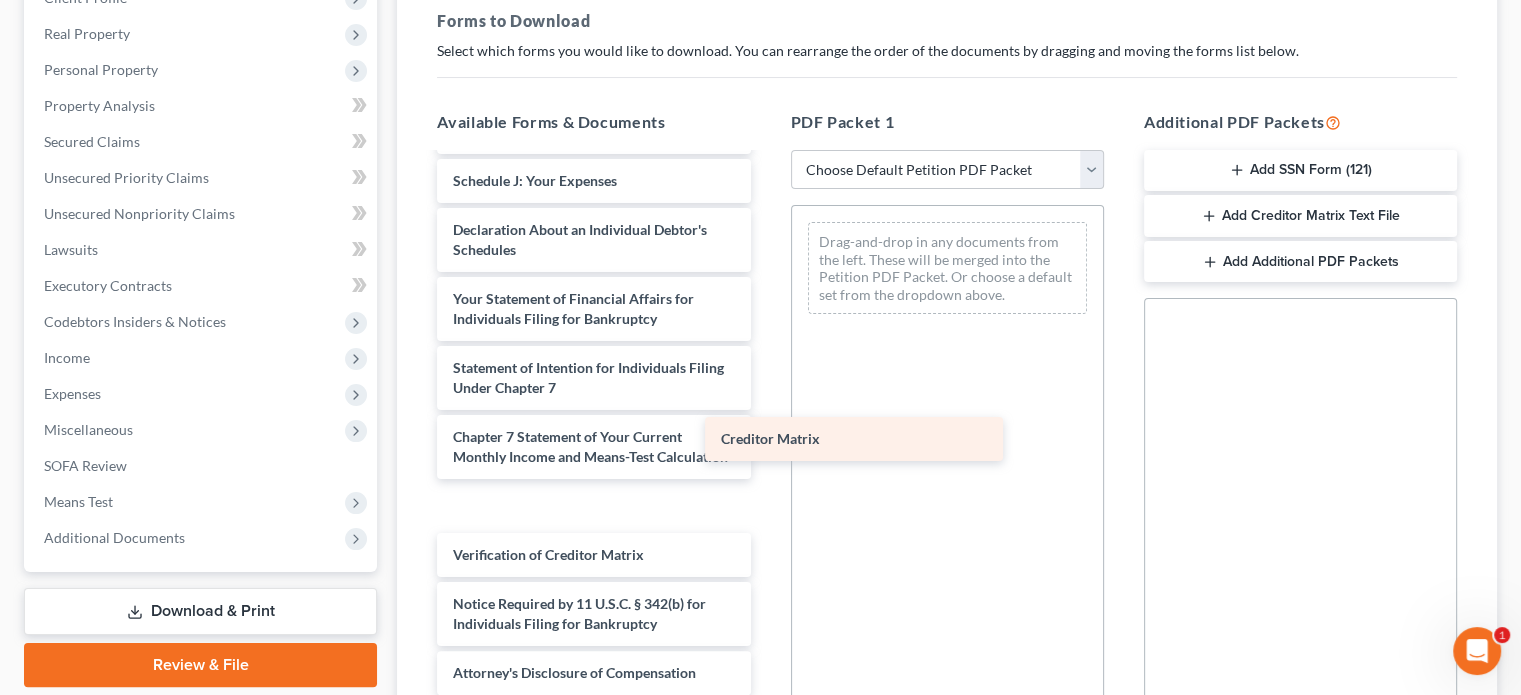 scroll, scrollTop: 508, scrollLeft: 0, axis: vertical 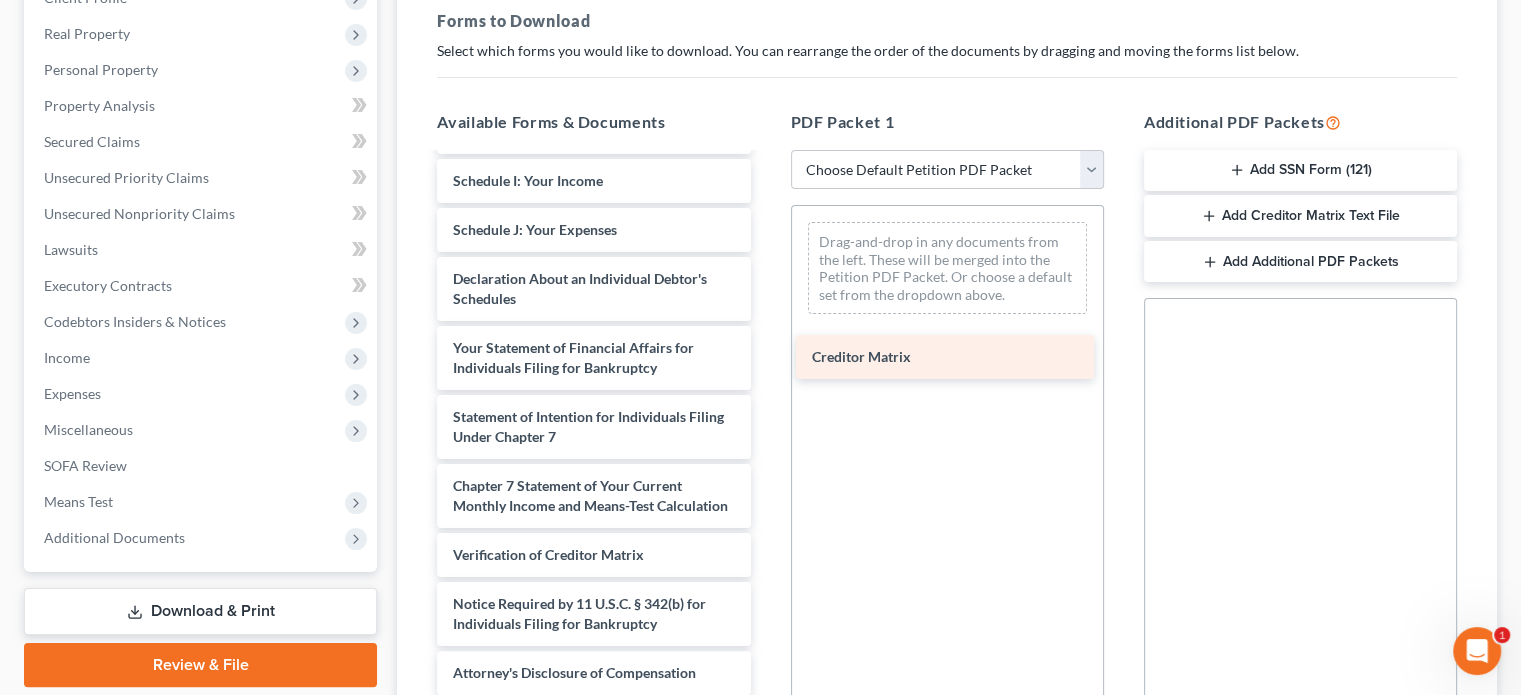 drag, startPoint x: 535, startPoint y: 504, endPoint x: 894, endPoint y: 356, distance: 388.31046 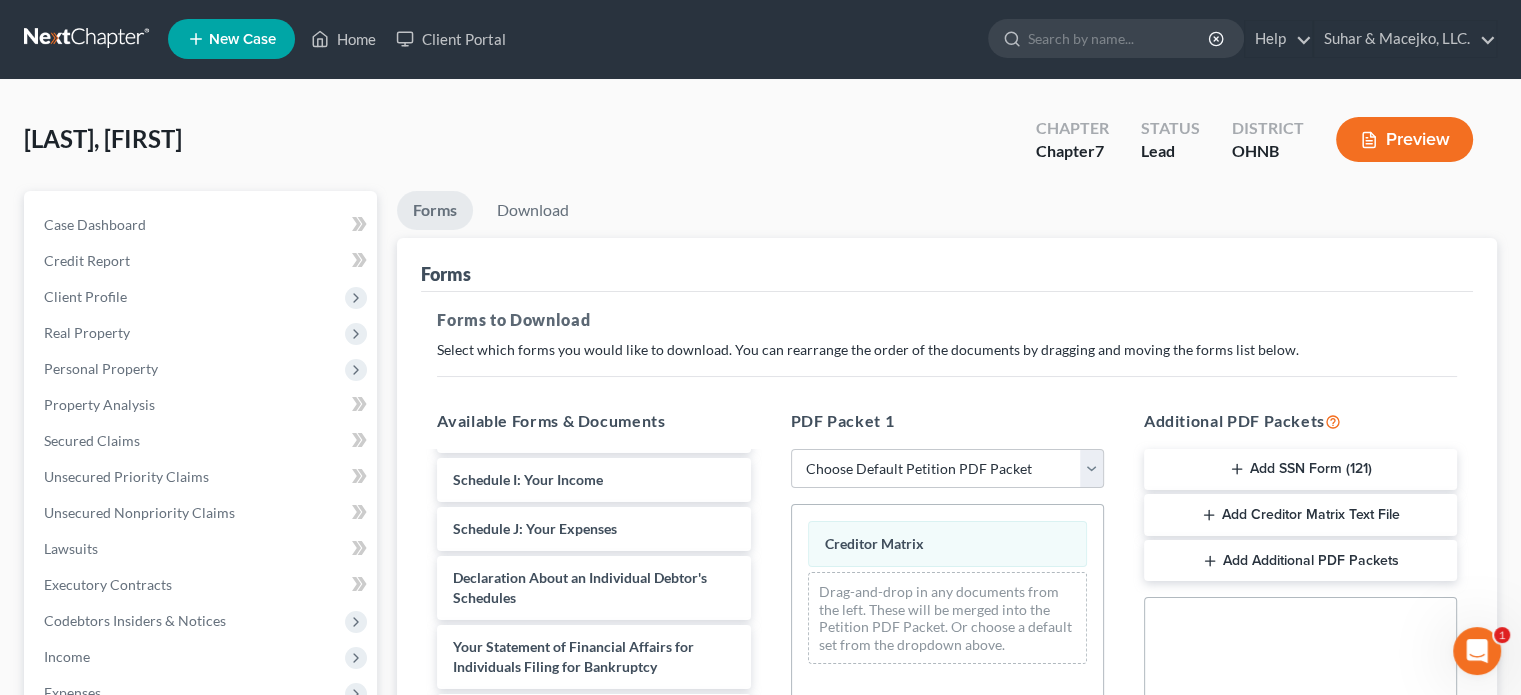 scroll, scrollTop: 0, scrollLeft: 0, axis: both 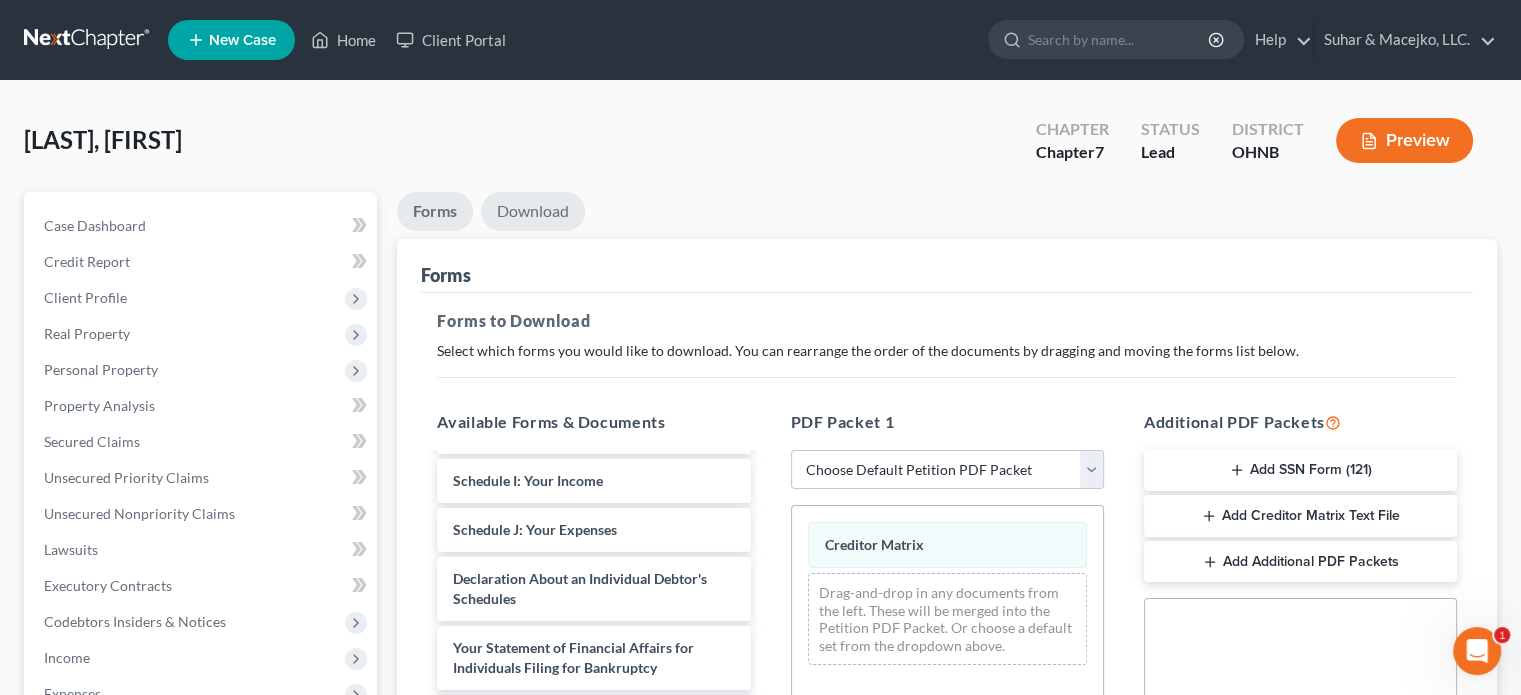 click on "Download" at bounding box center (533, 211) 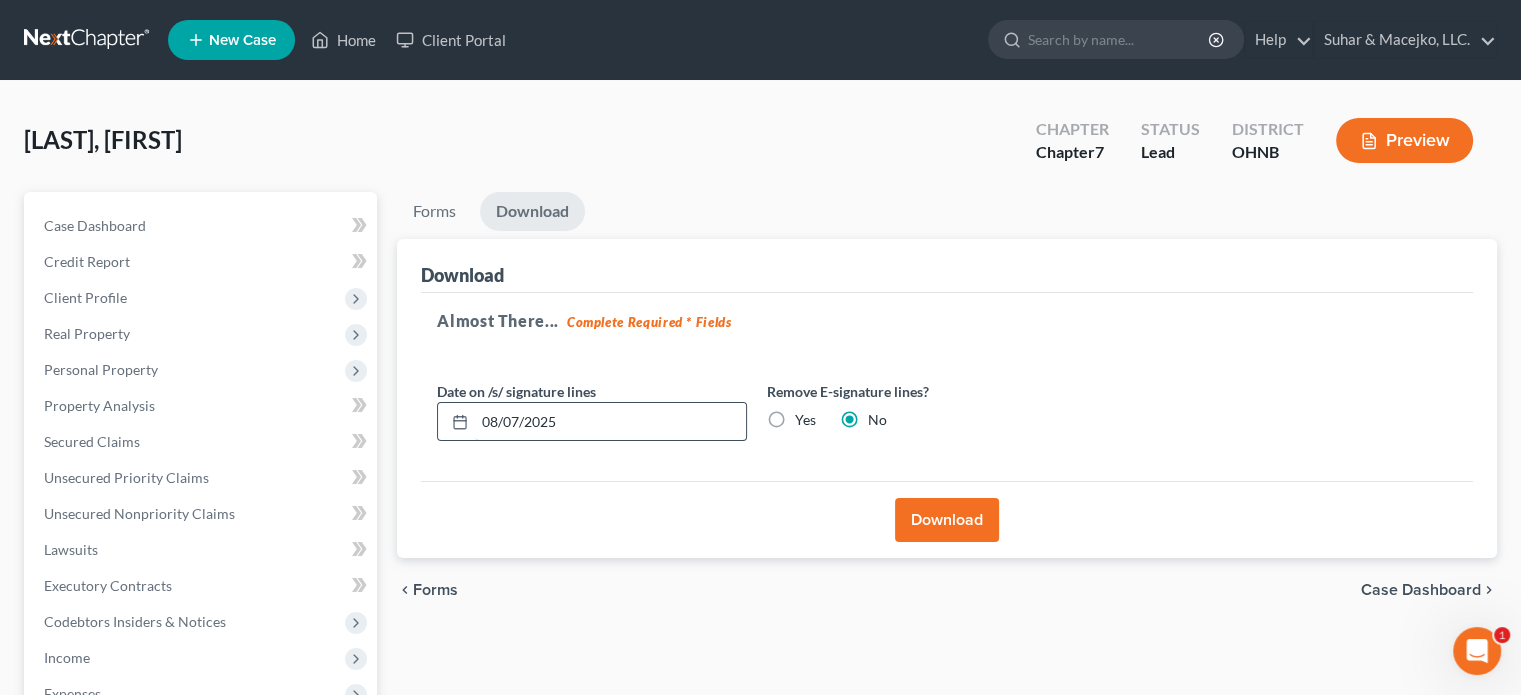 click on "08/07/2025" at bounding box center [610, 422] 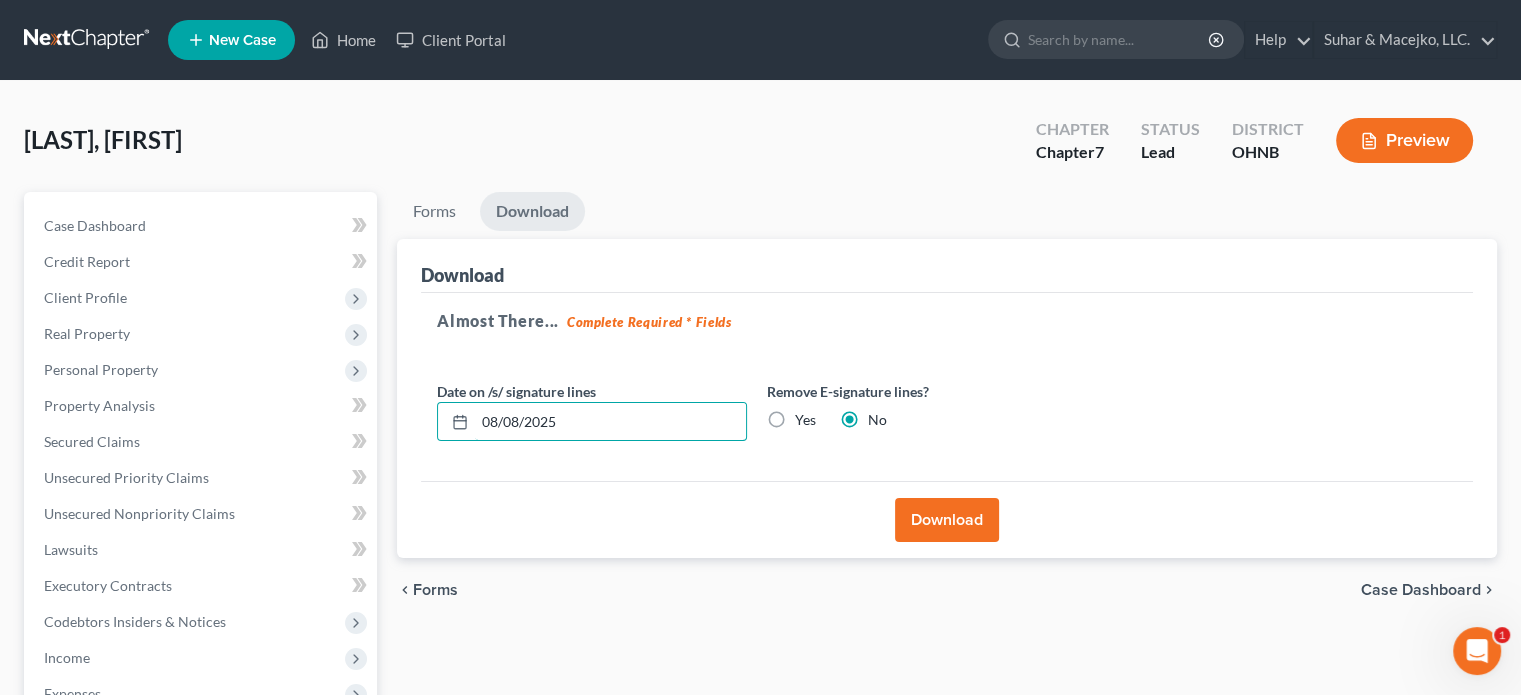 type on "08/08/2025" 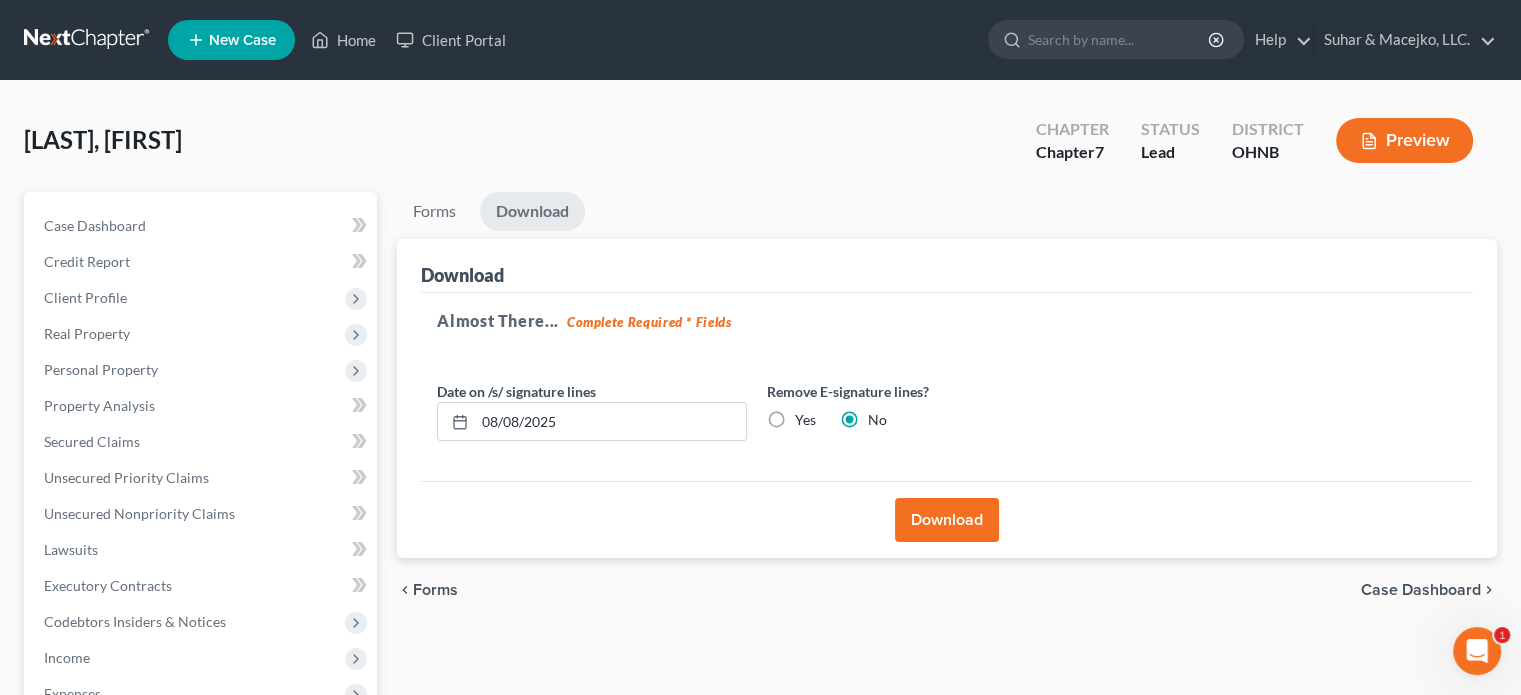 click on "Download" at bounding box center [947, 520] 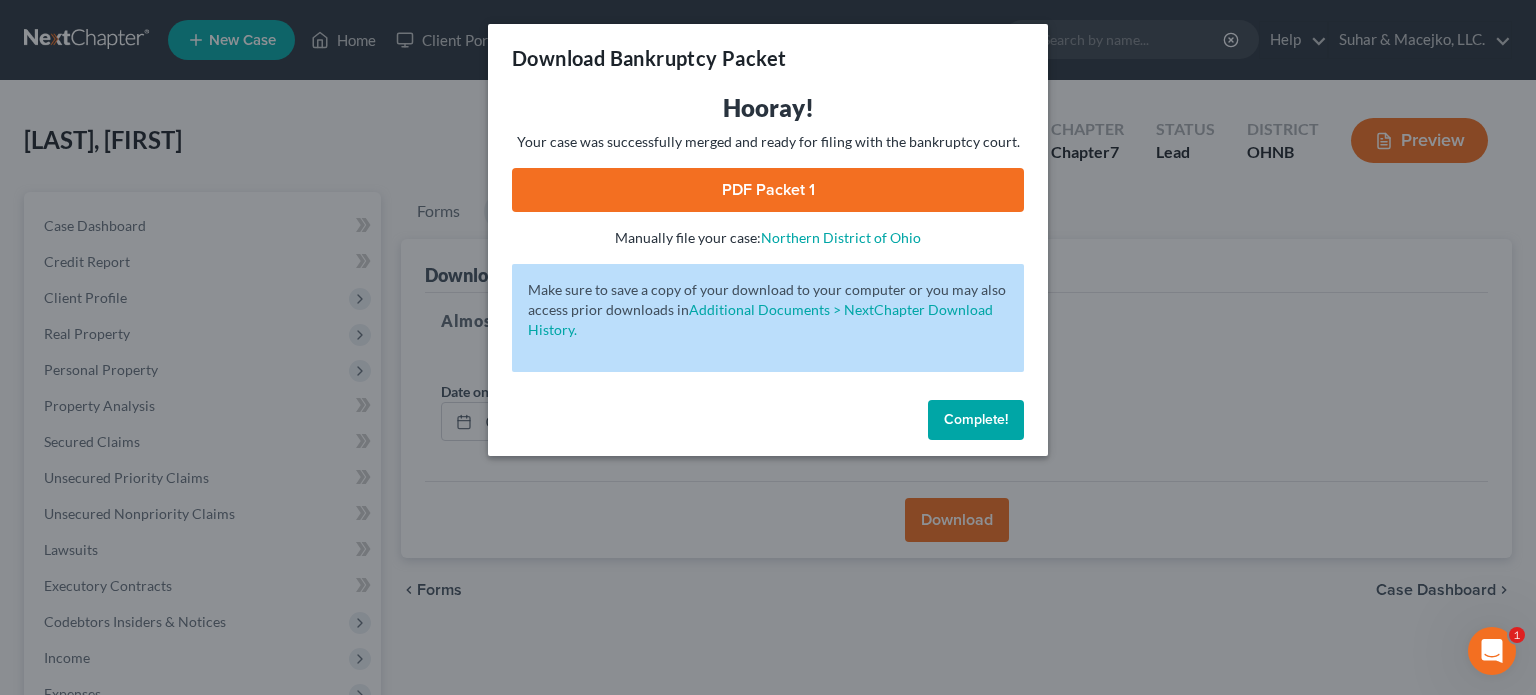 click on "PDF Packet 1" at bounding box center (768, 190) 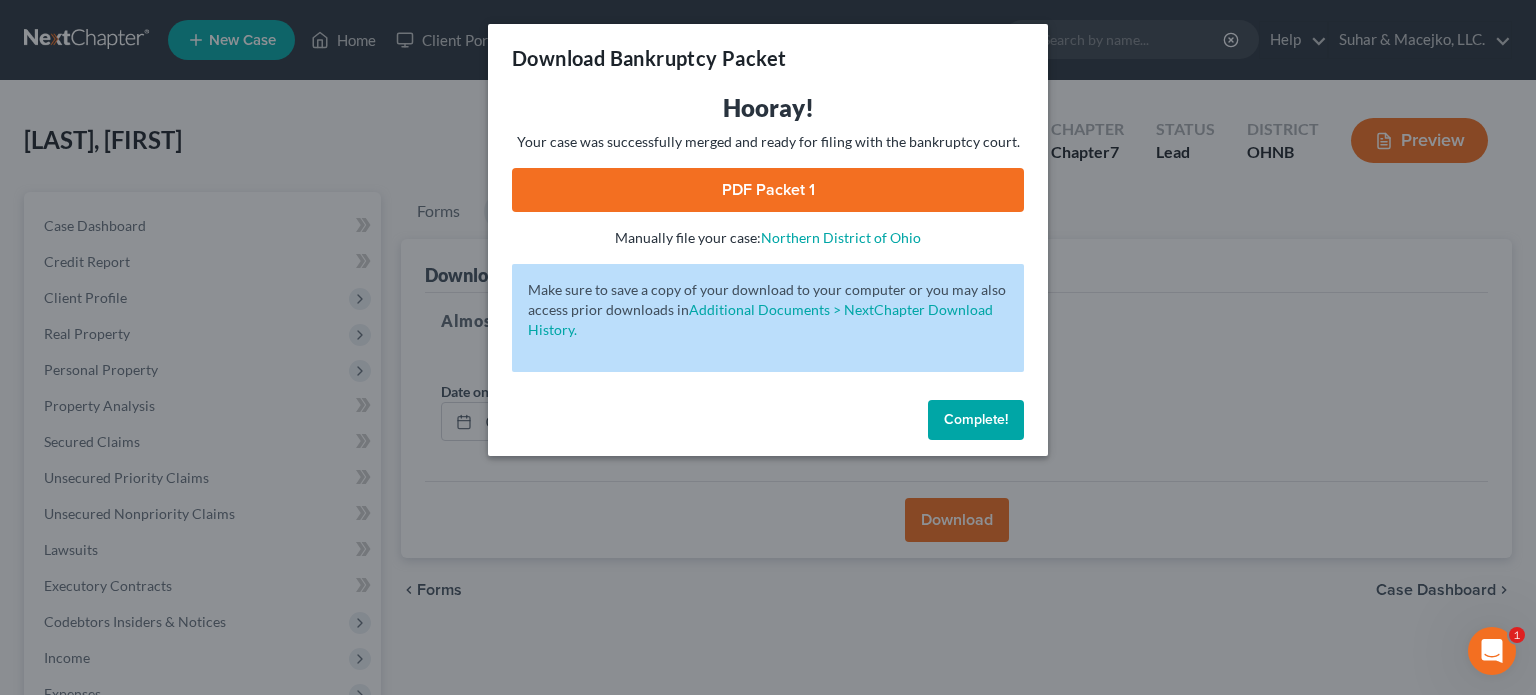 click on "Complete!" at bounding box center (976, 420) 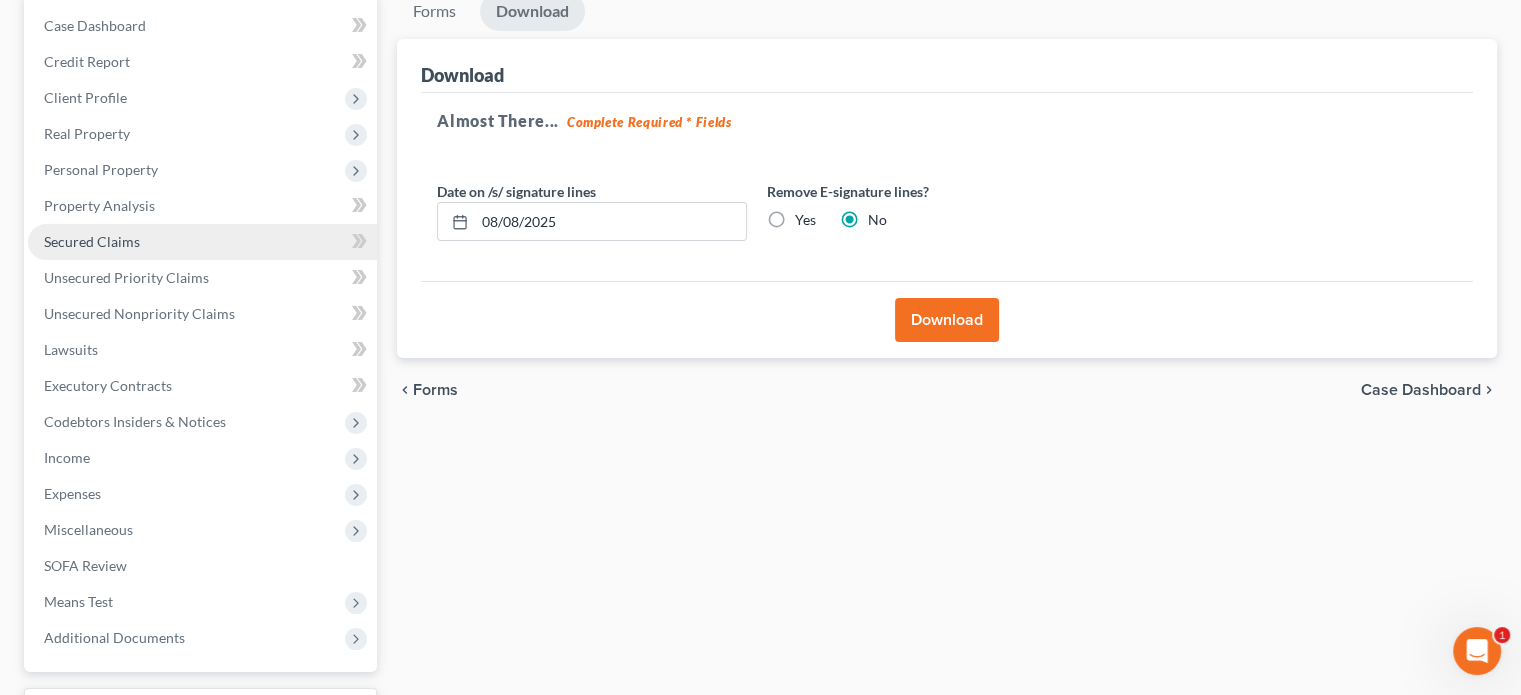 scroll, scrollTop: 0, scrollLeft: 0, axis: both 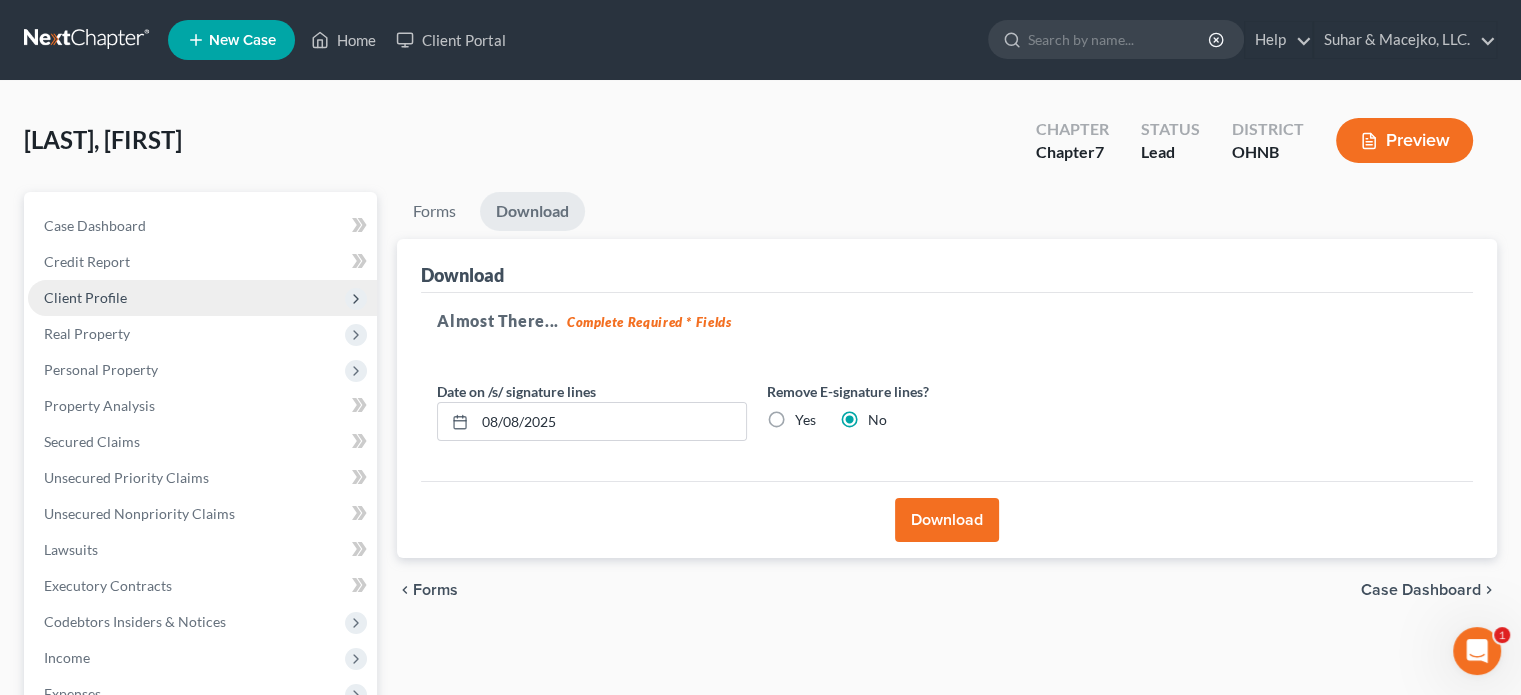 click on "Client Profile" at bounding box center (85, 297) 